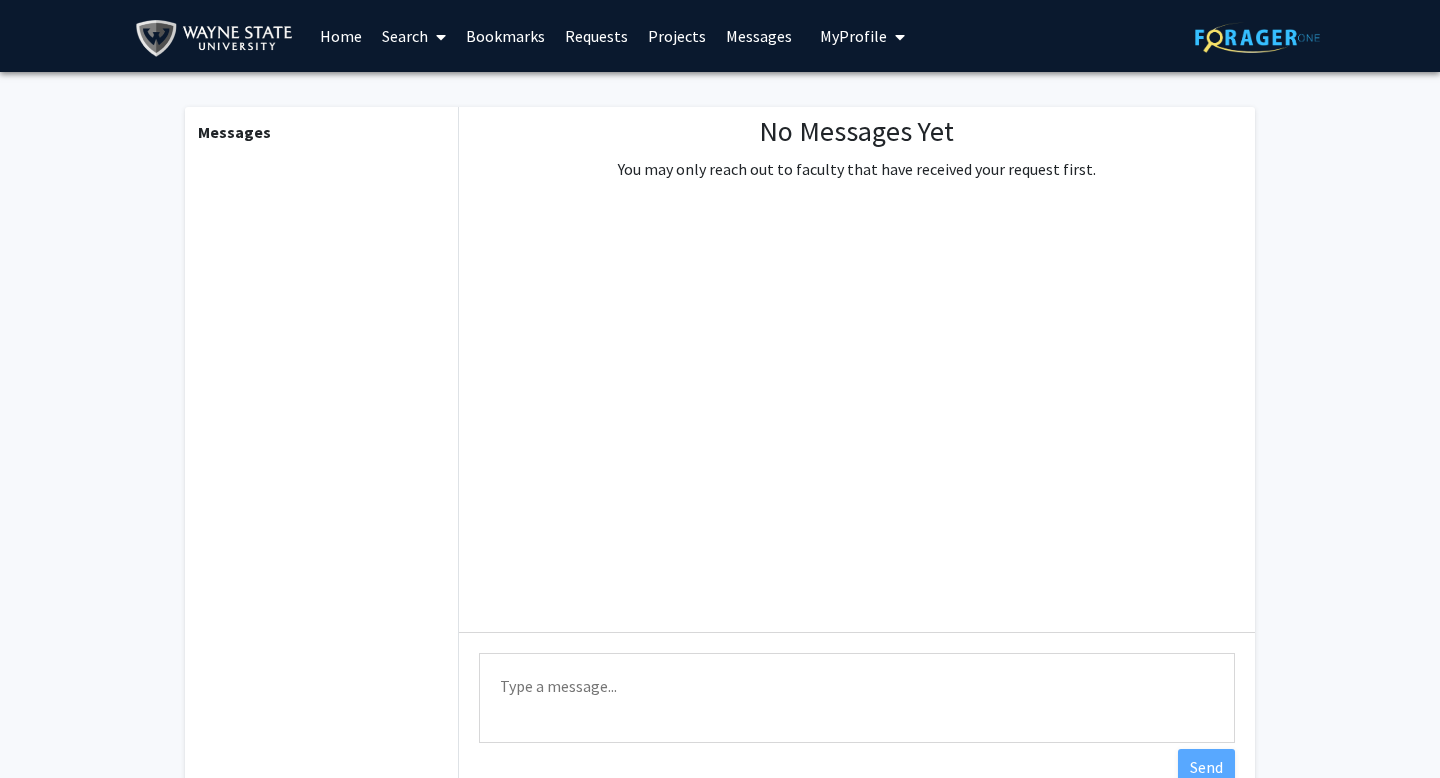 scroll, scrollTop: 0, scrollLeft: 0, axis: both 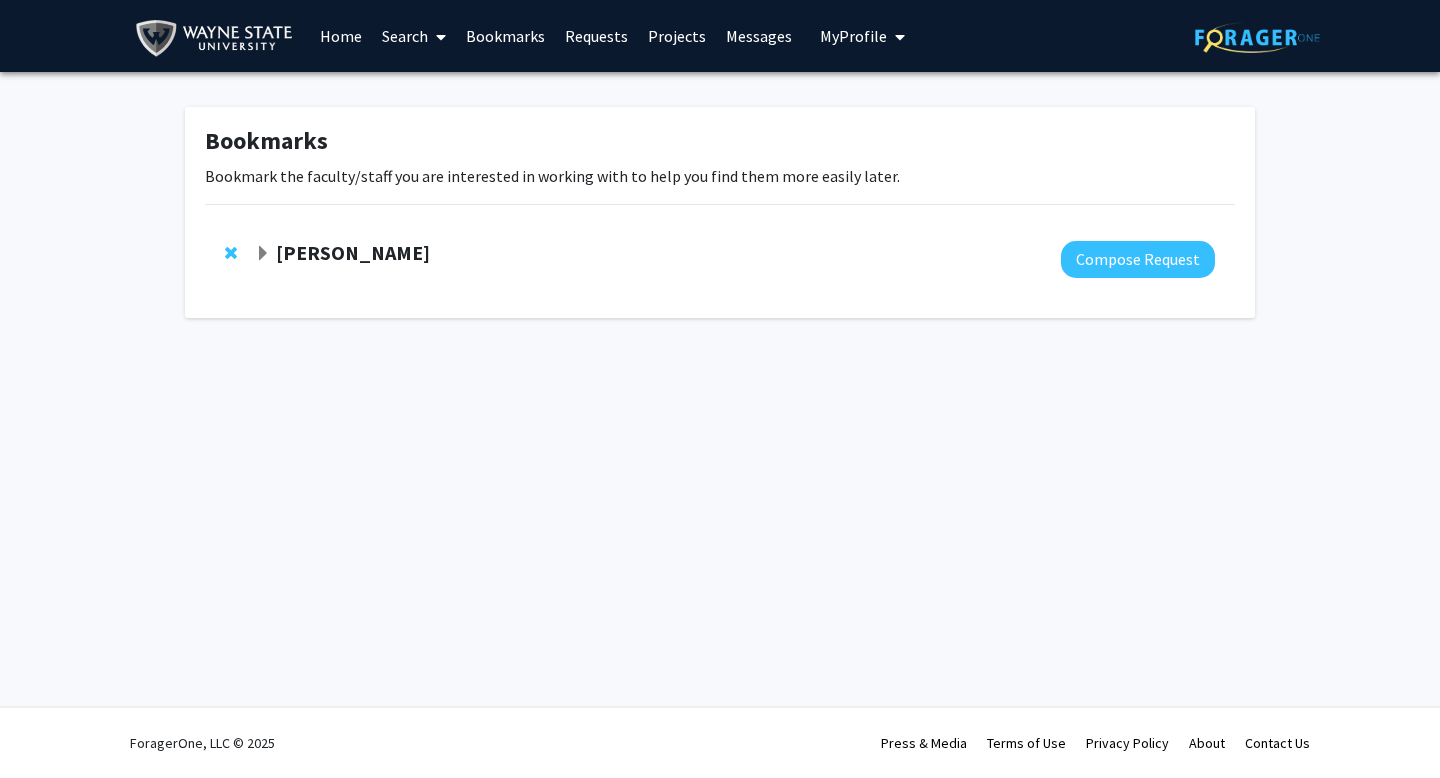click on "[PERSON_NAME]" 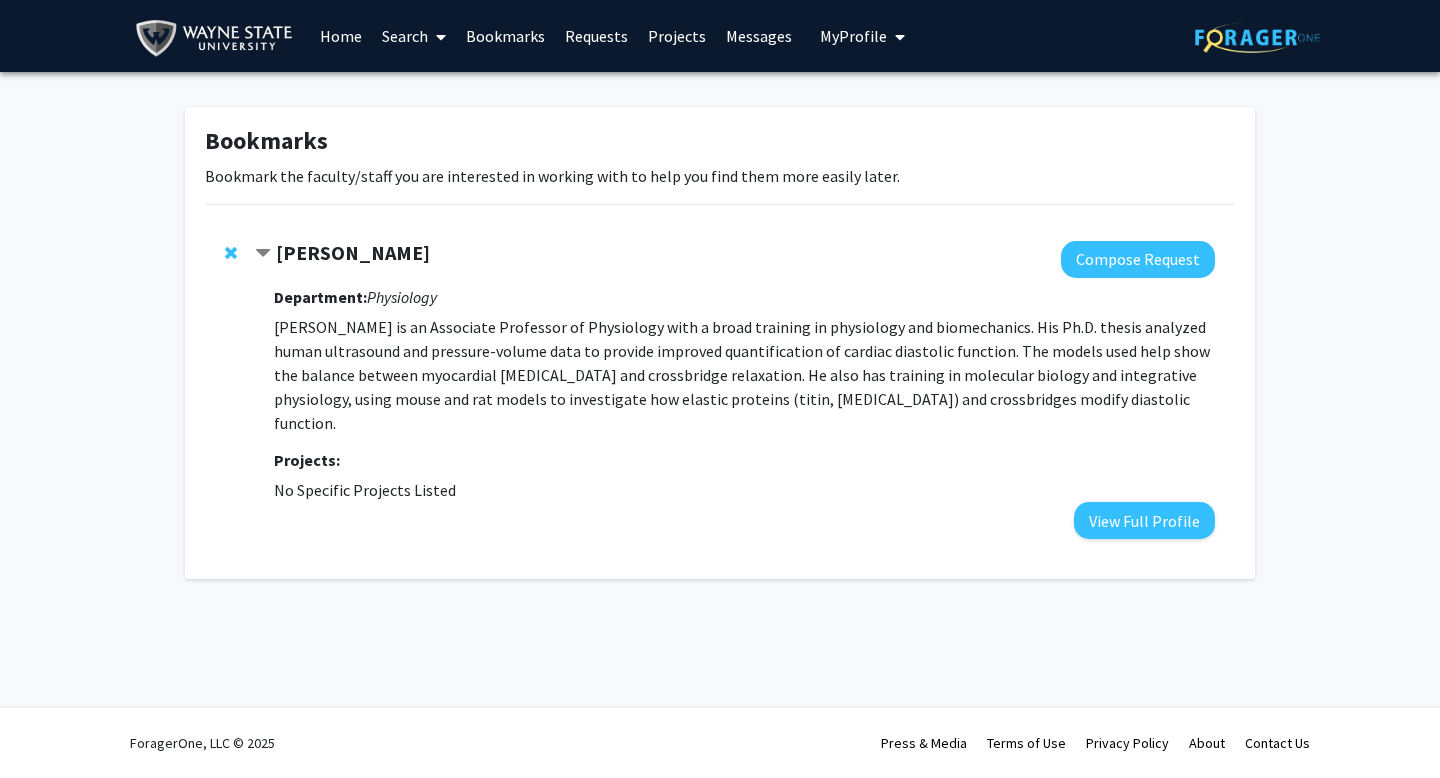 click at bounding box center (896, 37) 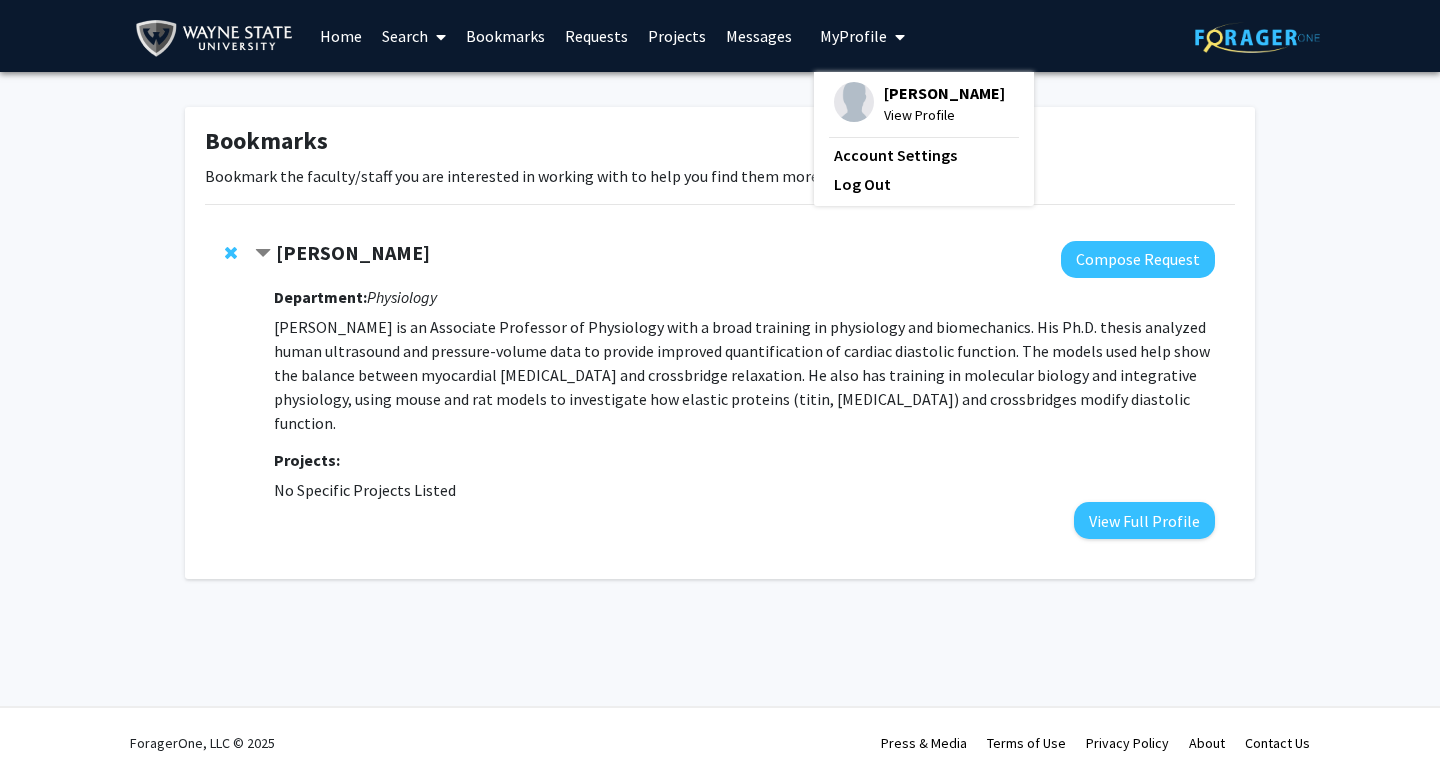 click on "[PERSON_NAME]" at bounding box center [944, 93] 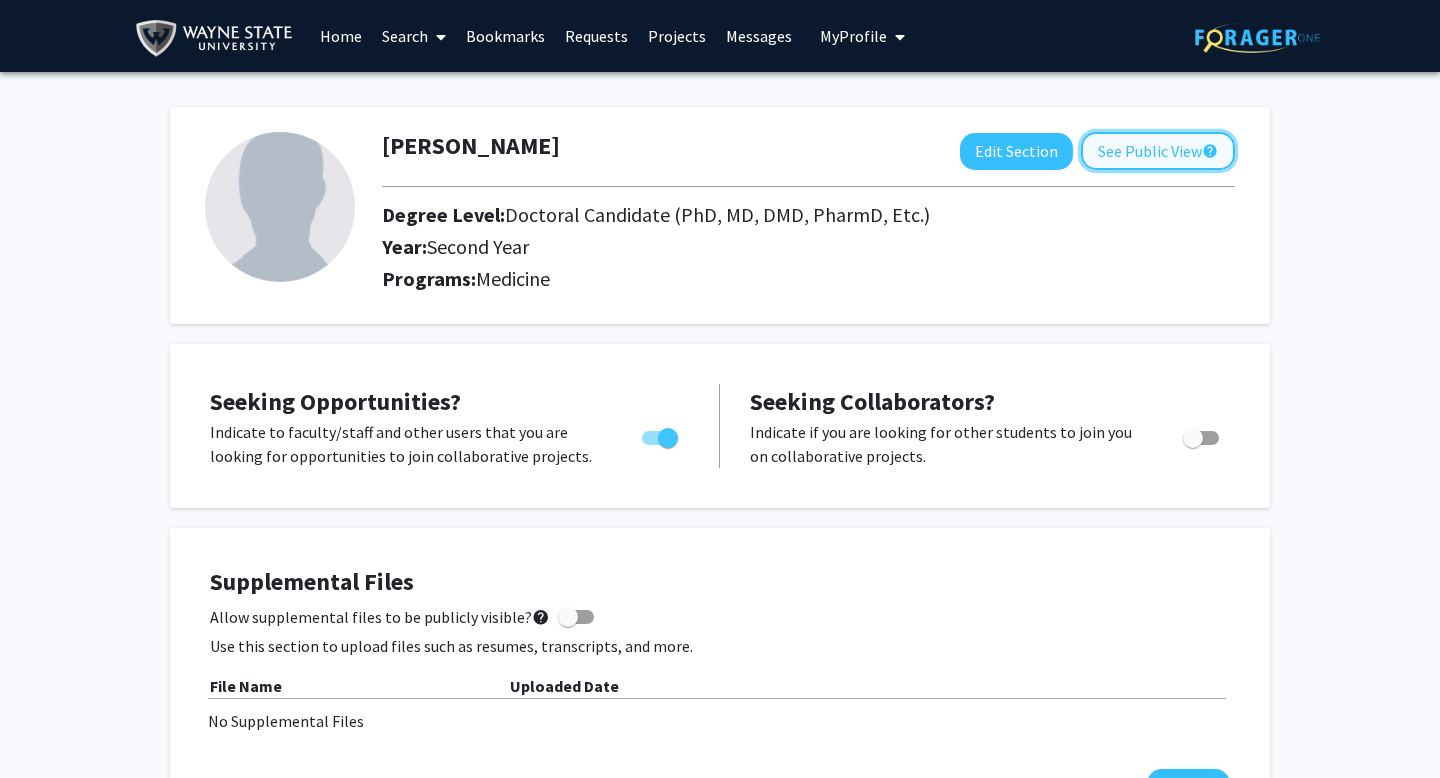 click on "See Public View  help" 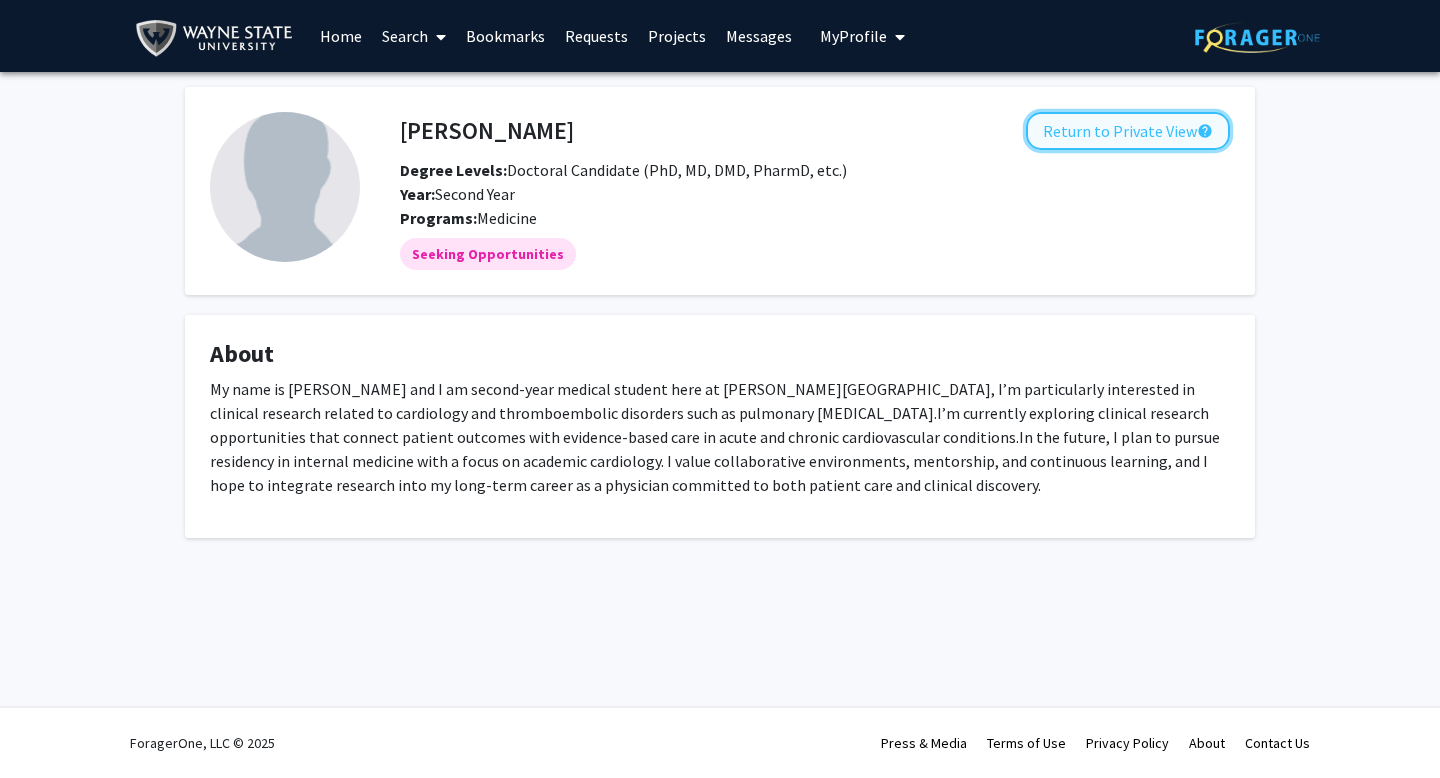 click on "Return to Private View  help" 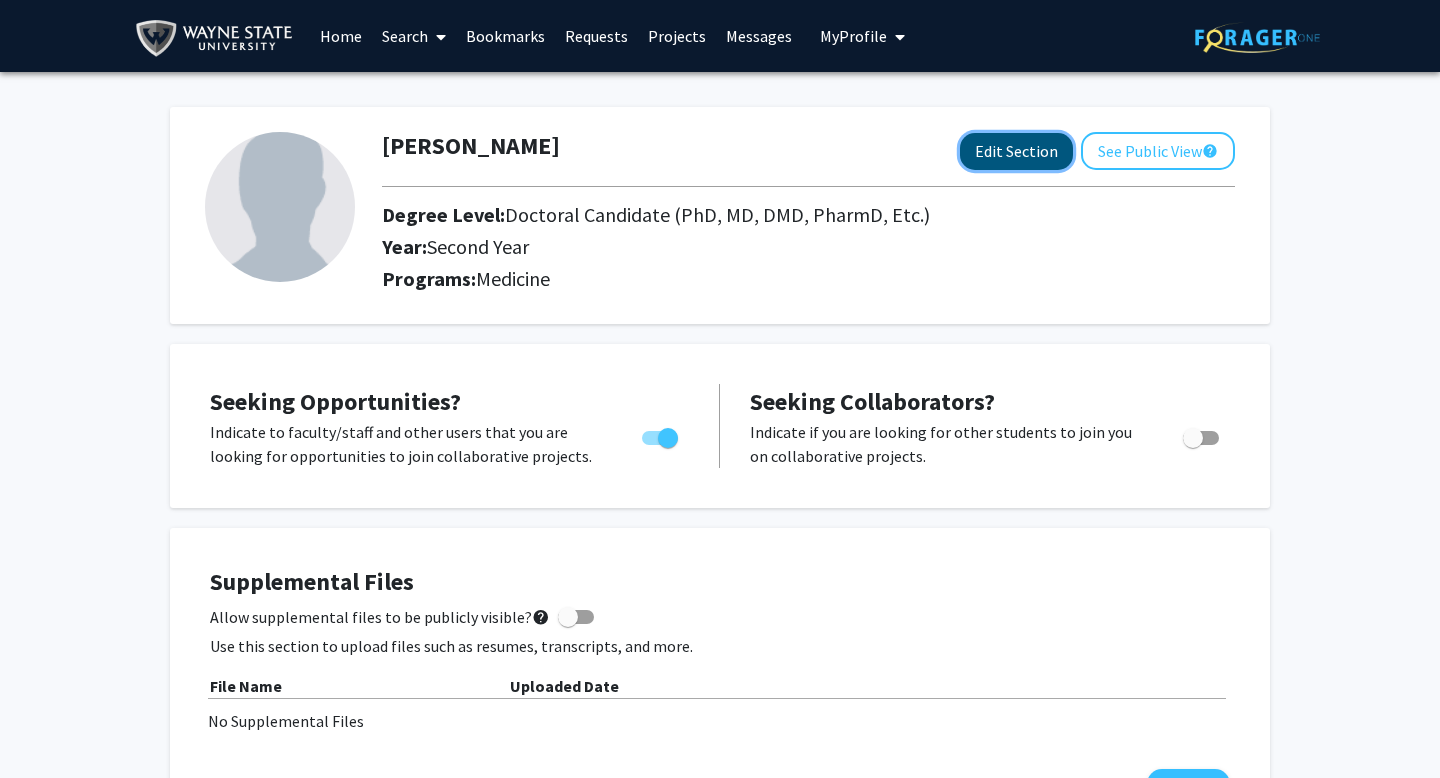 click on "Edit Section" 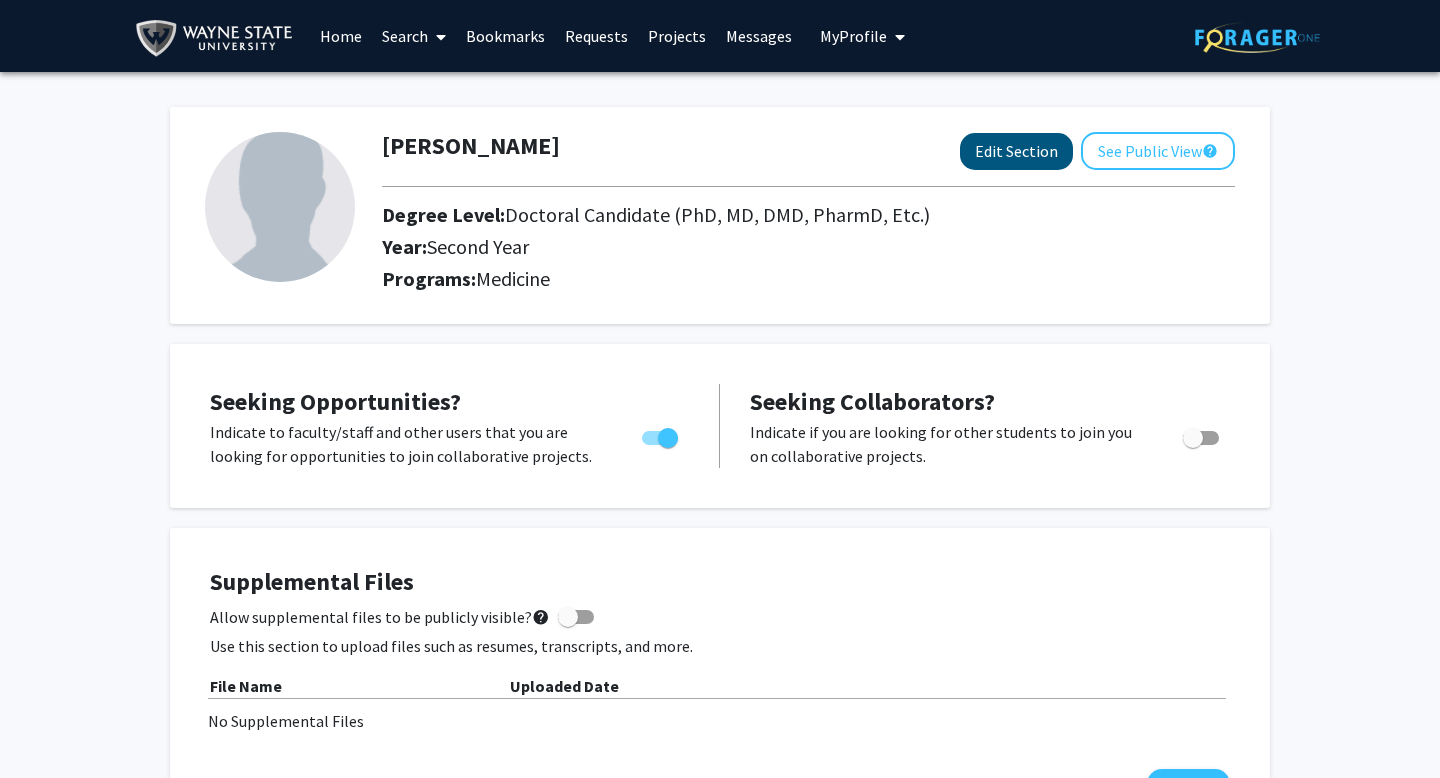 select on "second_year" 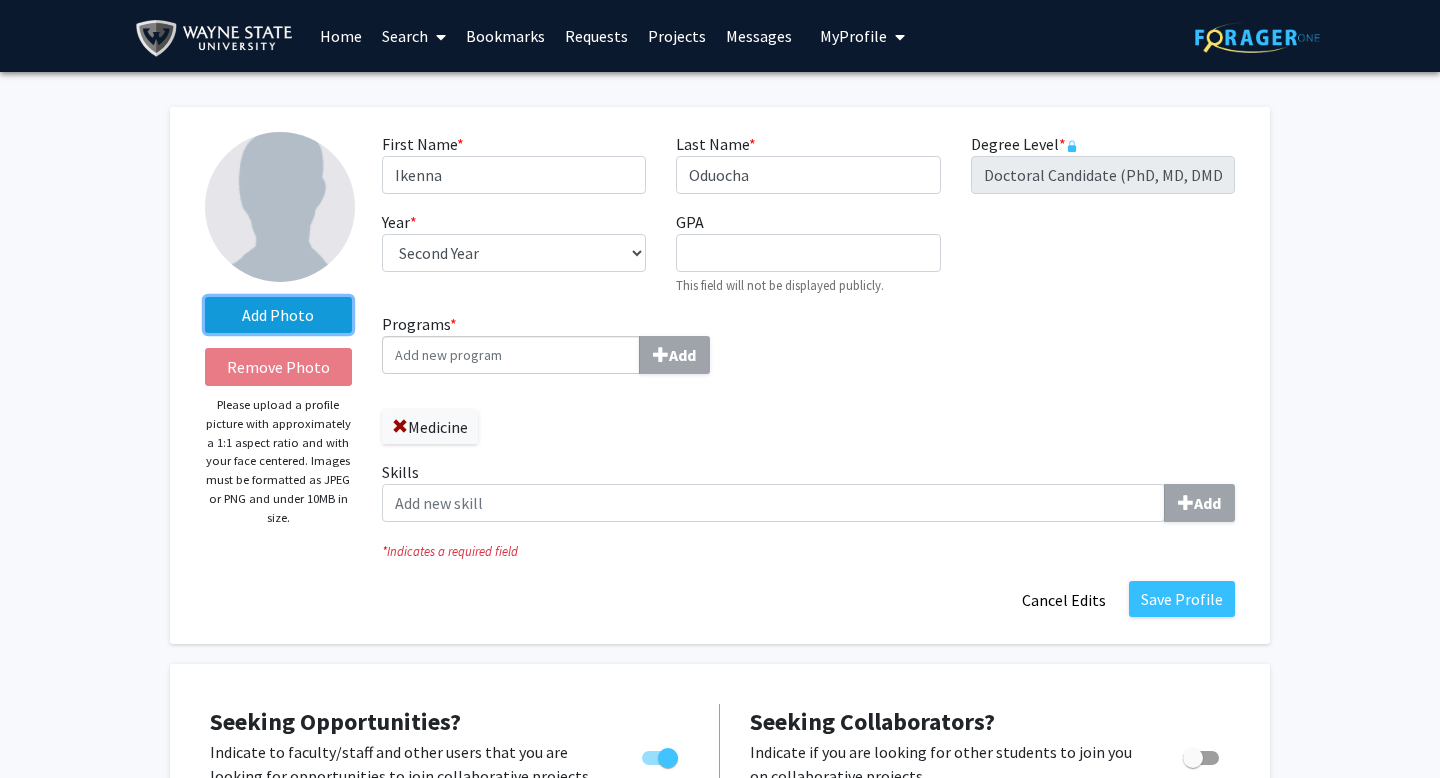 click on "Add Photo" 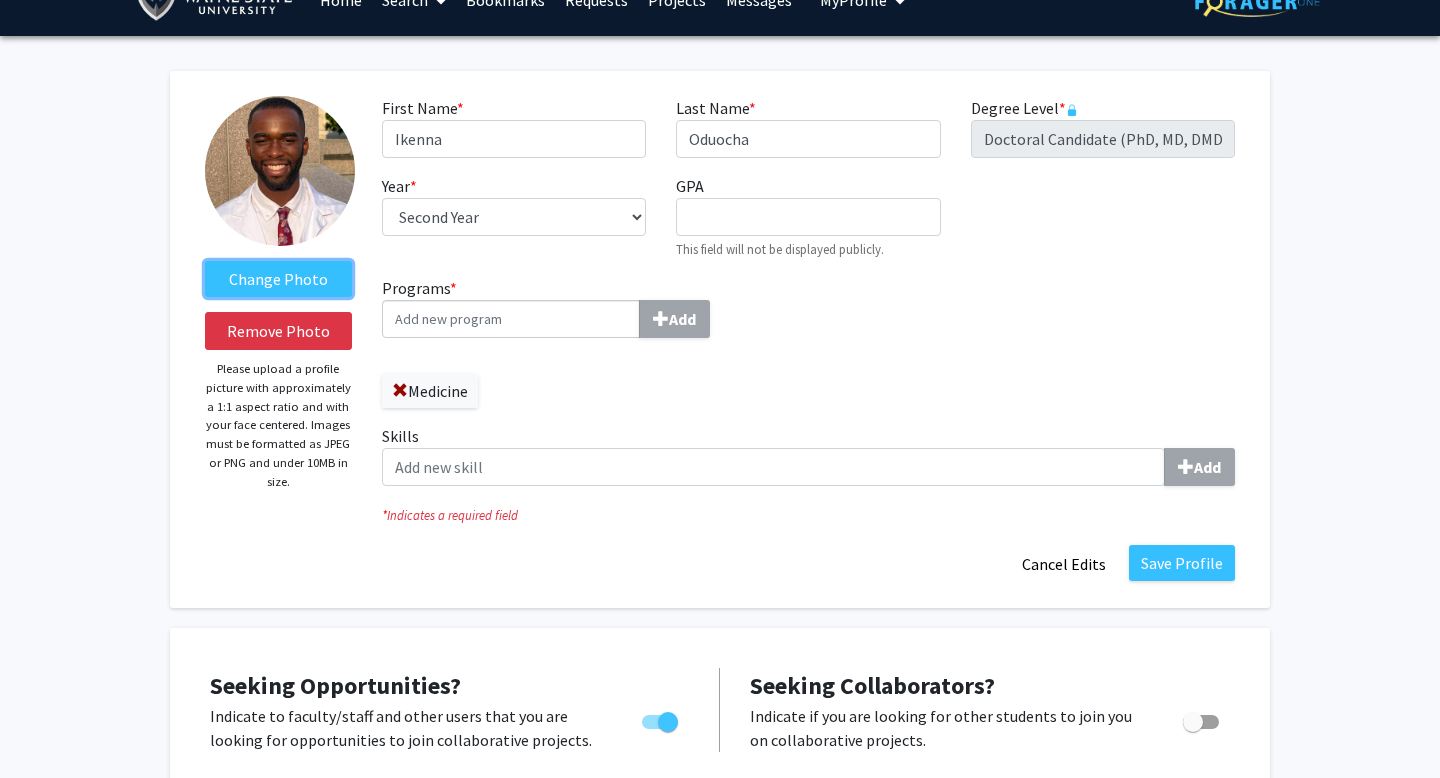 scroll, scrollTop: 37, scrollLeft: 0, axis: vertical 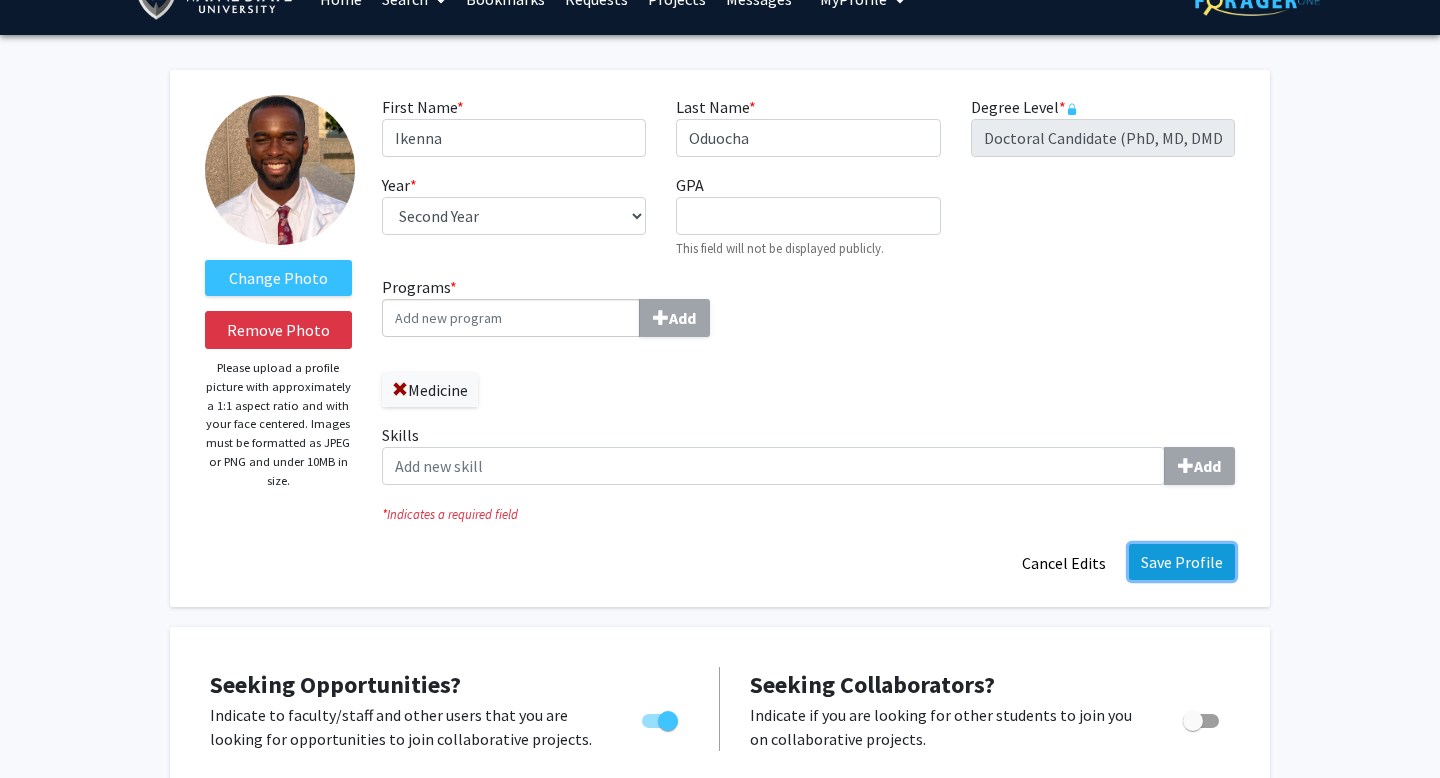 click on "Save Profile" 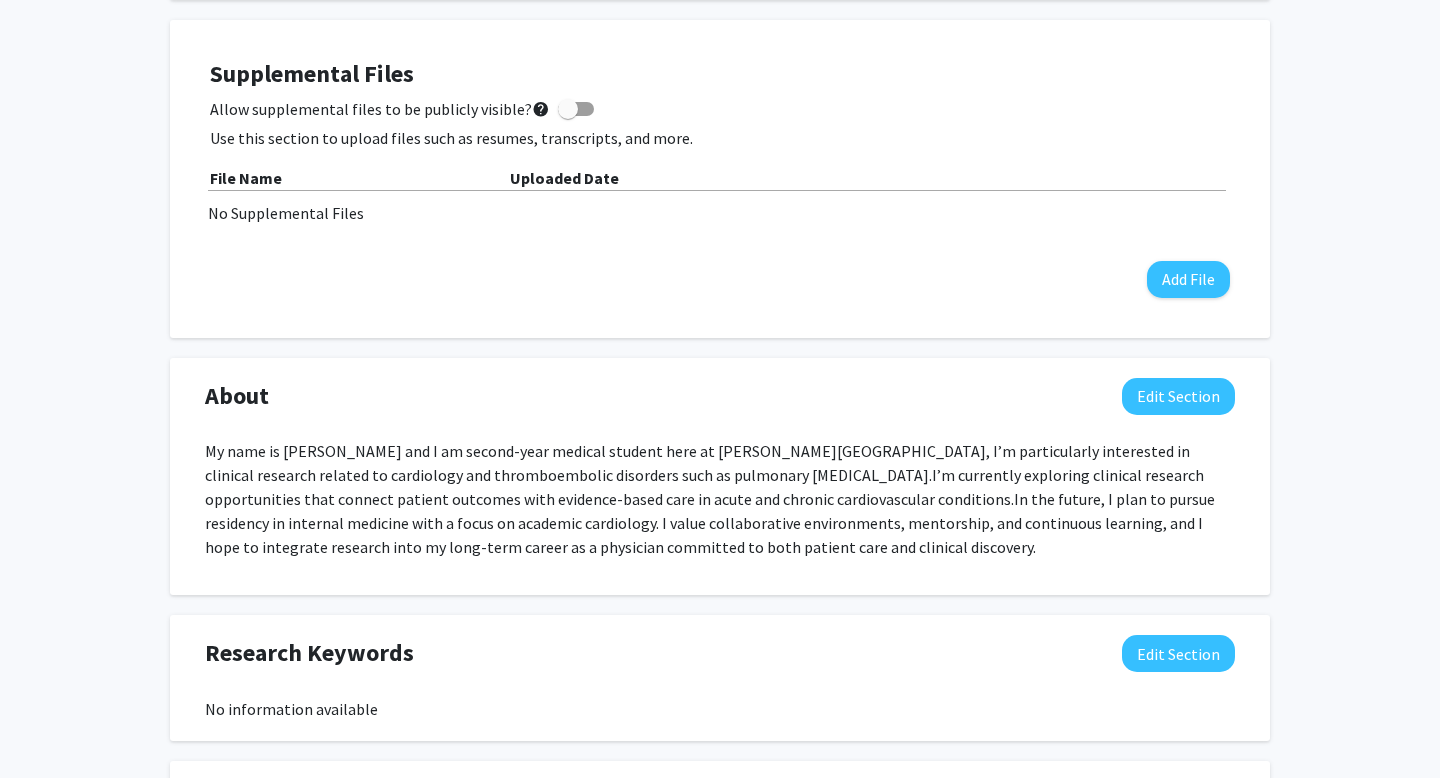 scroll, scrollTop: 514, scrollLeft: 0, axis: vertical 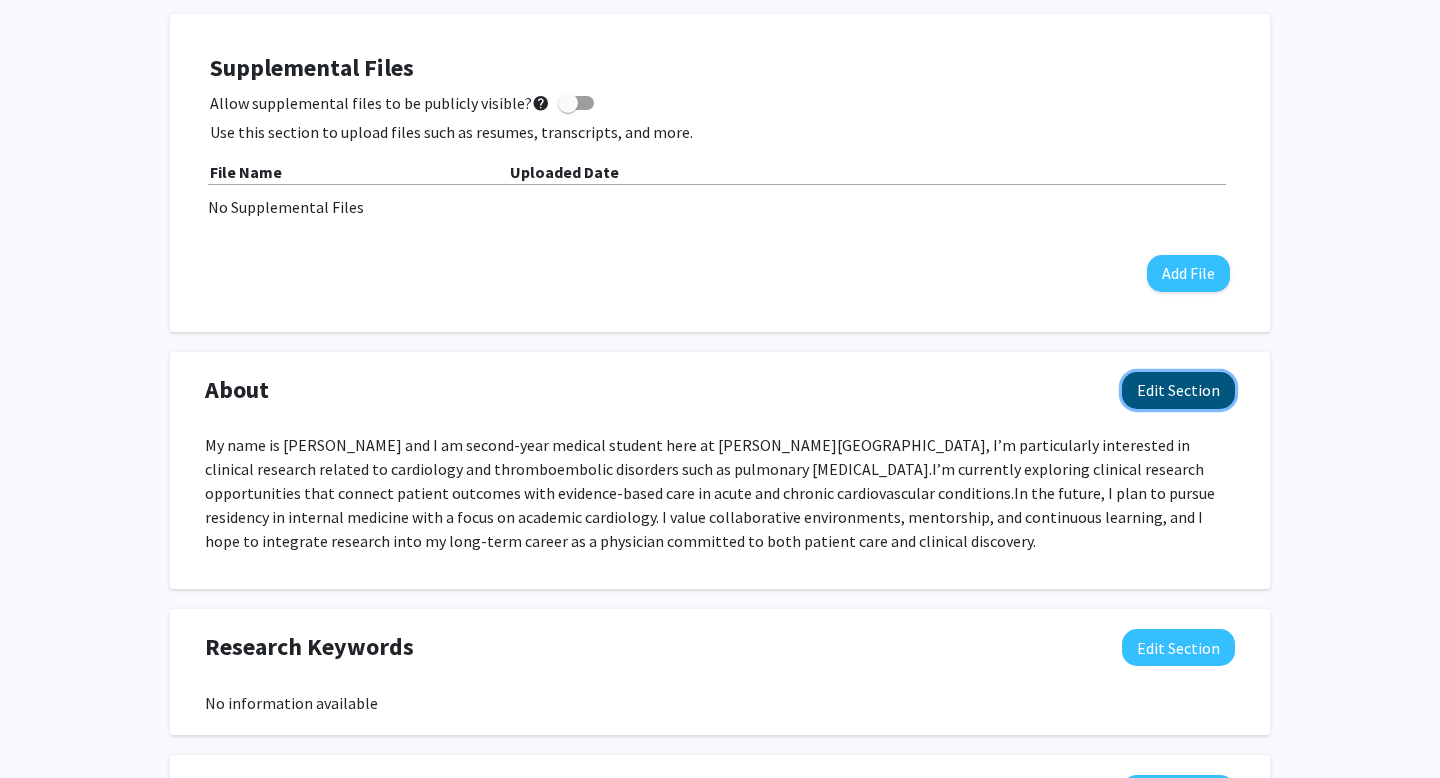click on "Edit Section" 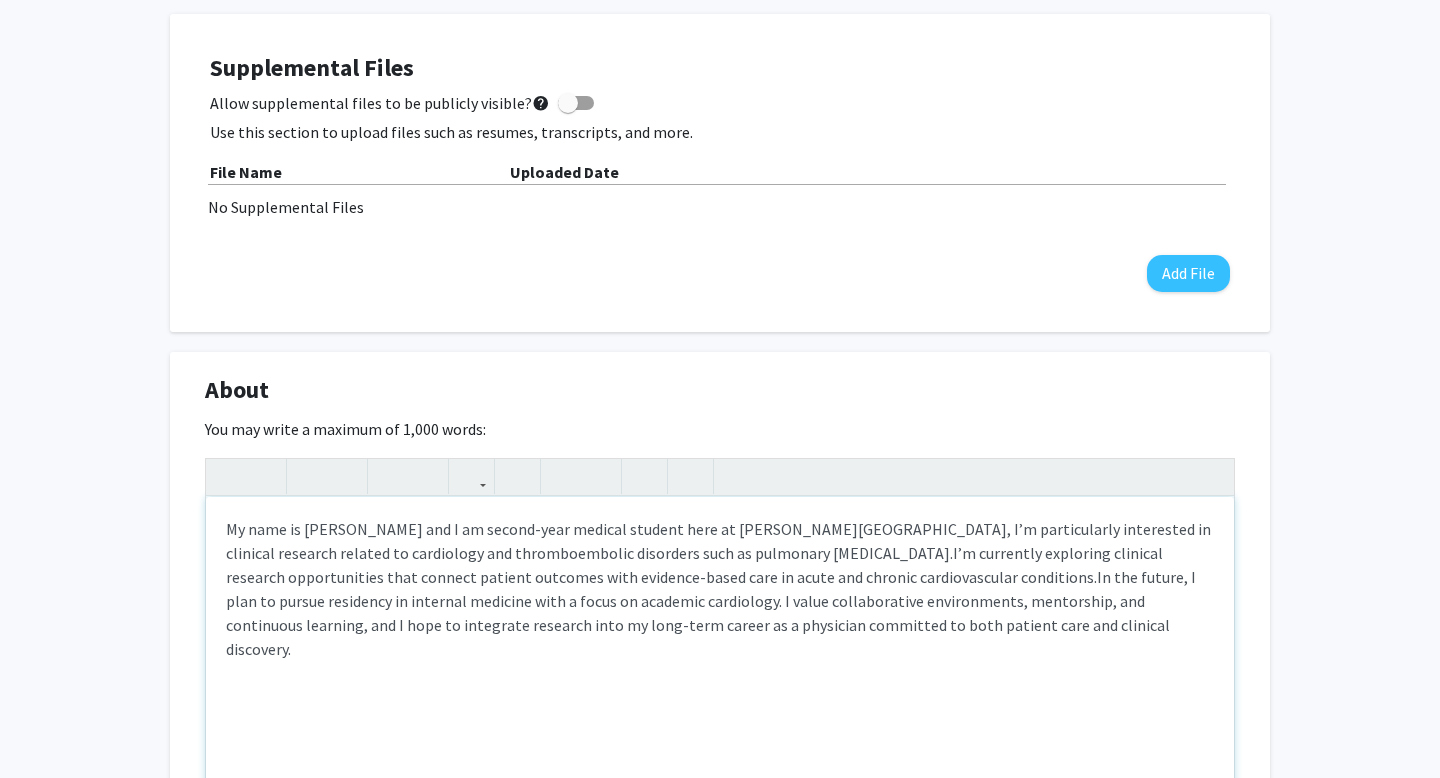 click on "My name is Ikenna and I am second-year medical student here at Wayne State School of Medicine, I’m particularly interested in clinical research related to cardiology and thromboembolic disorders such as pulmonary embolism.  I’m currently exploring clinical research opportunities that connect patient outcomes with evidence-based care in acute and chronic cardiovascular conditions.  In the future, I plan to pursue residency in internal medicine with a focus on academic cardiology. I value collaborative environments, mentorship, and continuous learning, and I hope to integrate research into my long-term career as a physician committed to both patient care and clinical discovery." at bounding box center [720, 589] 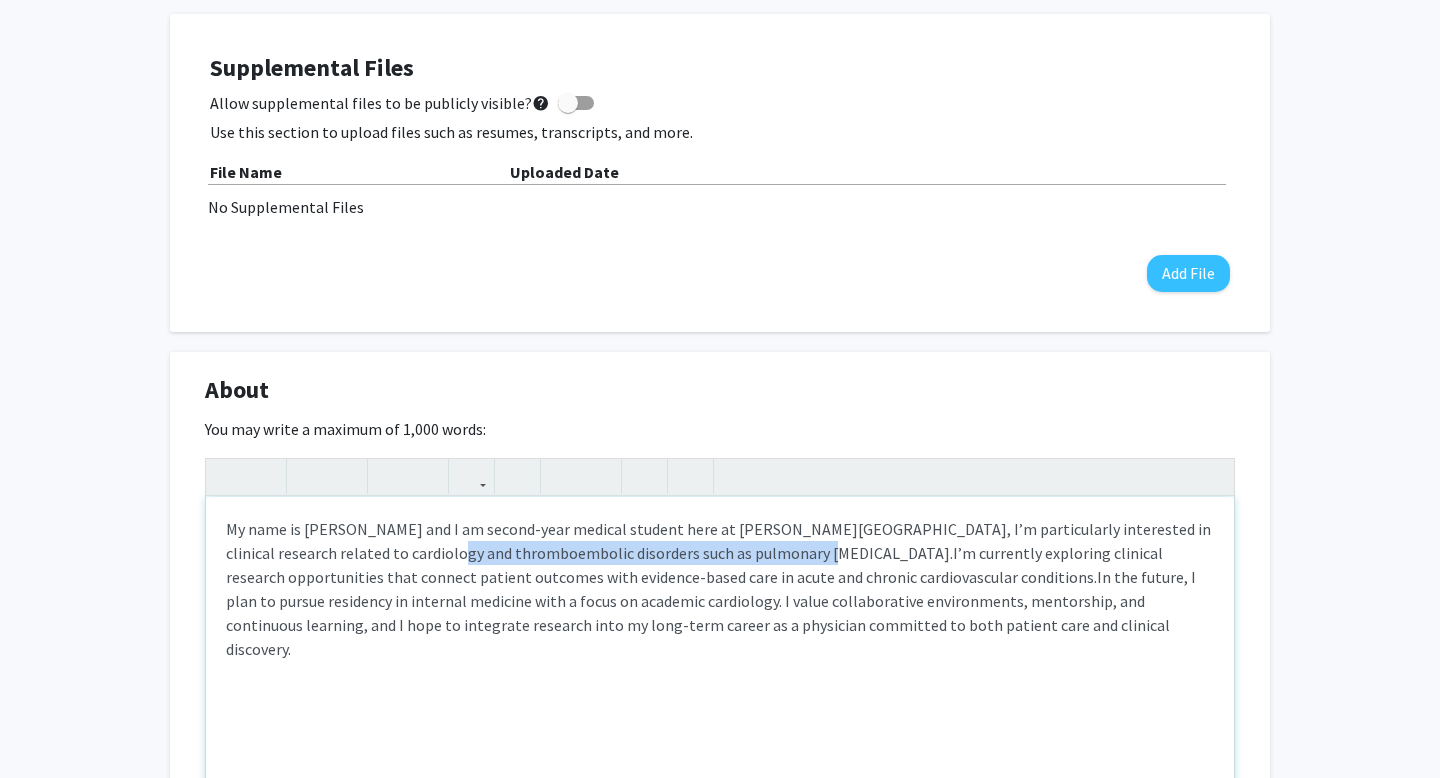 drag, startPoint x: 398, startPoint y: 557, endPoint x: 773, endPoint y: 552, distance: 375.03333 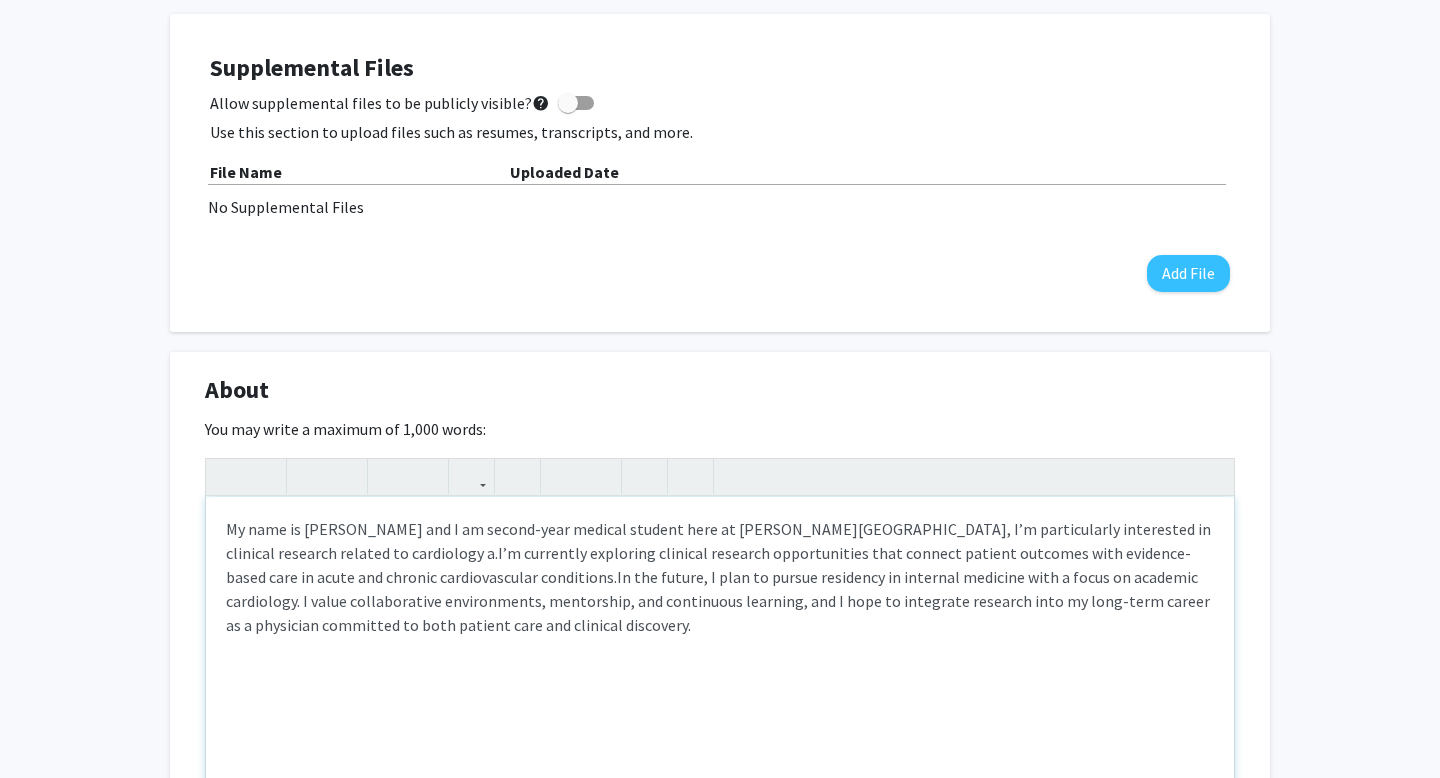 type on "<p>My name is Ikenna and I am second-year medical student here at Wayne State School of Medicine, I’m particularly interested in clinical research related to cardiology .&nbsp;<span>I’m currently exploring clinical research opportunities that connect patient outcomes with evidence-based care in acute and chronic cardiovascular conditions.&nbsp;</span><span>In the future, I plan to pursue residency in internal medicine with a focus on academic cardiology. I value collaborative environments, mentorship, and continuous learning, and I hope to integrate research into my long-term career as a physician committed to both patient care and clinical discovery.</span></p>" 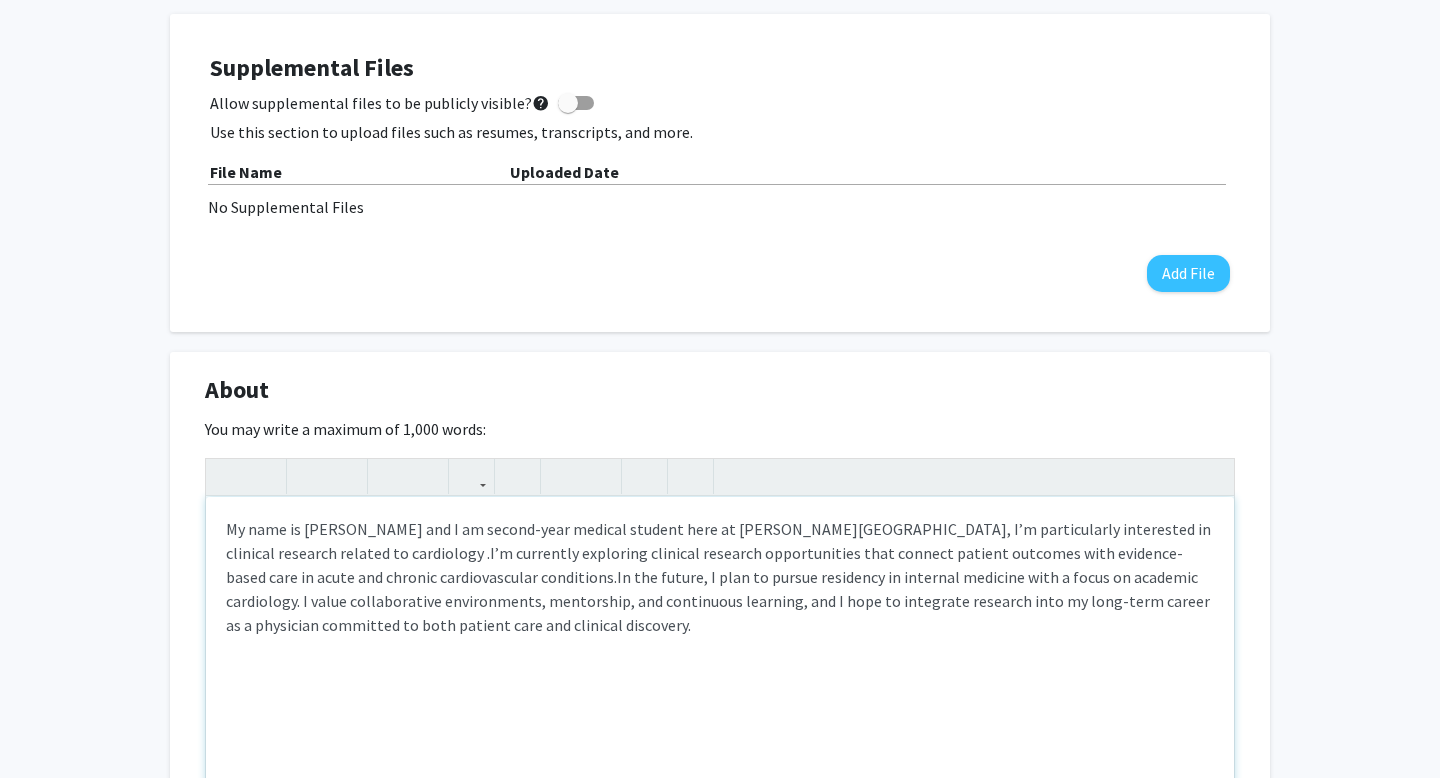 click on "In the future, I plan to pursue residency in internal medicine with a focus on academic cardiology. I value collaborative environments, mentorship, and continuous learning, and I hope to integrate research into my long-term career as a physician committed to both patient care and clinical discovery." at bounding box center [718, 601] 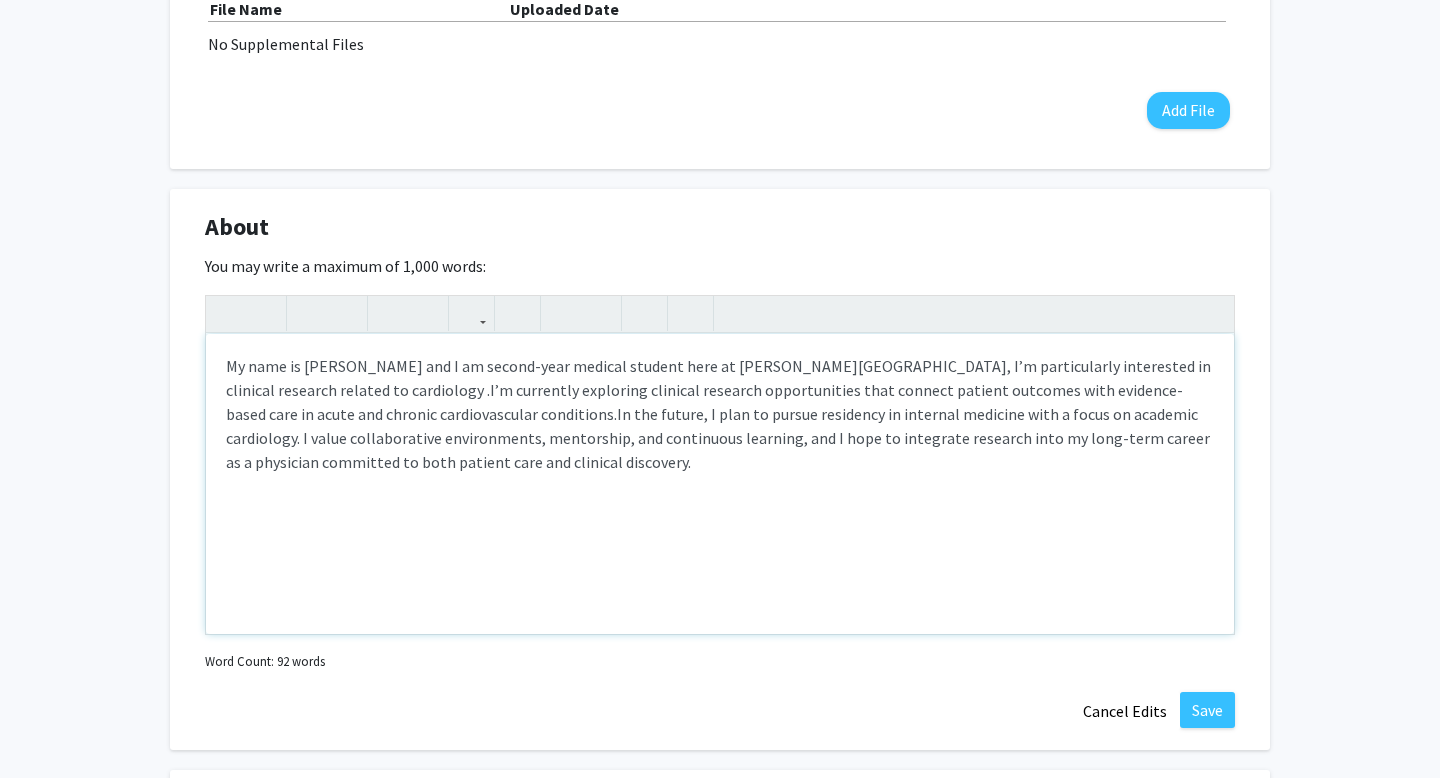 scroll, scrollTop: 678, scrollLeft: 0, axis: vertical 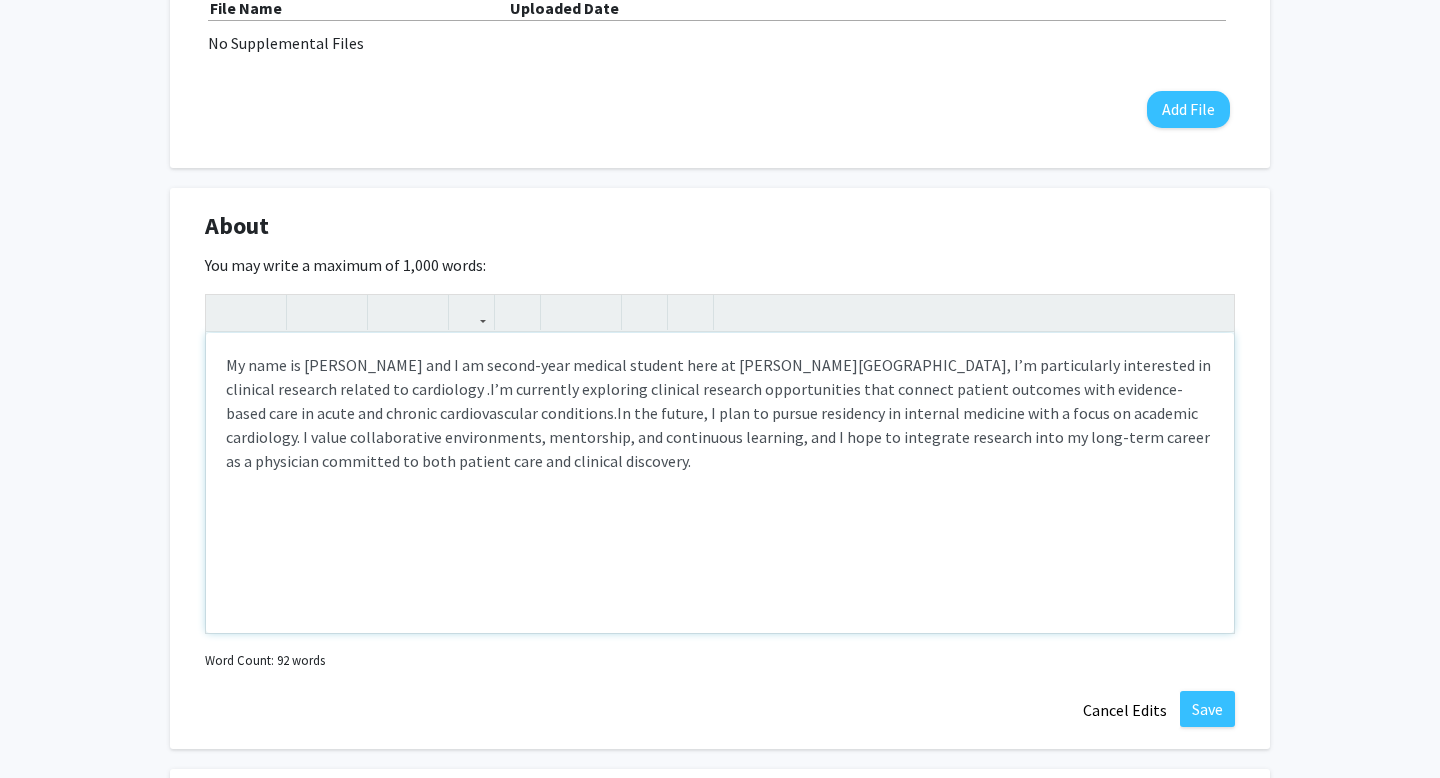 click on "My name is Ikenna and I am second-year medical student here at Wayne State School of Medicine, I’m particularly interested in clinical research related to cardiology .  I’m currently exploring clinical research opportunities that connect patient outcomes with evidence-based care in acute and chronic cardiovascular conditions.  In the future, I plan to pursue residency in internal medicine with a focus on academic cardiology. I value collaborative environments, mentorship, and continuous learning, and I hope to integrate research into my long-term career as a physician committed to both patient care and clinical discovery." at bounding box center (720, 483) 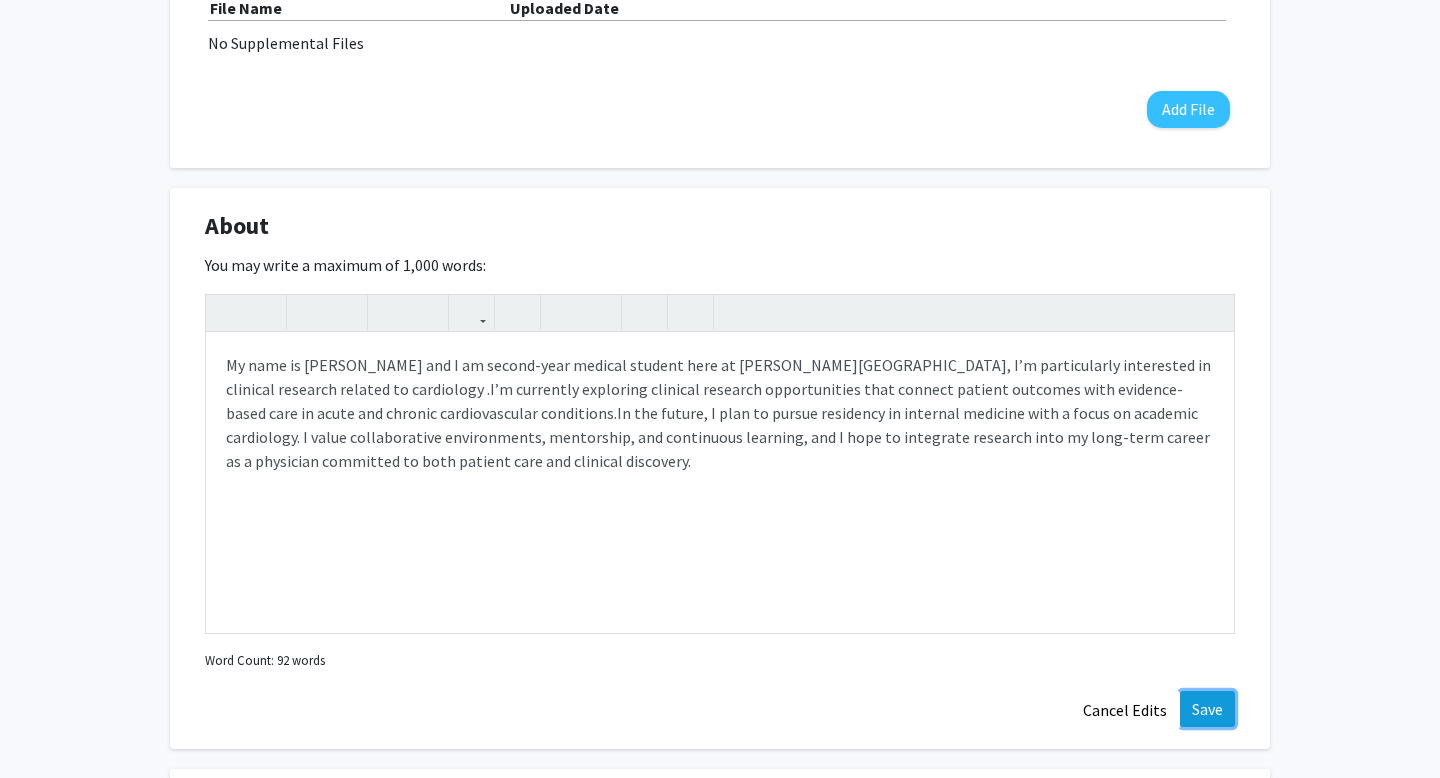 click on "Save" 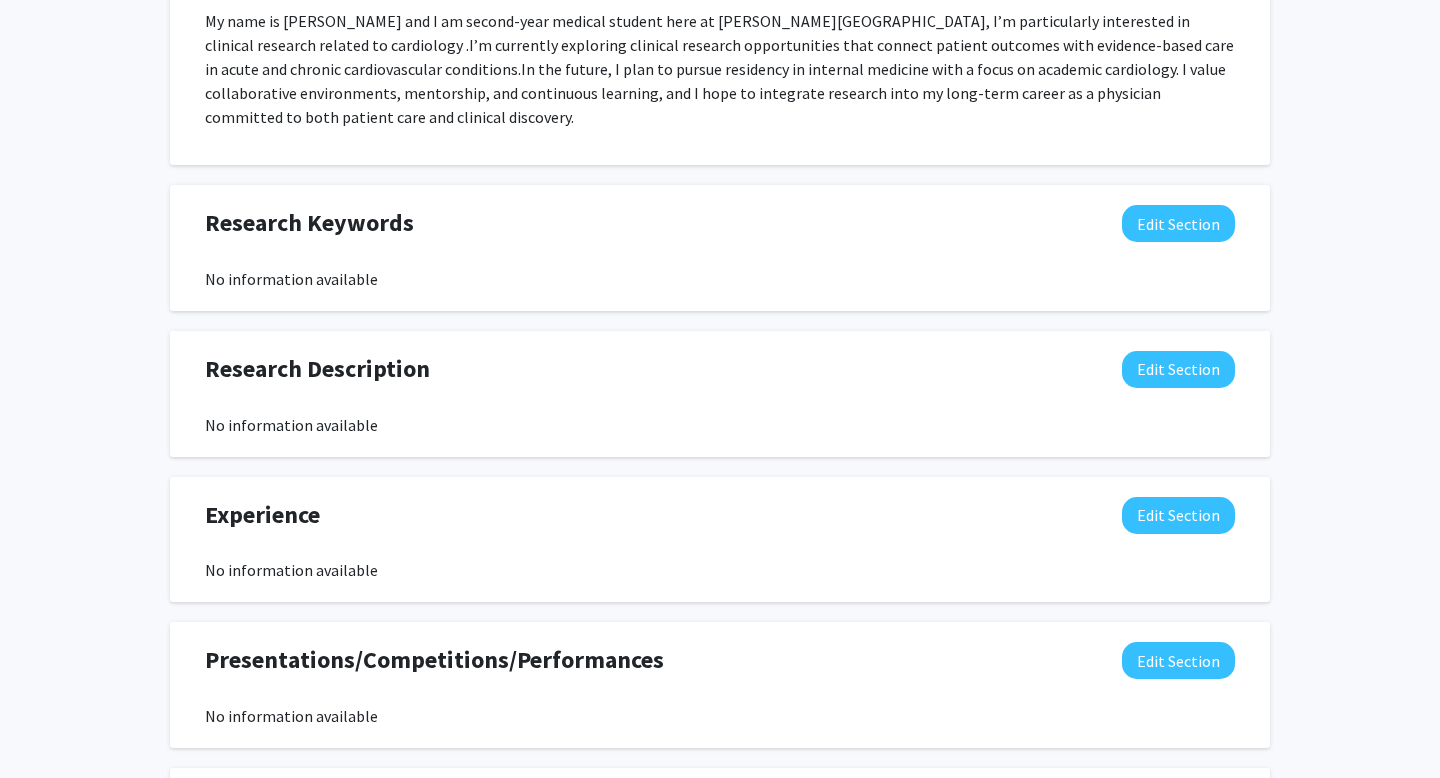 scroll, scrollTop: 958, scrollLeft: 0, axis: vertical 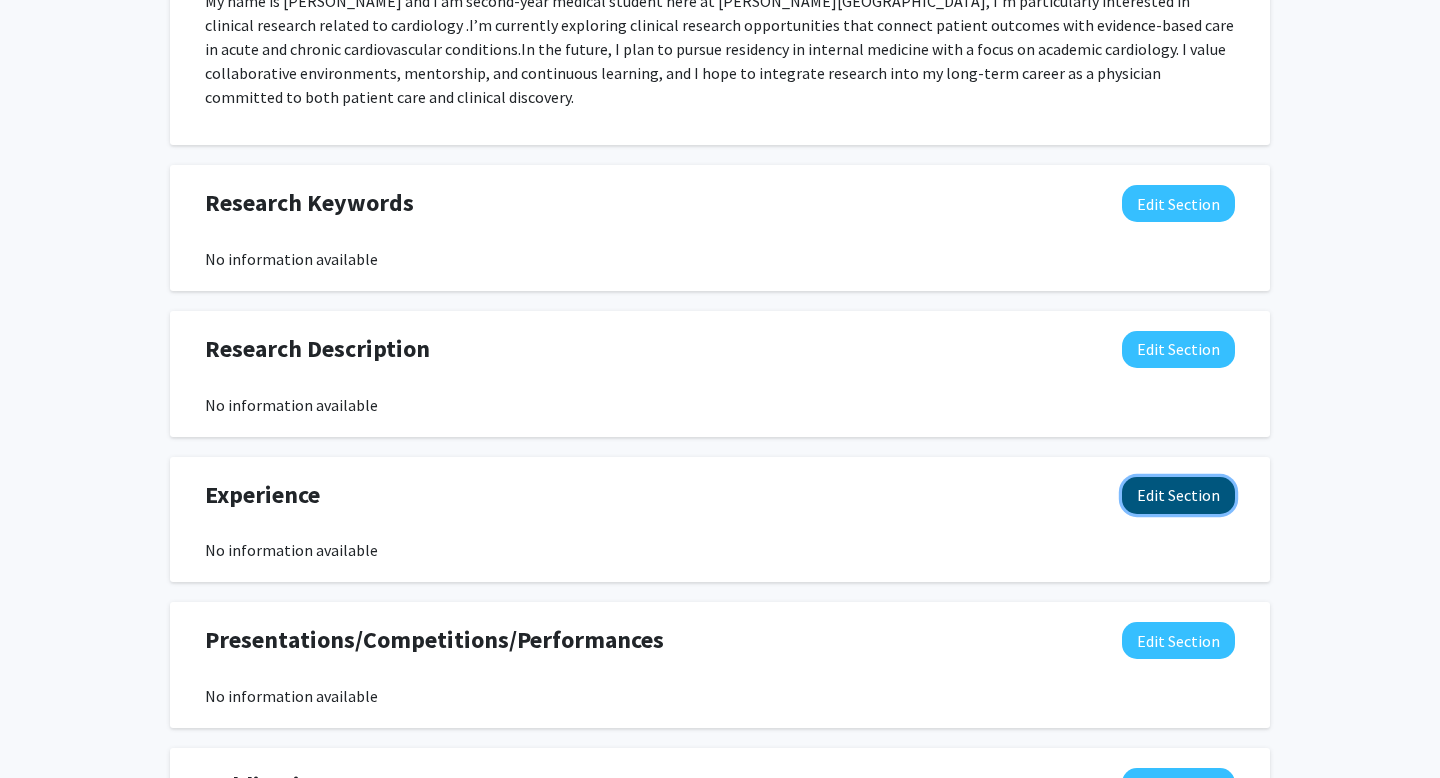 click on "Edit Section" 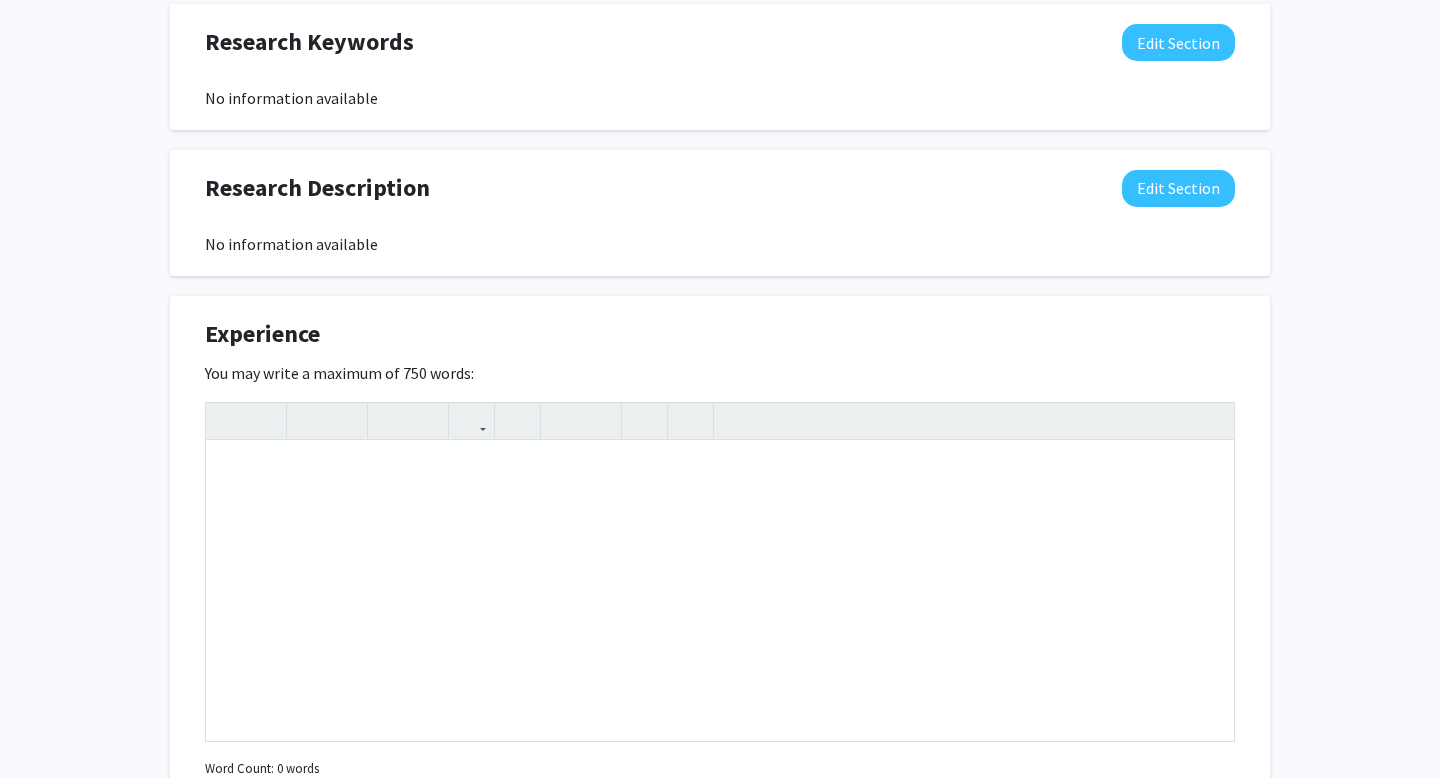 scroll, scrollTop: 1126, scrollLeft: 0, axis: vertical 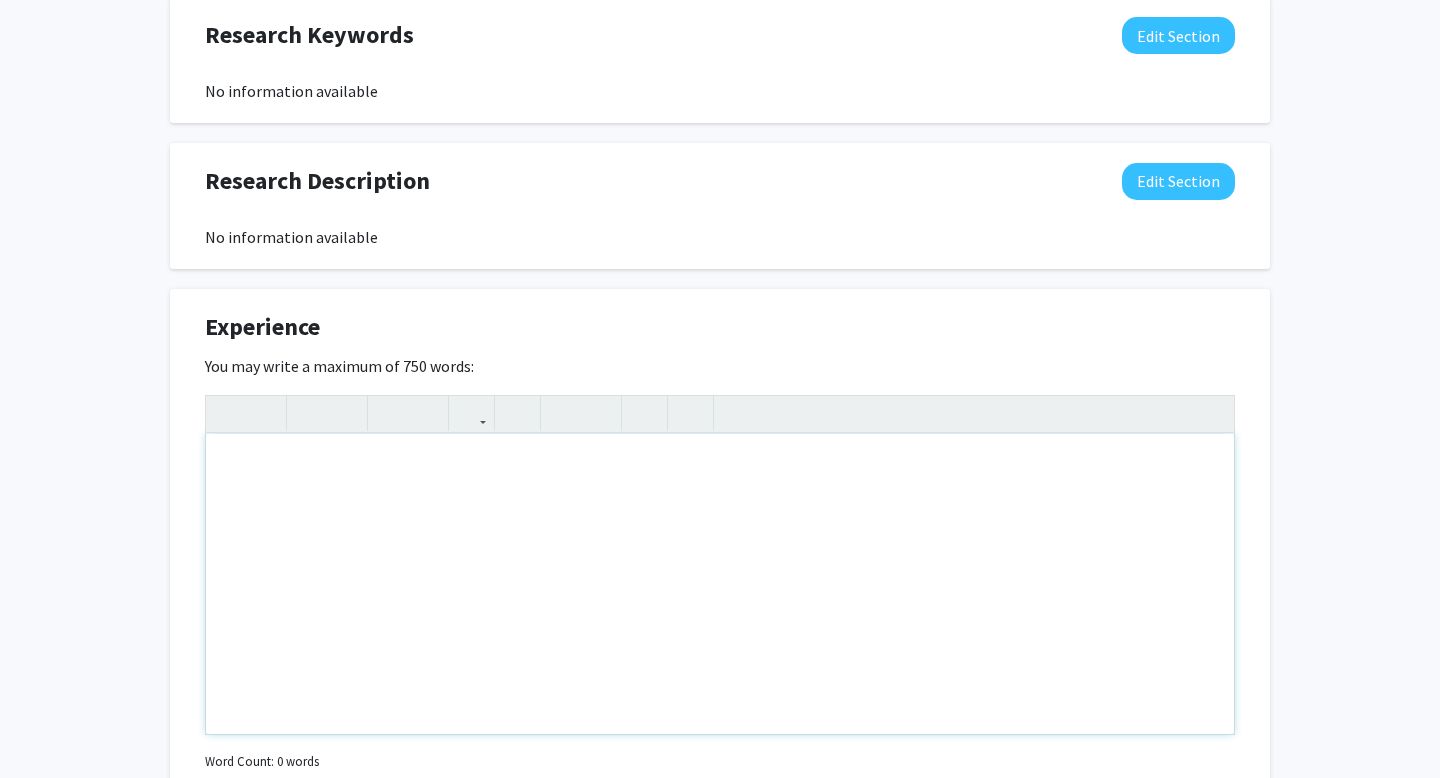 click at bounding box center [720, 584] 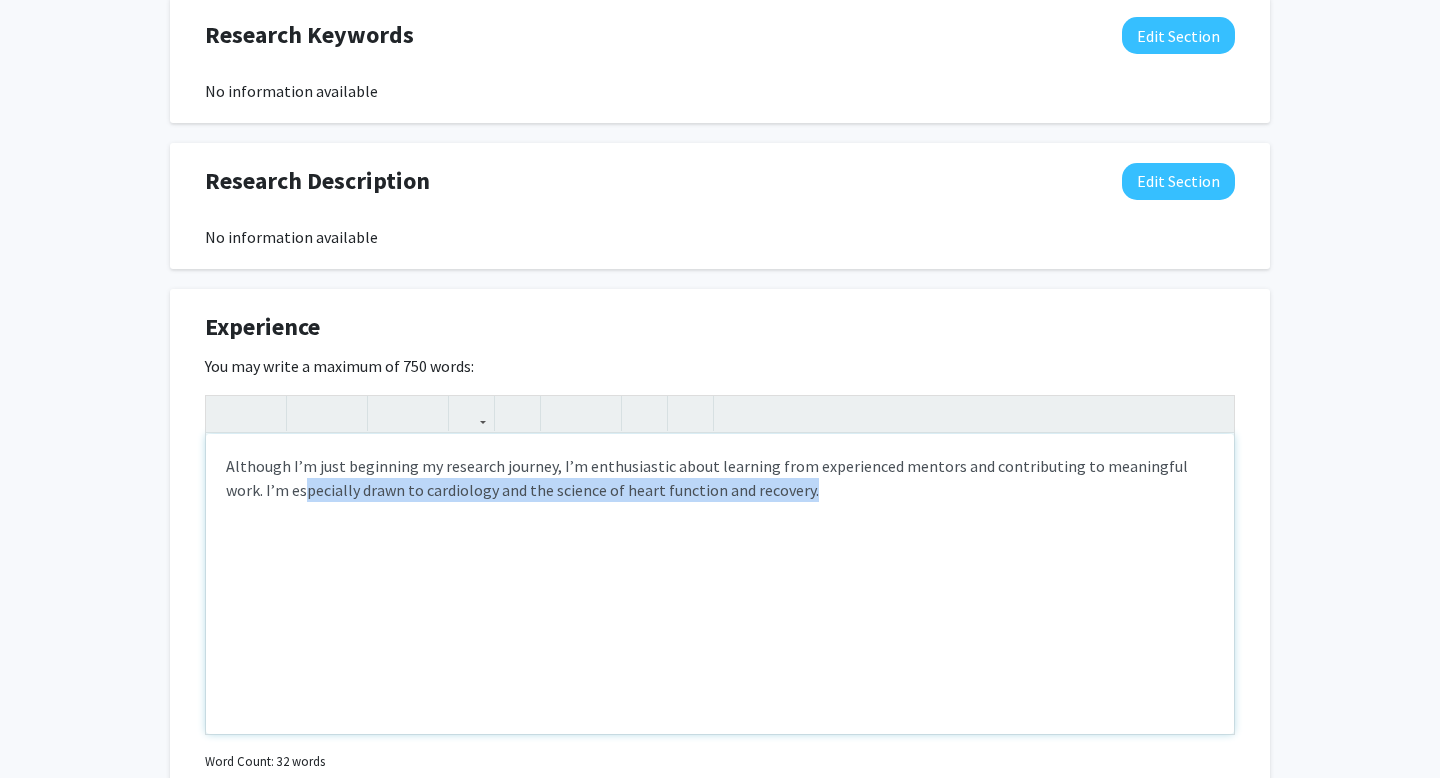 drag, startPoint x: 799, startPoint y: 488, endPoint x: 263, endPoint y: 497, distance: 536.07556 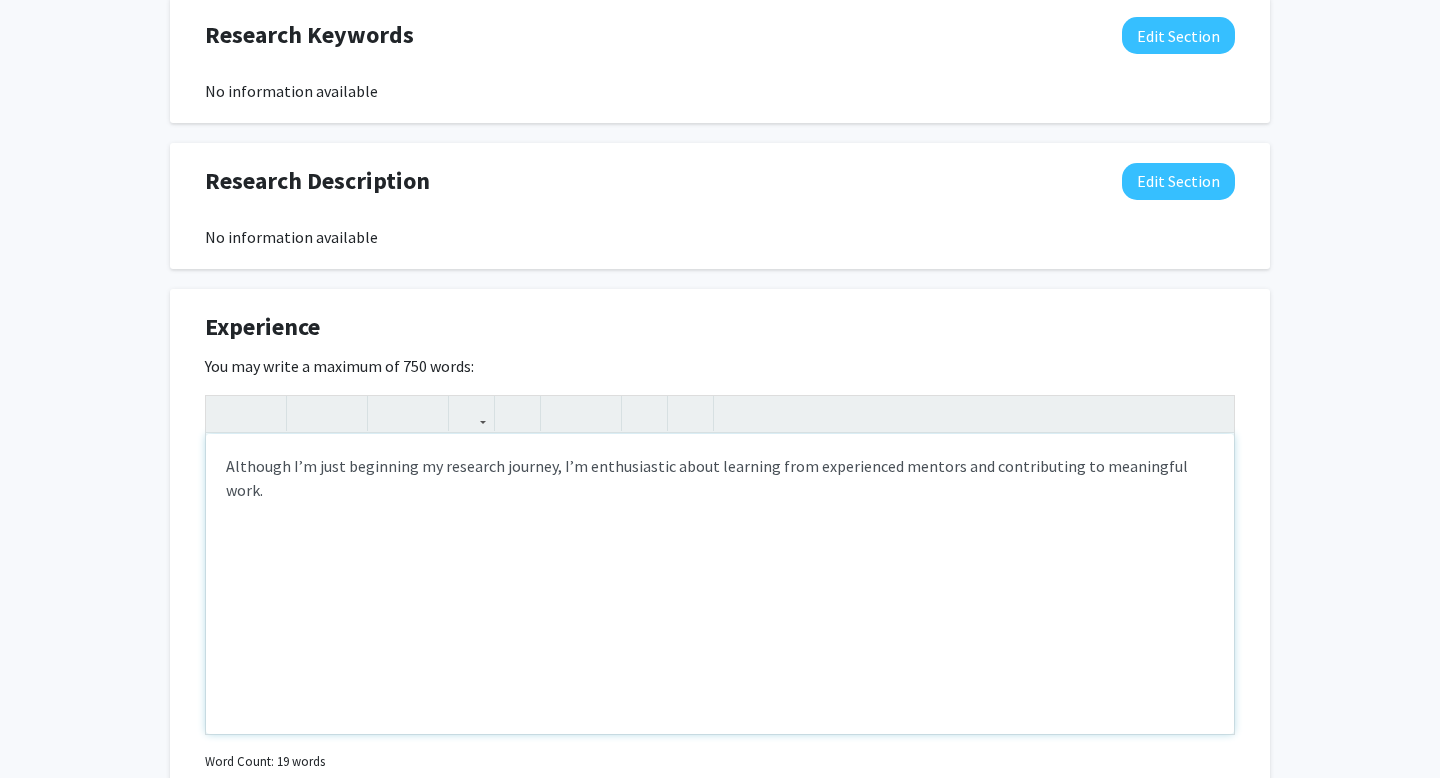 type on "<p>Although I’m just beginning my research journey, I’m enthusiastic about learning from experienced mentors and contributing to meaningful work.&nbsp; I am especially interested in learning experimental methods, data analysis, and how research can bridge basic science and patient care.</p><br><br>" 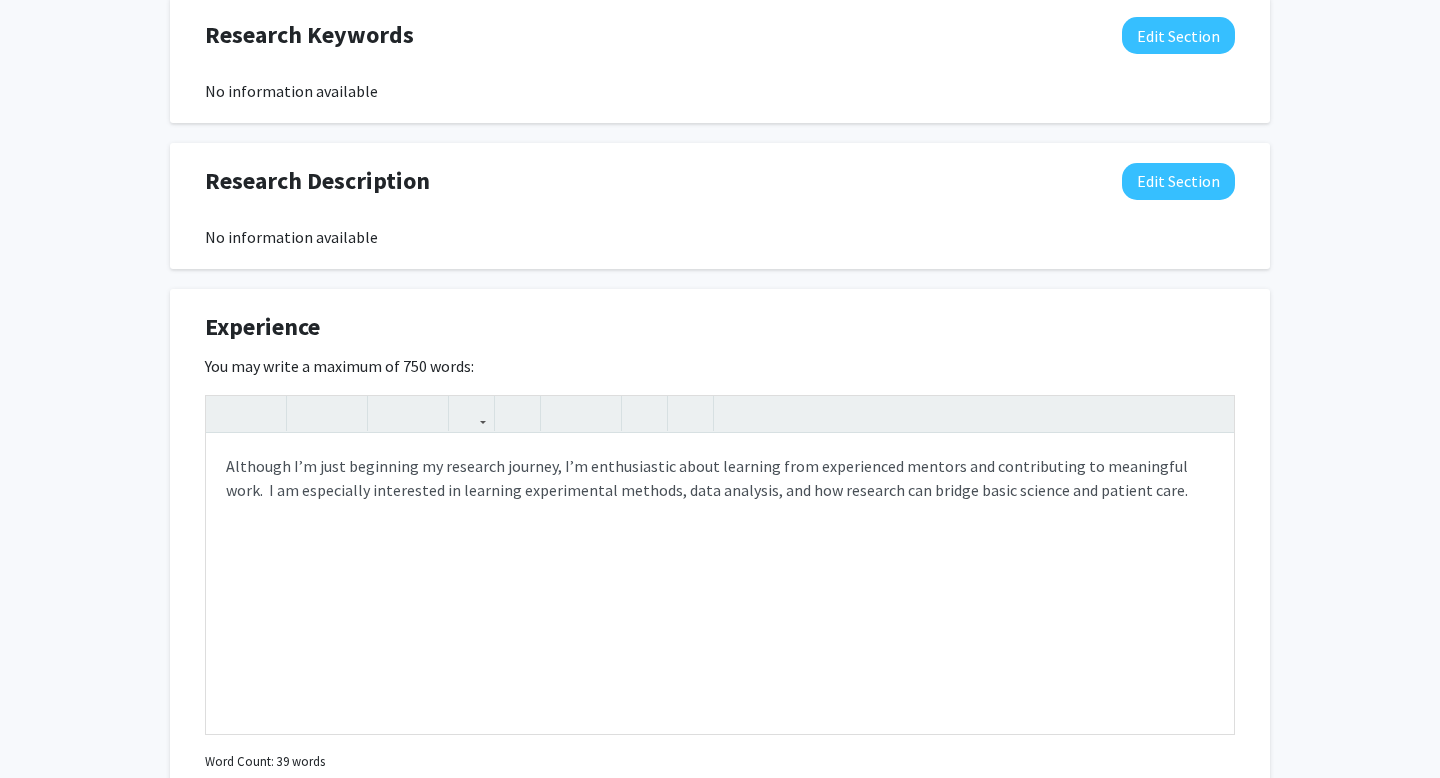 click on "Ikenna Oduocha  Edit Section  See Public View  help  Degree Level:   Doctoral Candidate (PhD, MD, DMD, PharmD, Etc.)   Year:   Second Year   Programs:  Medicine Seeking Opportunities?  Indicate to faculty/staff and other users that you are looking for opportunities to join collaborative projects.    Seeking Collaborators?  Indicate if you are looking for other students to join you on collaborative projects.       Supplemental Files    Allow supplemental files to be publicly visible?  help  Use this section to upload files such as resumes, transcripts, and more. File Name Uploaded Date No Supplemental Files  Add File  About  Edit Section  My name is Ikenna and I am second-year medical student here at Wayne State School of Medicine, I’m particularly interested in clinical research related to cardiology .  I’m currently exploring clinical research opportunities that connect patient outcomes with evidence-based care in acute and chronic cardiovascular conditions.  Insert link Remove link Save Save Save" 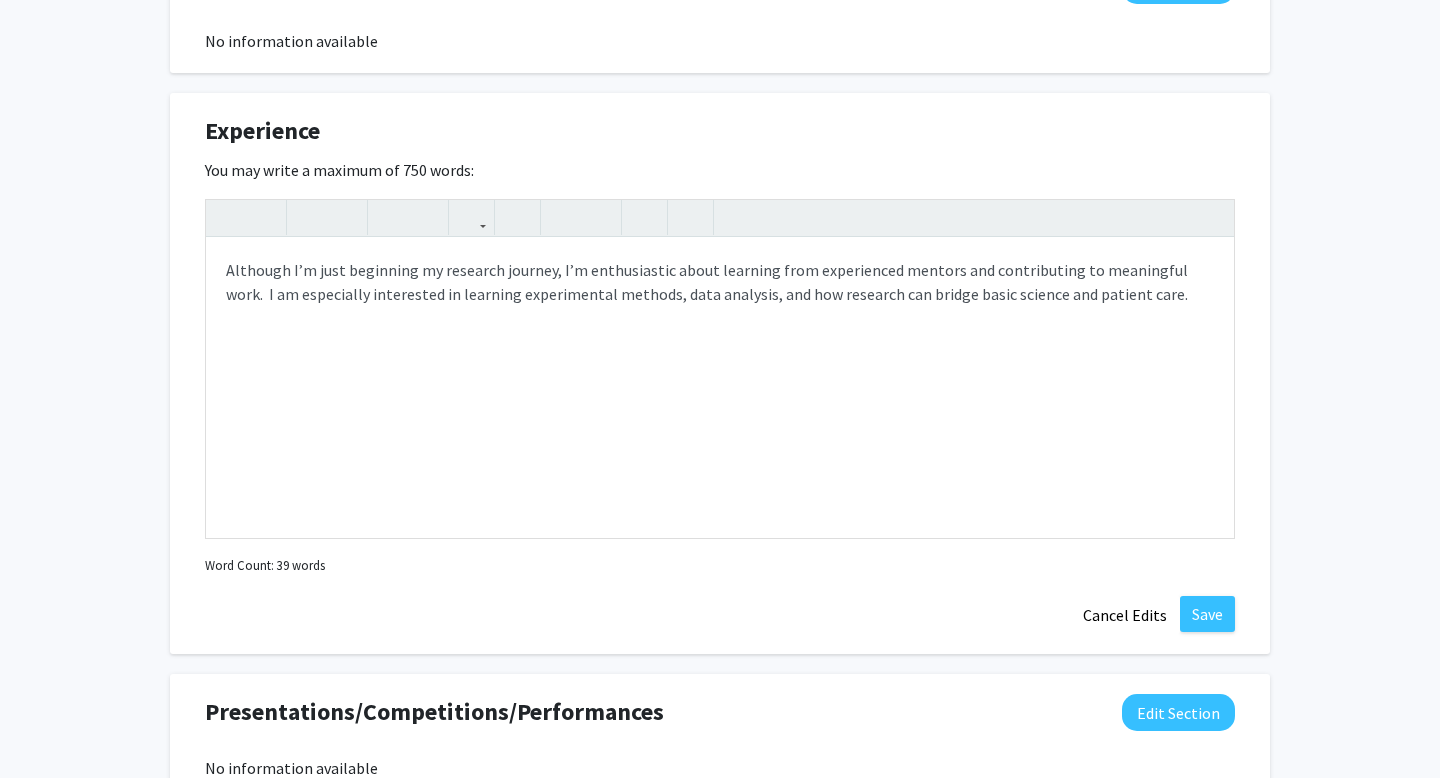 scroll, scrollTop: 1326, scrollLeft: 0, axis: vertical 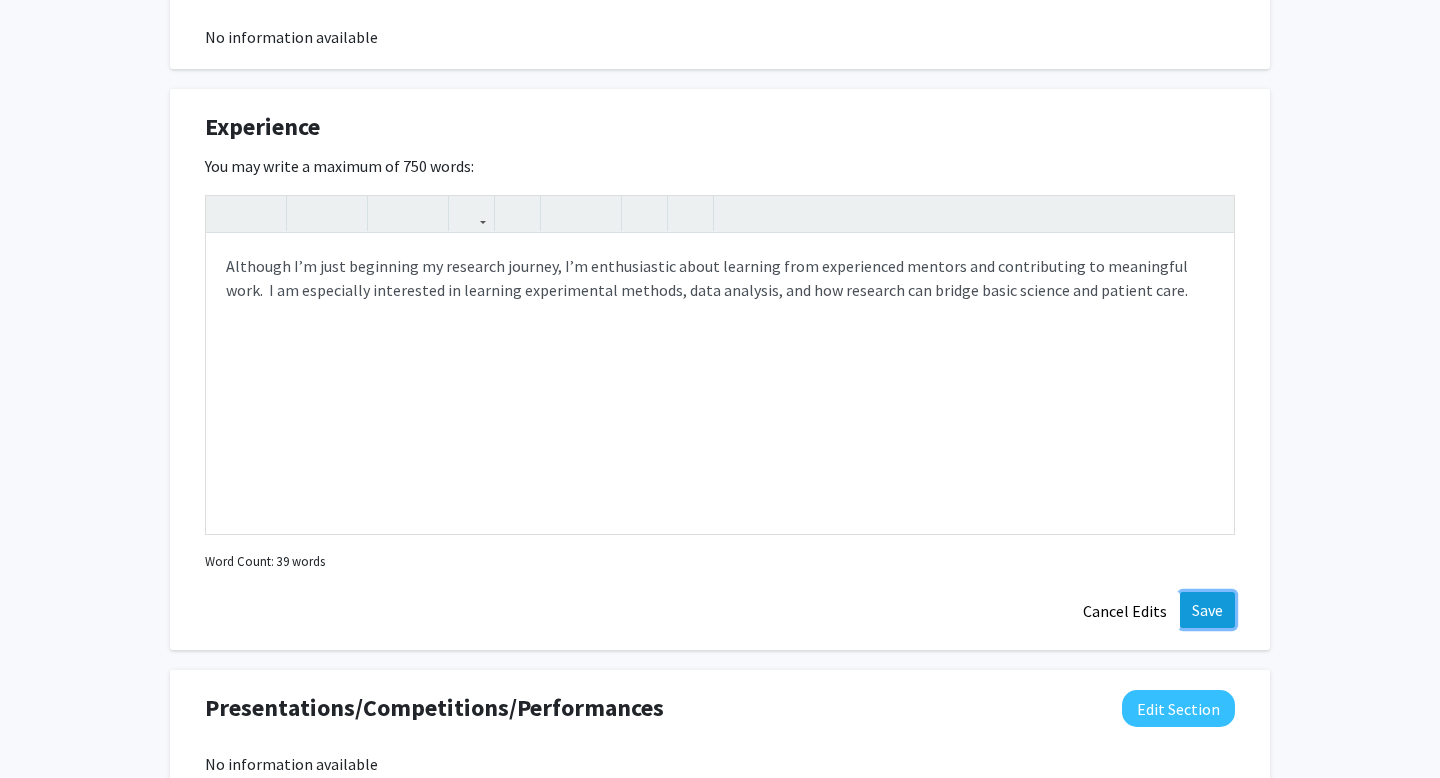 click on "Save" 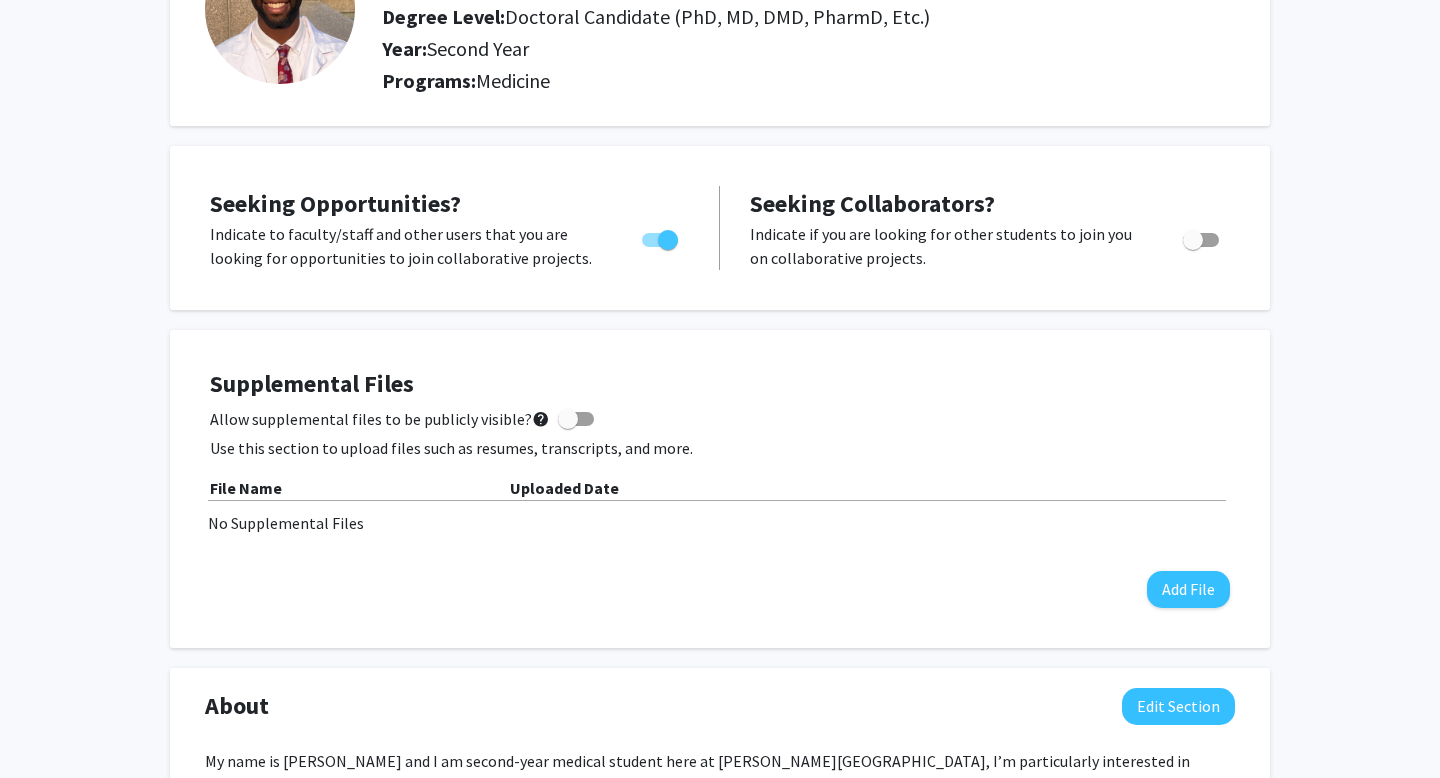 scroll, scrollTop: 0, scrollLeft: 0, axis: both 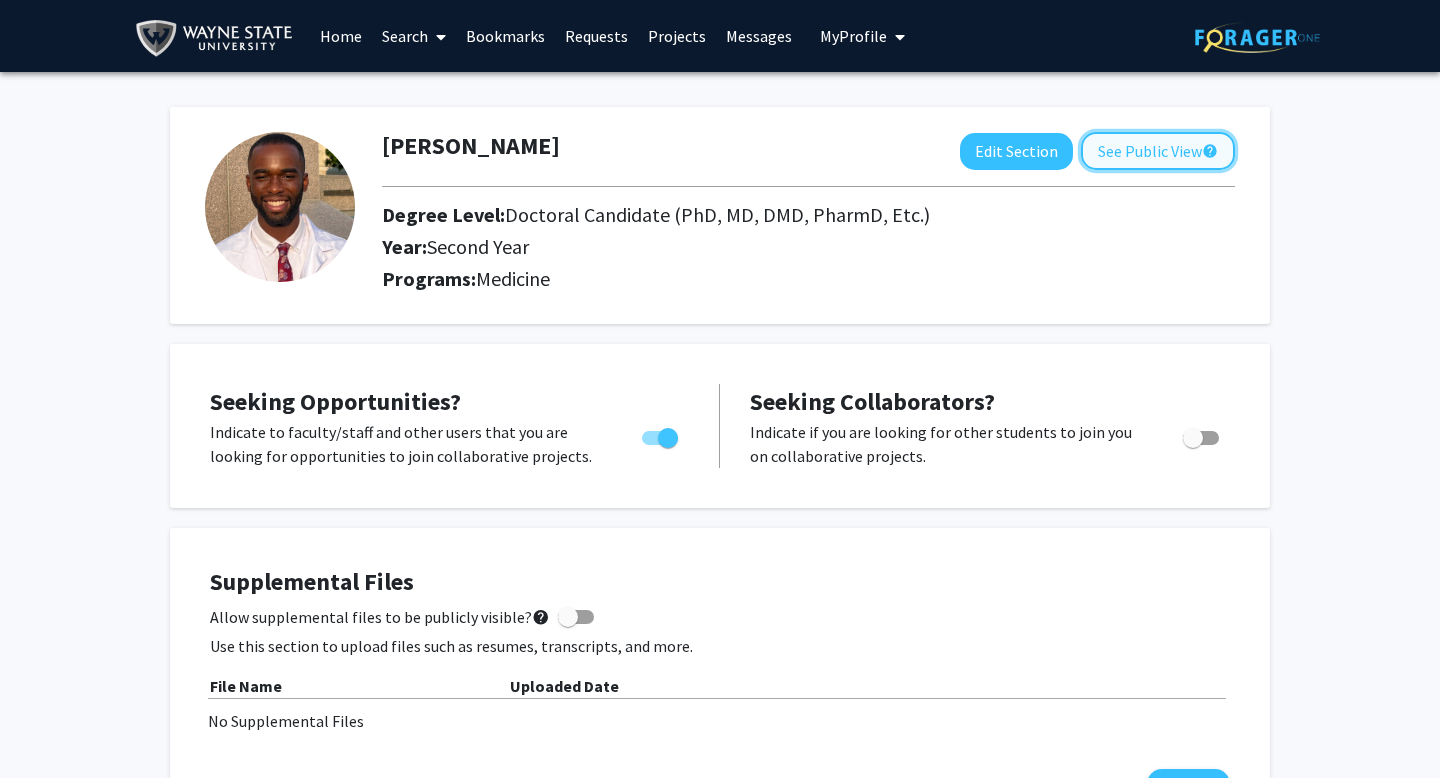 click on "See Public View  help" 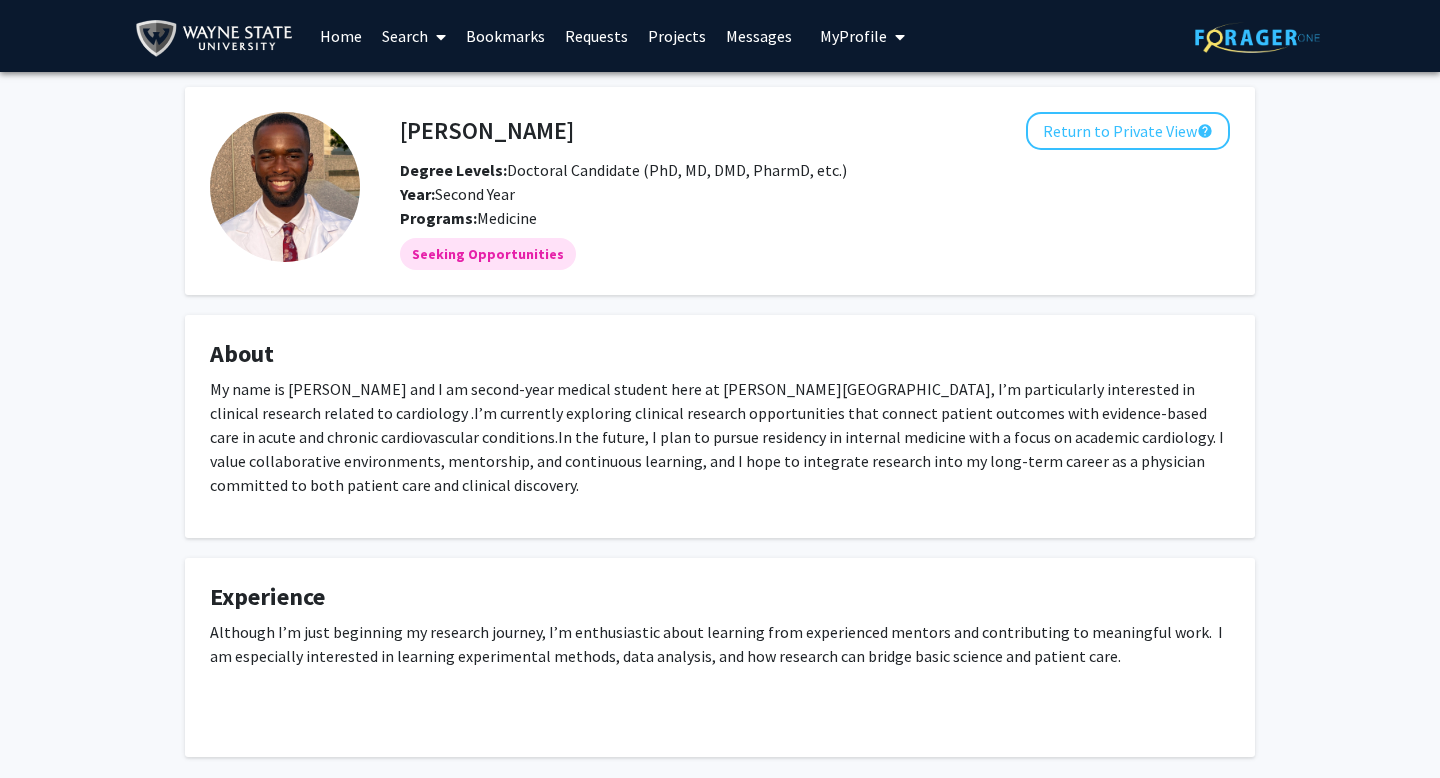 scroll, scrollTop: 103, scrollLeft: 0, axis: vertical 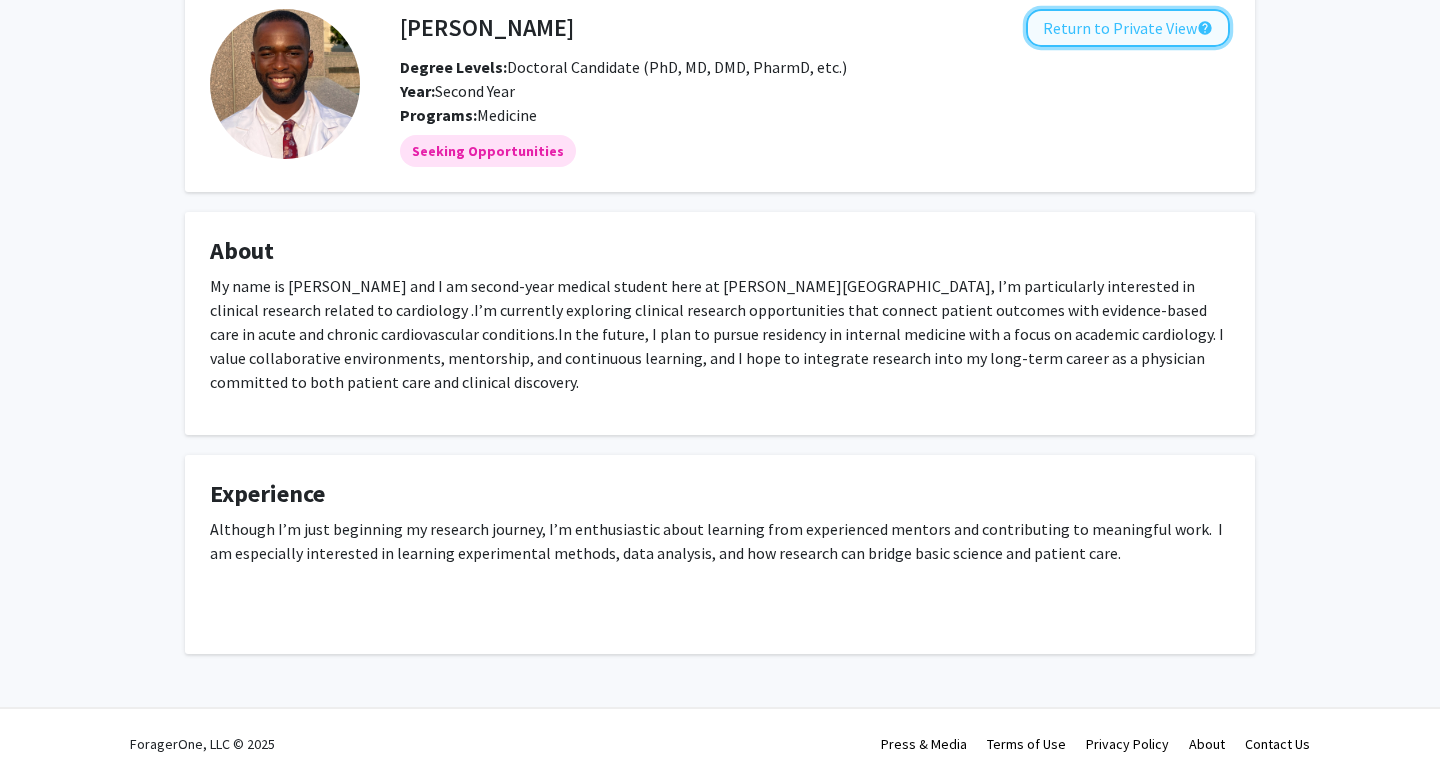 click on "Return to Private View  help" 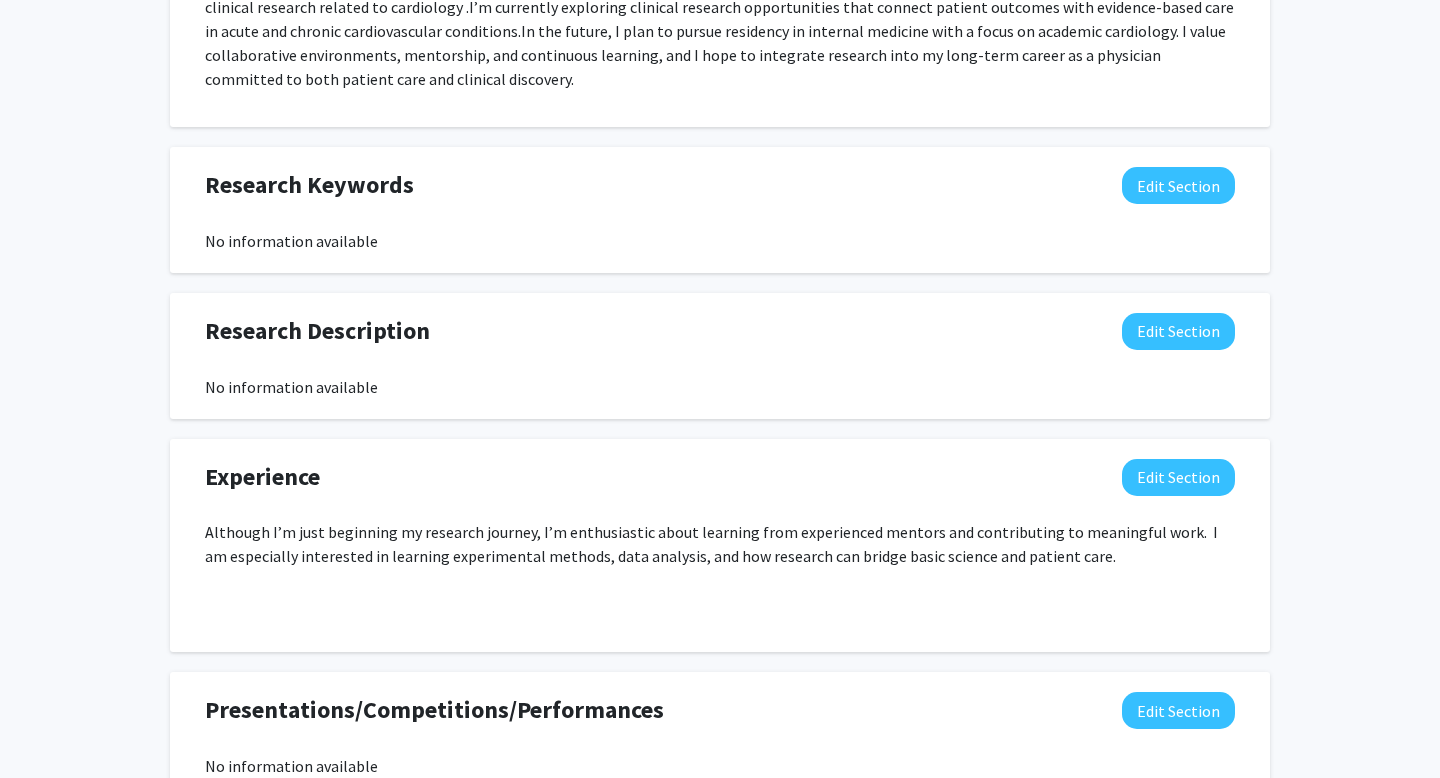 scroll, scrollTop: 975, scrollLeft: 0, axis: vertical 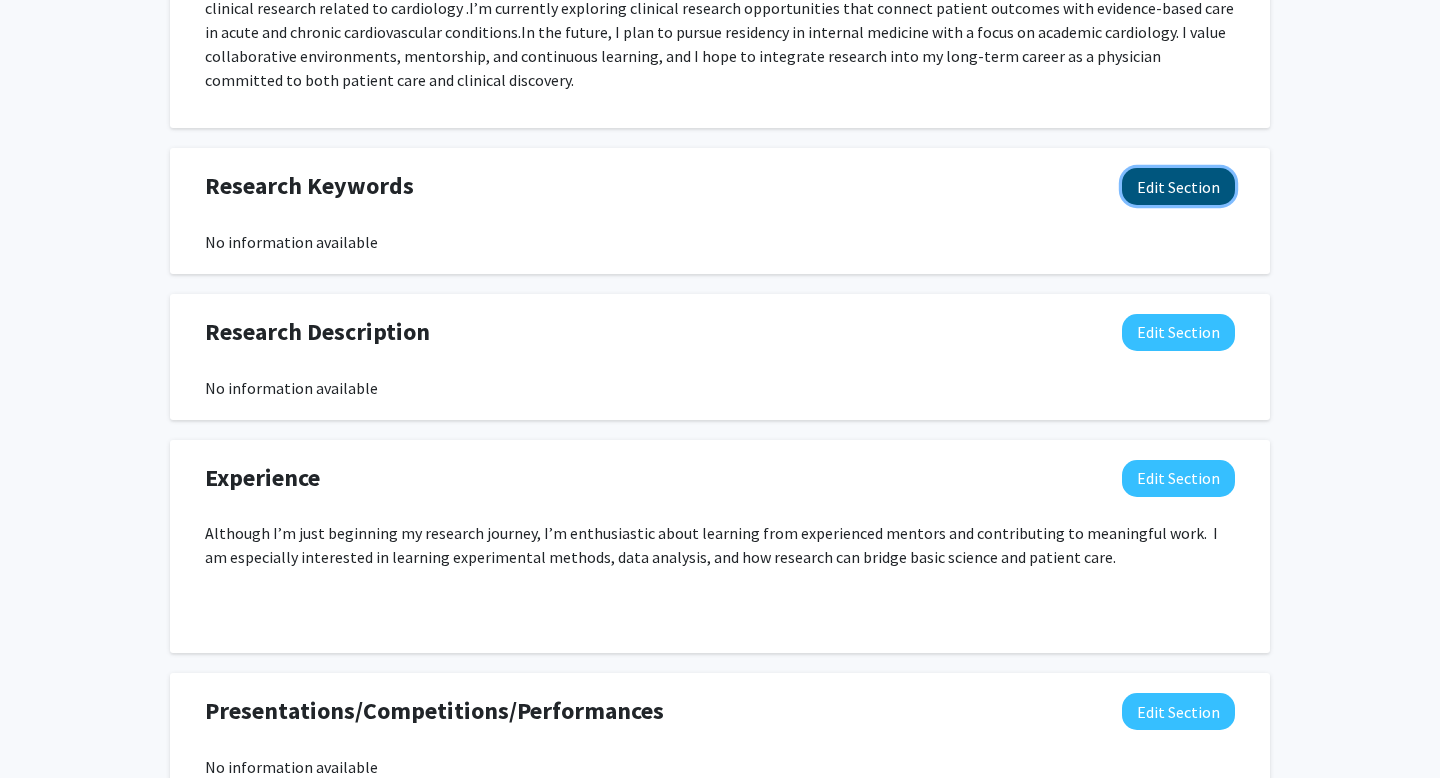 click on "Edit Section" 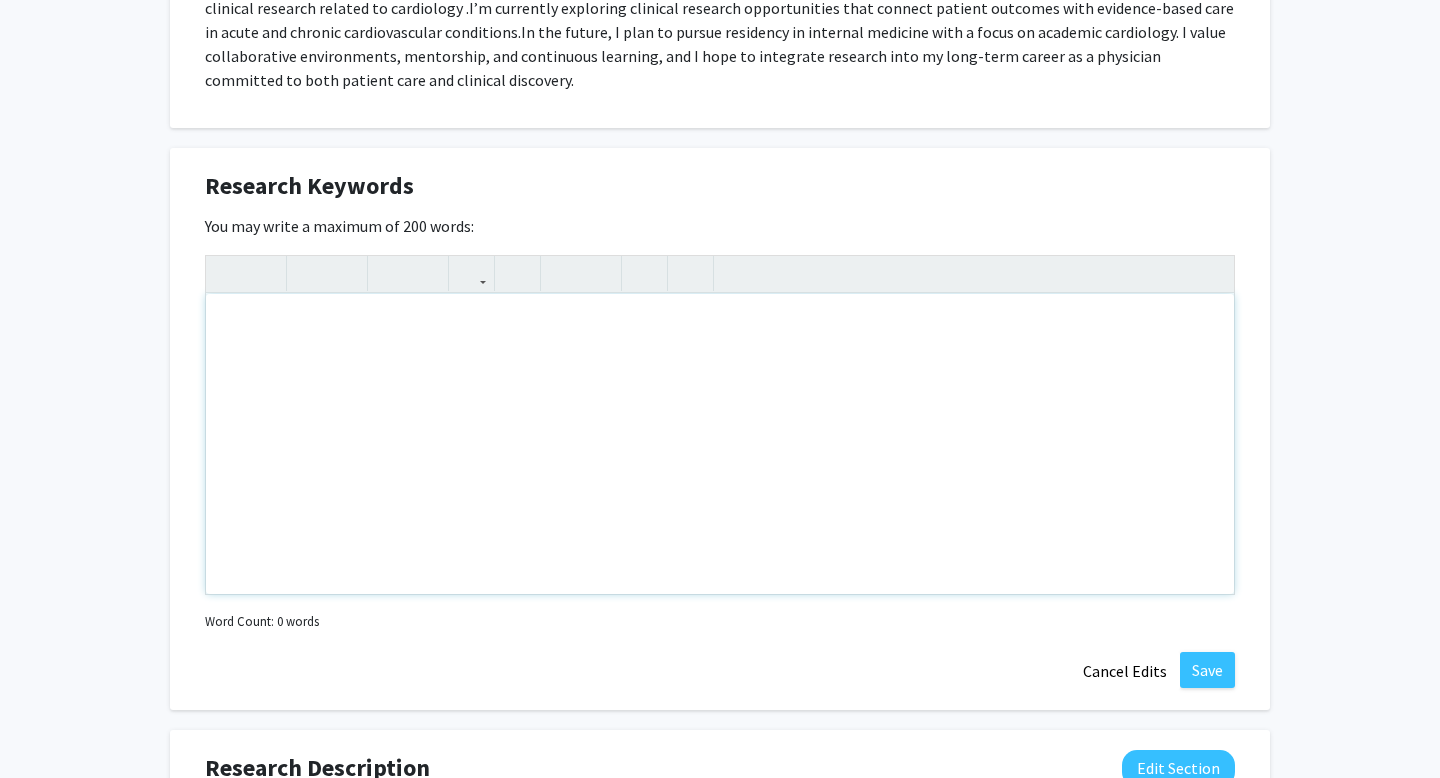 click at bounding box center (720, 444) 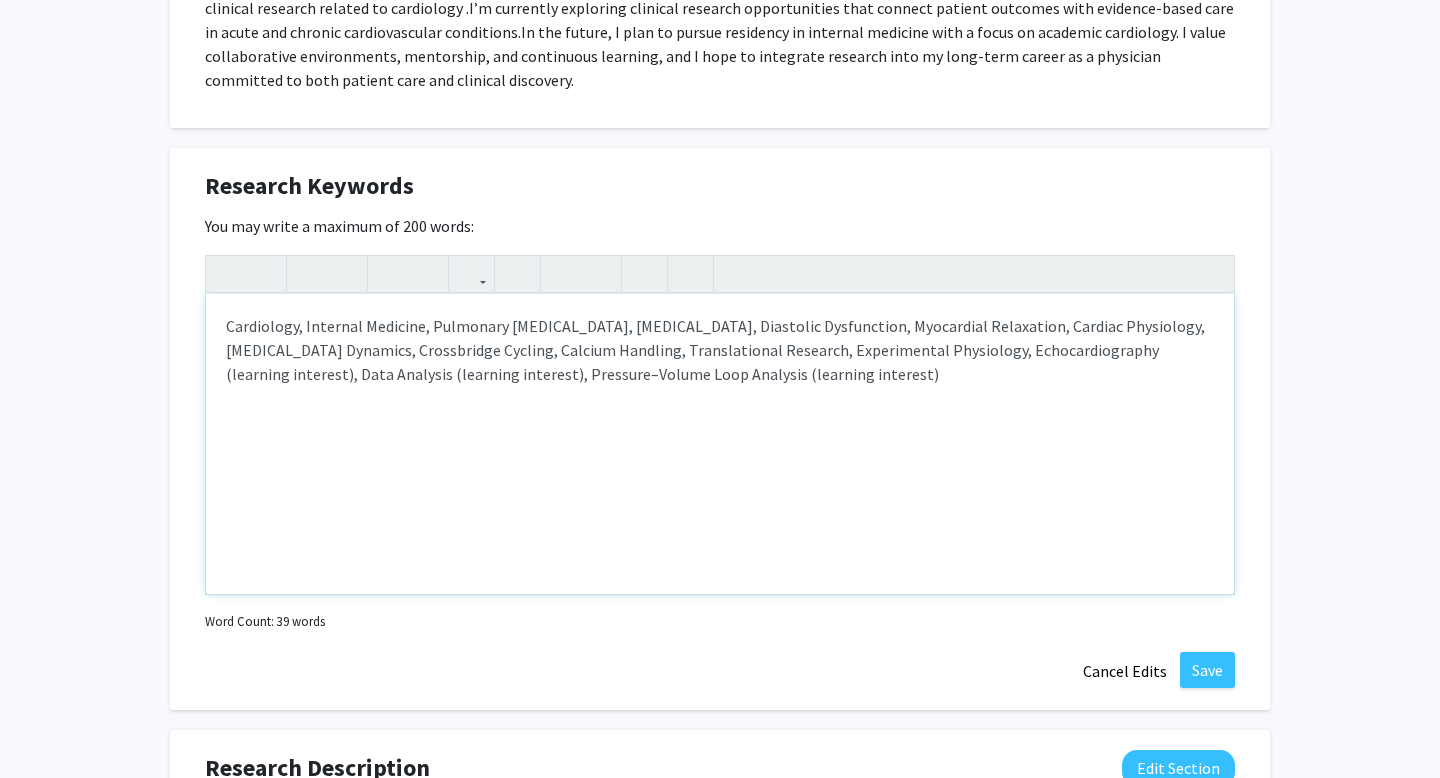 click on "Cardiology, Internal Medicine, Pulmonary Embolism, Heart Failure with Preserved Ejection Fraction, Diastolic Dysfunction, Myocardial Relaxation, Cardiac Physiology, Sarcomere Dynamics, Crossbridge Cycling, Calcium Handling, Translational Research, Experimental Physiology, Echocardiography (learning interest), Data Analysis (learning interest), Pressure–Volume Loop Analysis (learning interest)" at bounding box center [720, 350] 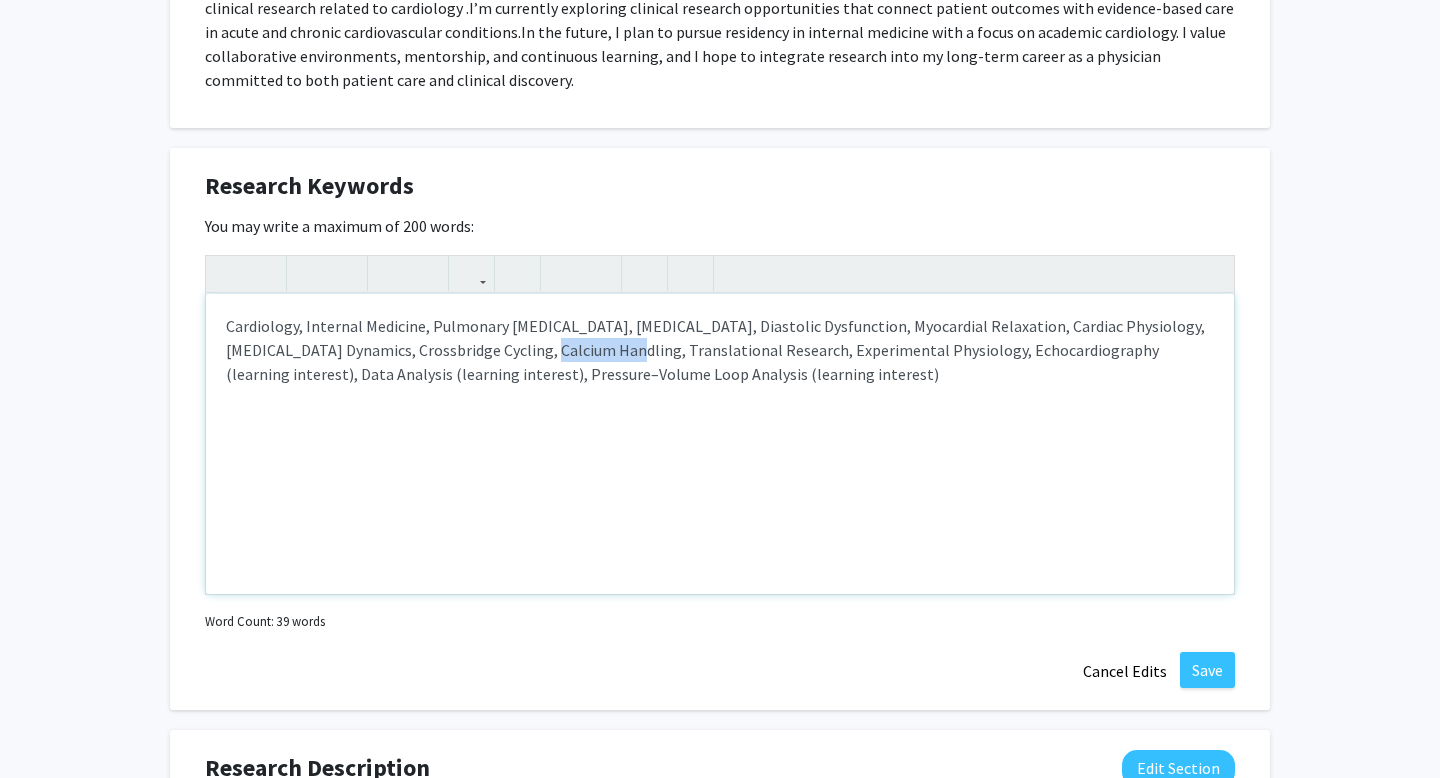 click on "Cardiology, Internal Medicine, Pulmonary Embolism, Heart Failure with Preserved Ejection Fraction, Diastolic Dysfunction, Myocardial Relaxation, Cardiac Physiology, Sarcomere Dynamics, Crossbridge Cycling, Calcium Handling, Translational Research, Experimental Physiology, Echocardiography (learning interest), Data Analysis (learning interest), Pressure–Volume Loop Analysis (learning interest)" at bounding box center (720, 444) 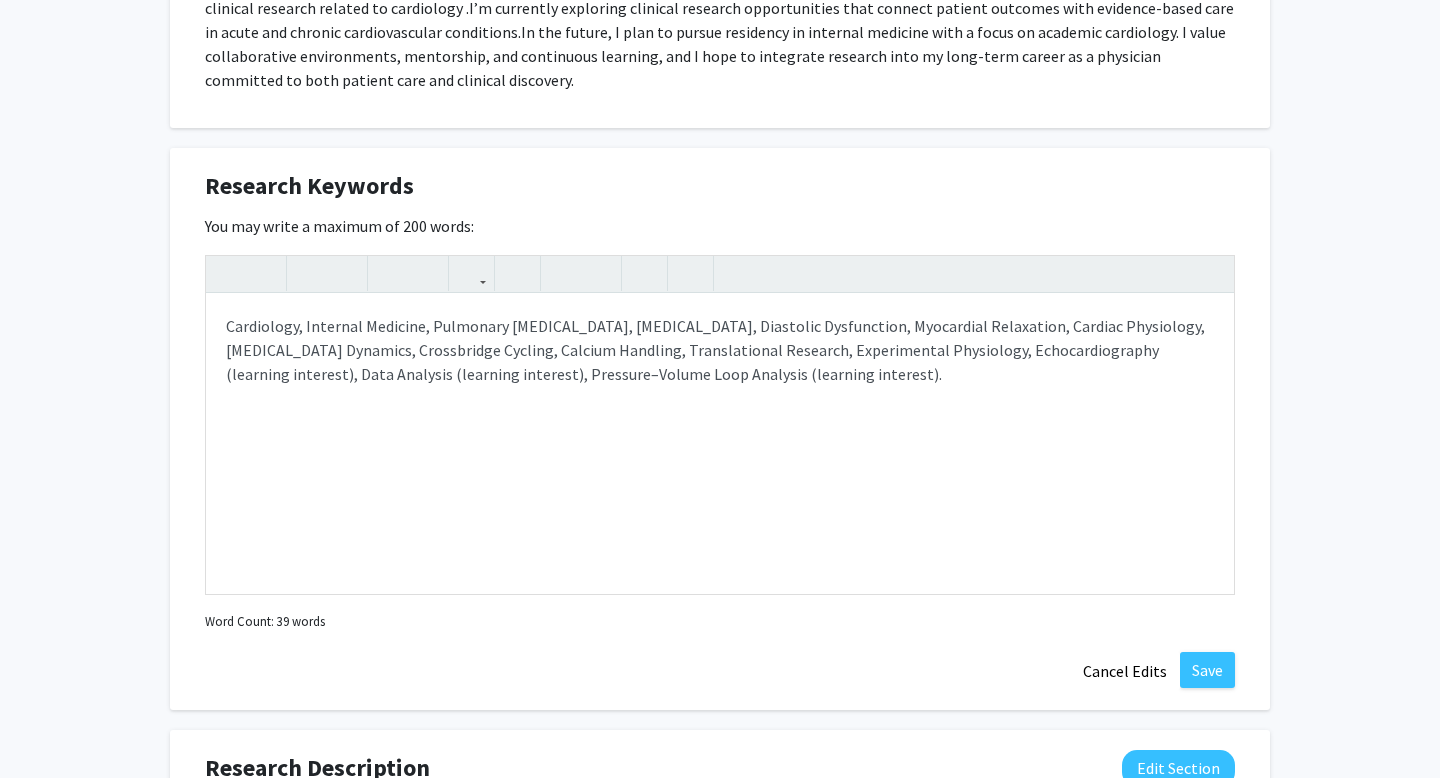 click on "Research Keywords  Edit Section" 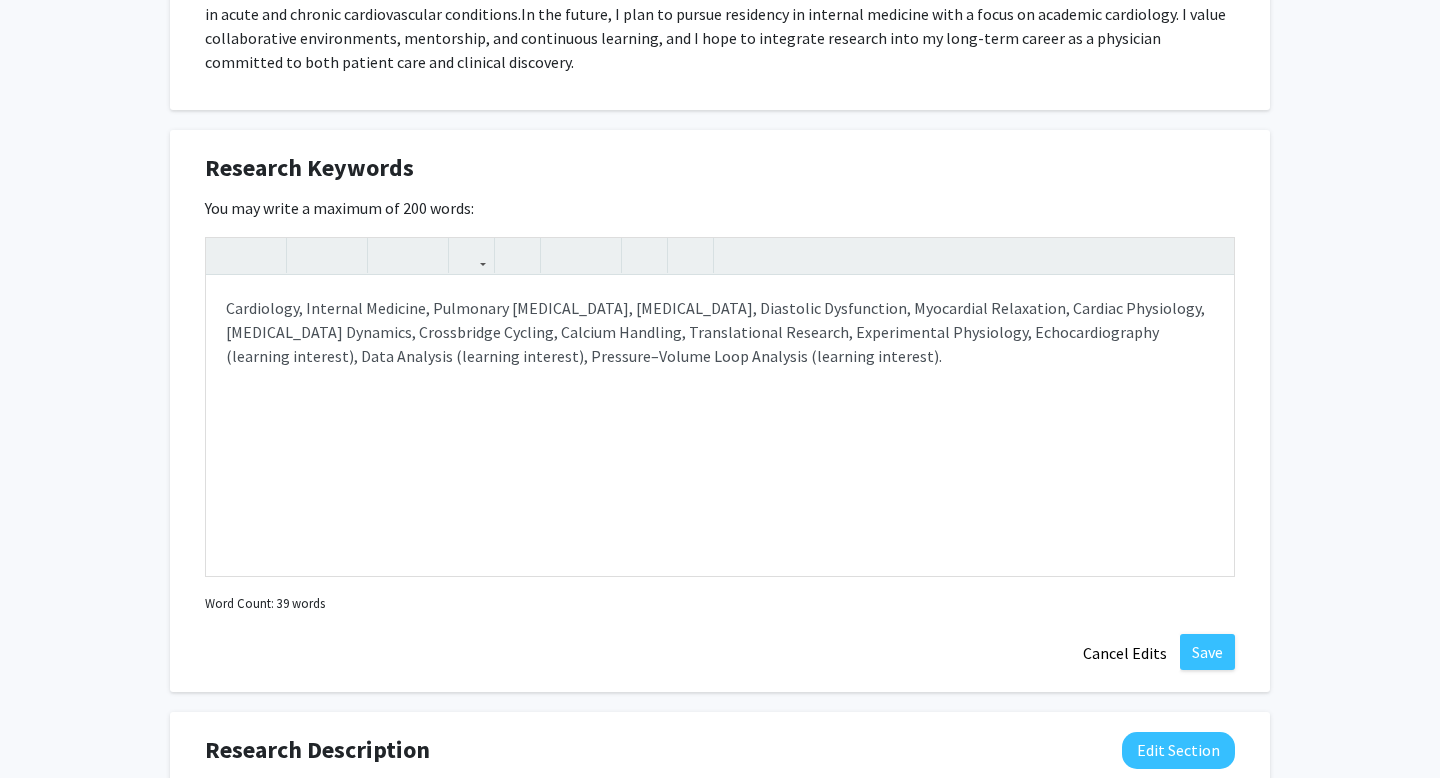 scroll, scrollTop: 994, scrollLeft: 0, axis: vertical 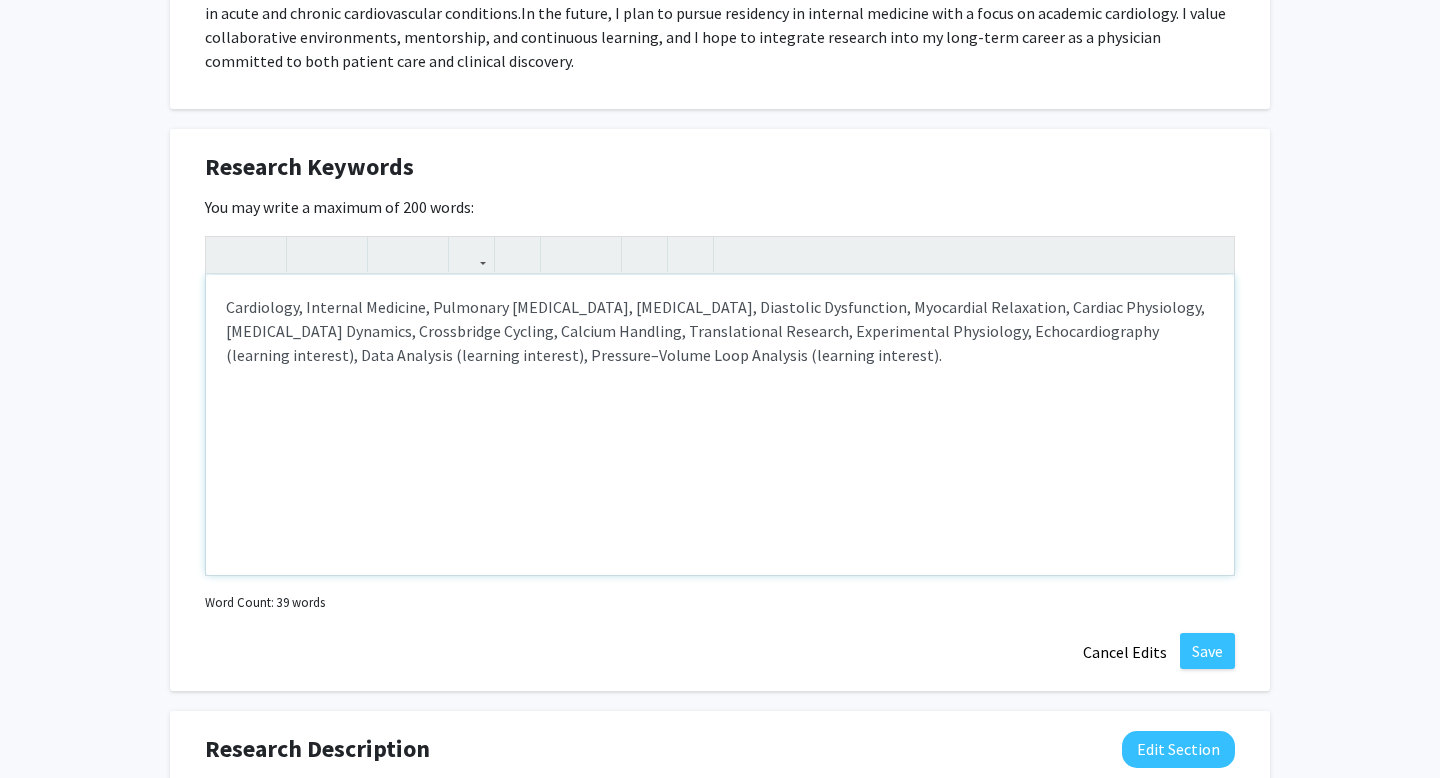 click on "Cardiology, Internal Medicine, Pulmonary Embolism, Heart Failure with Preserved Ejection Fraction, Diastolic Dysfunction, Myocardial Relaxation, Cardiac Physiology, Sarcomere Dynamics, Crossbridge Cycling, Calcium Handling, Translational Research, Experimental Physiology, Echocardiography (learning interest), Data Analysis (learning interest), Pressure–Volume Loop Analysis (learning interest)." at bounding box center [720, 331] 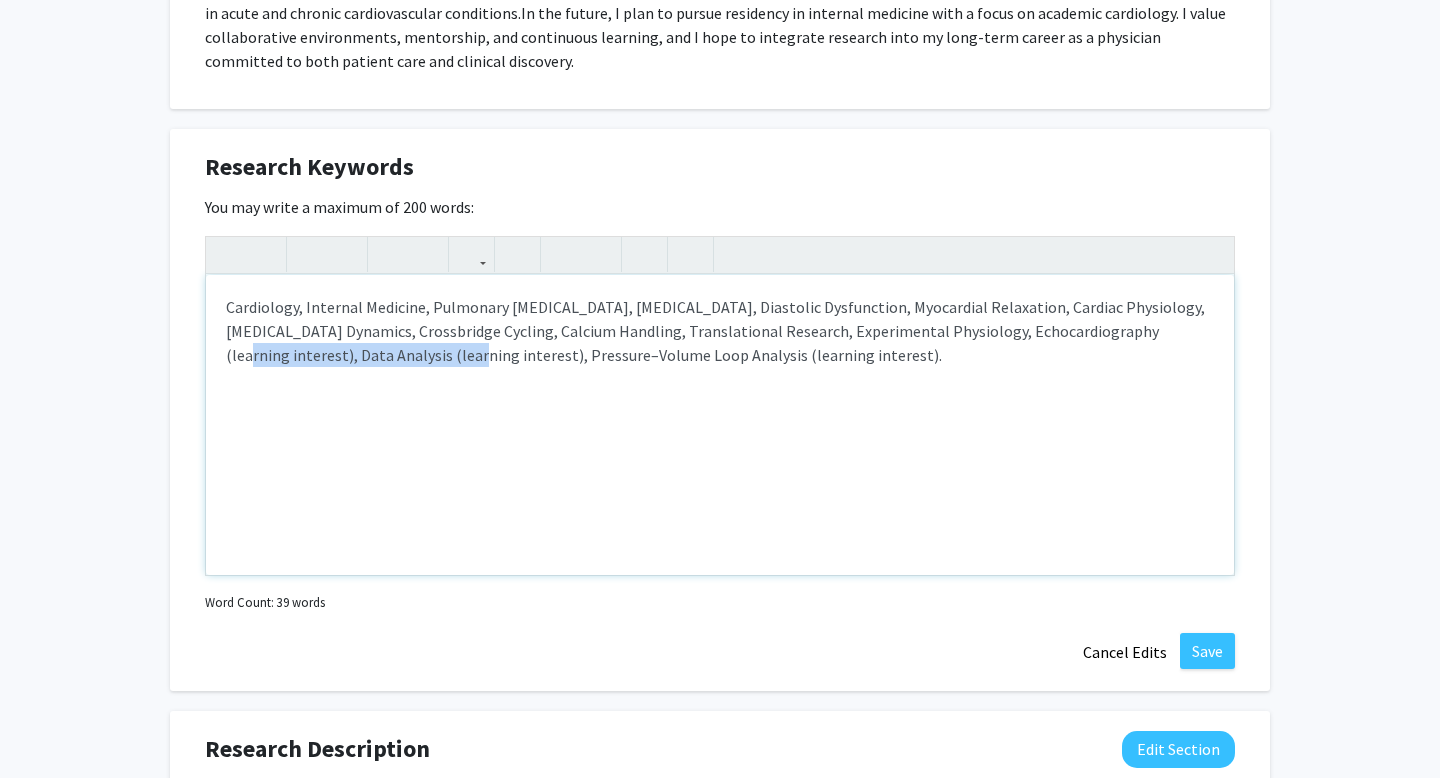drag, startPoint x: 229, startPoint y: 356, endPoint x: 469, endPoint y: 364, distance: 240.1333 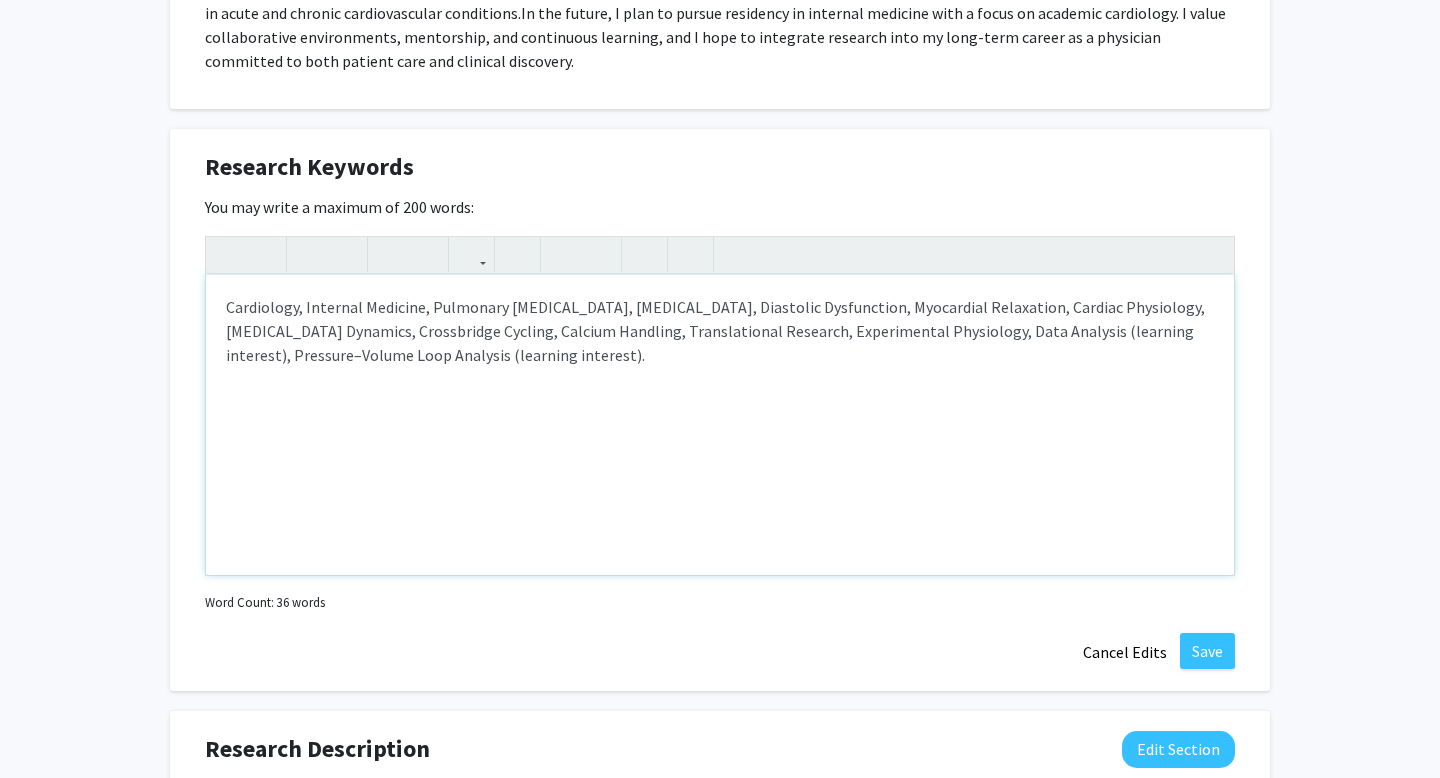 type on "<p>Cardiology, Internal Medicine, Pulmonary Embolism, Heart Failure with Preserved Ejection Fraction, Diastolic Dysfunction, Myocardial Relaxation, Cardiac Physiology, Sarcomere Dynamics, Crossbridge Cycling, Calcium Handling, Translational Research, Experimental Physiology, Data Analysis (learning interest), Pressure–Volume Loop Analysis (learning interest).</p>" 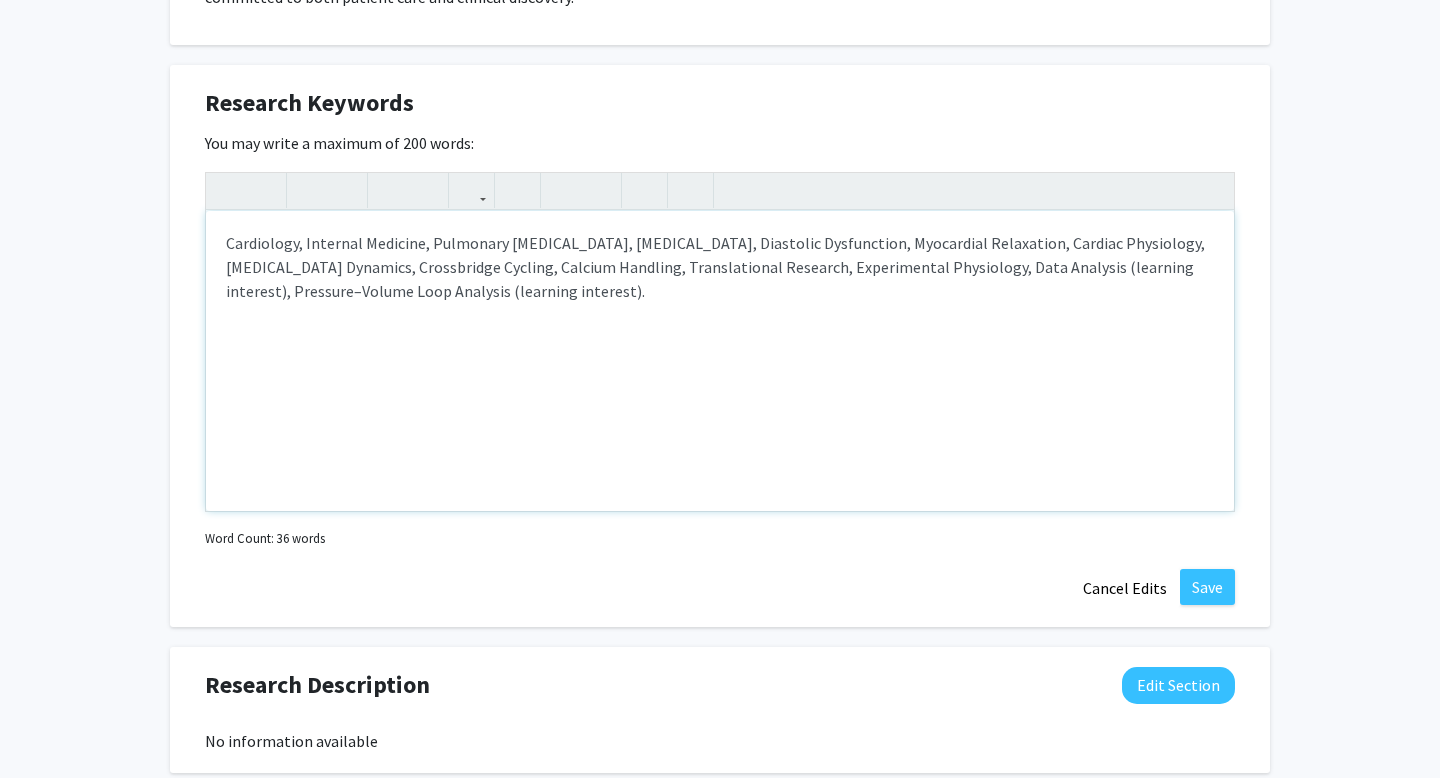 scroll, scrollTop: 1072, scrollLeft: 0, axis: vertical 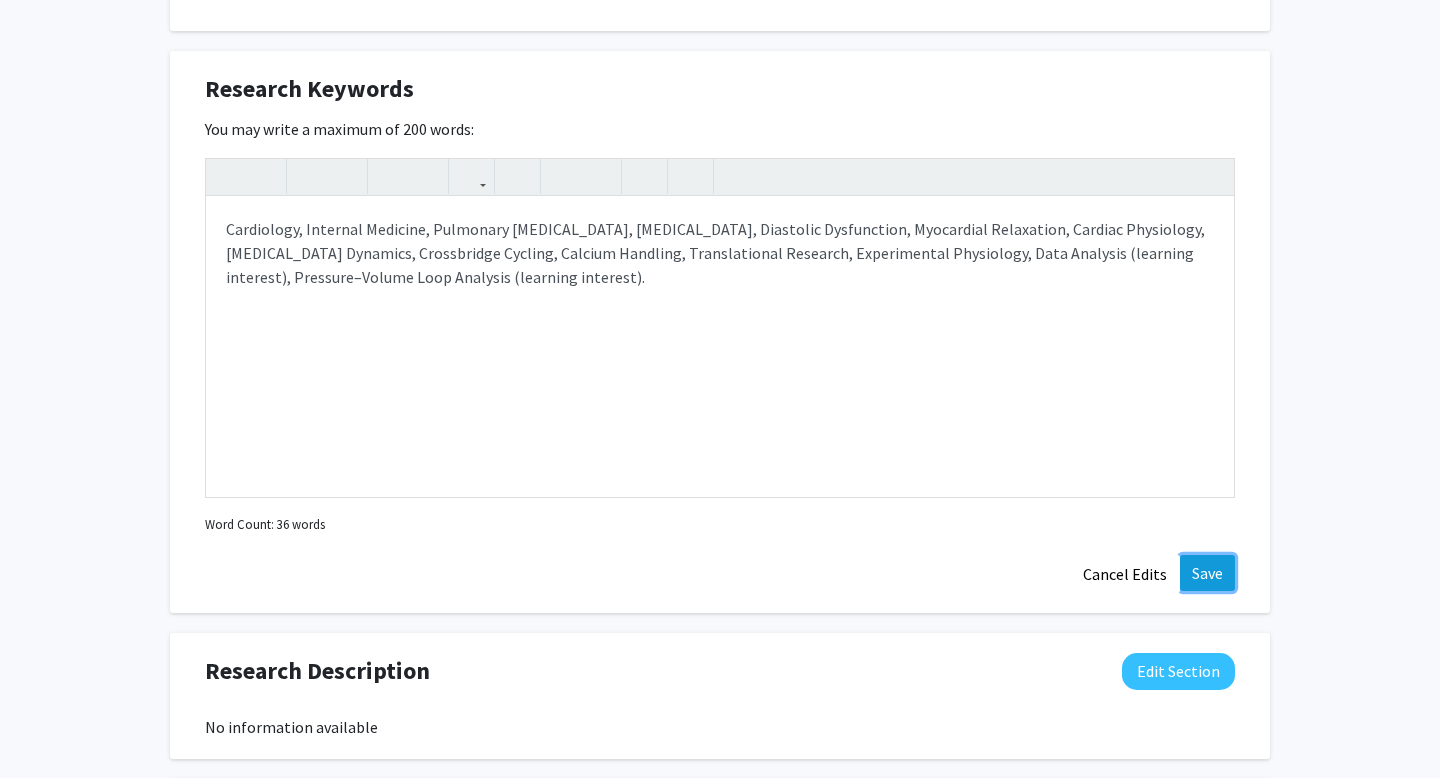 click on "Save" 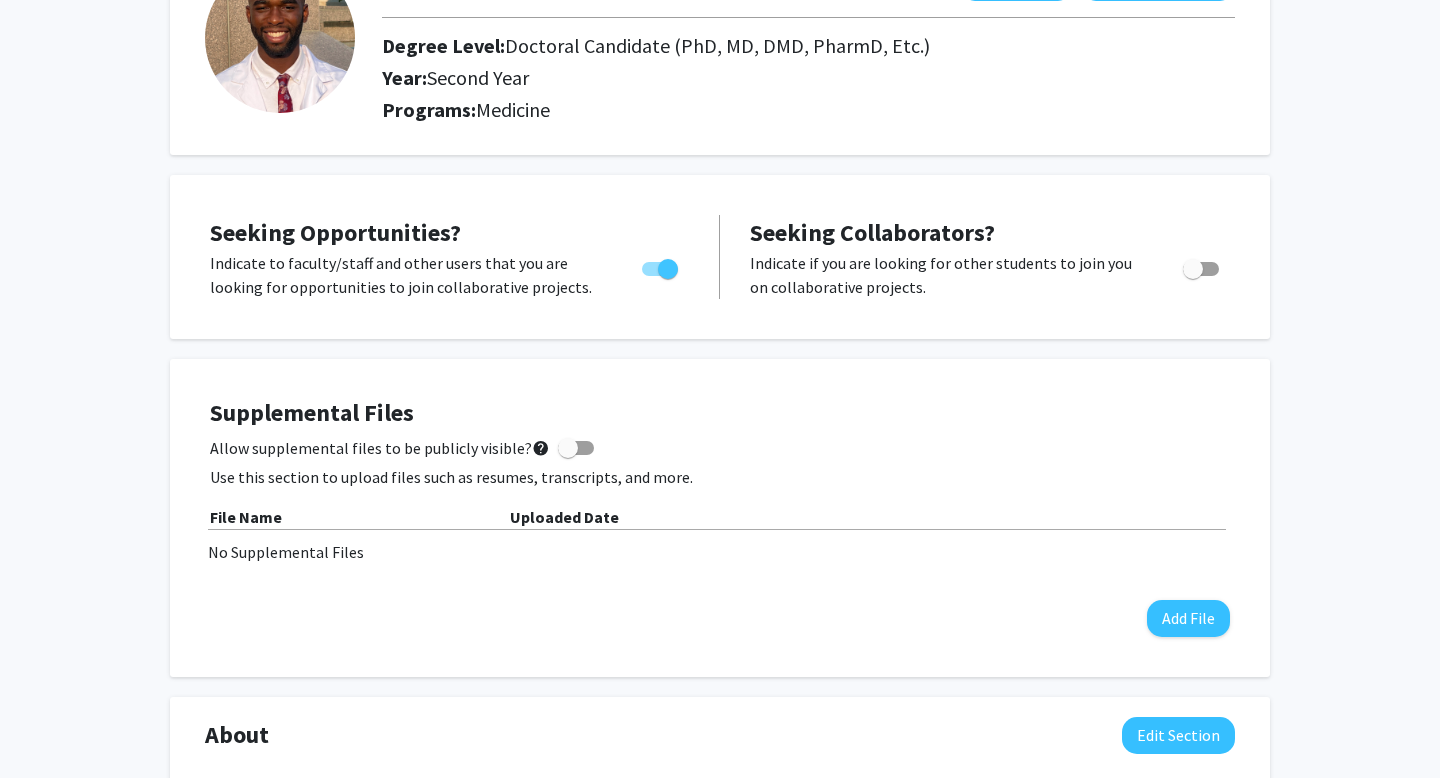 scroll, scrollTop: 170, scrollLeft: 0, axis: vertical 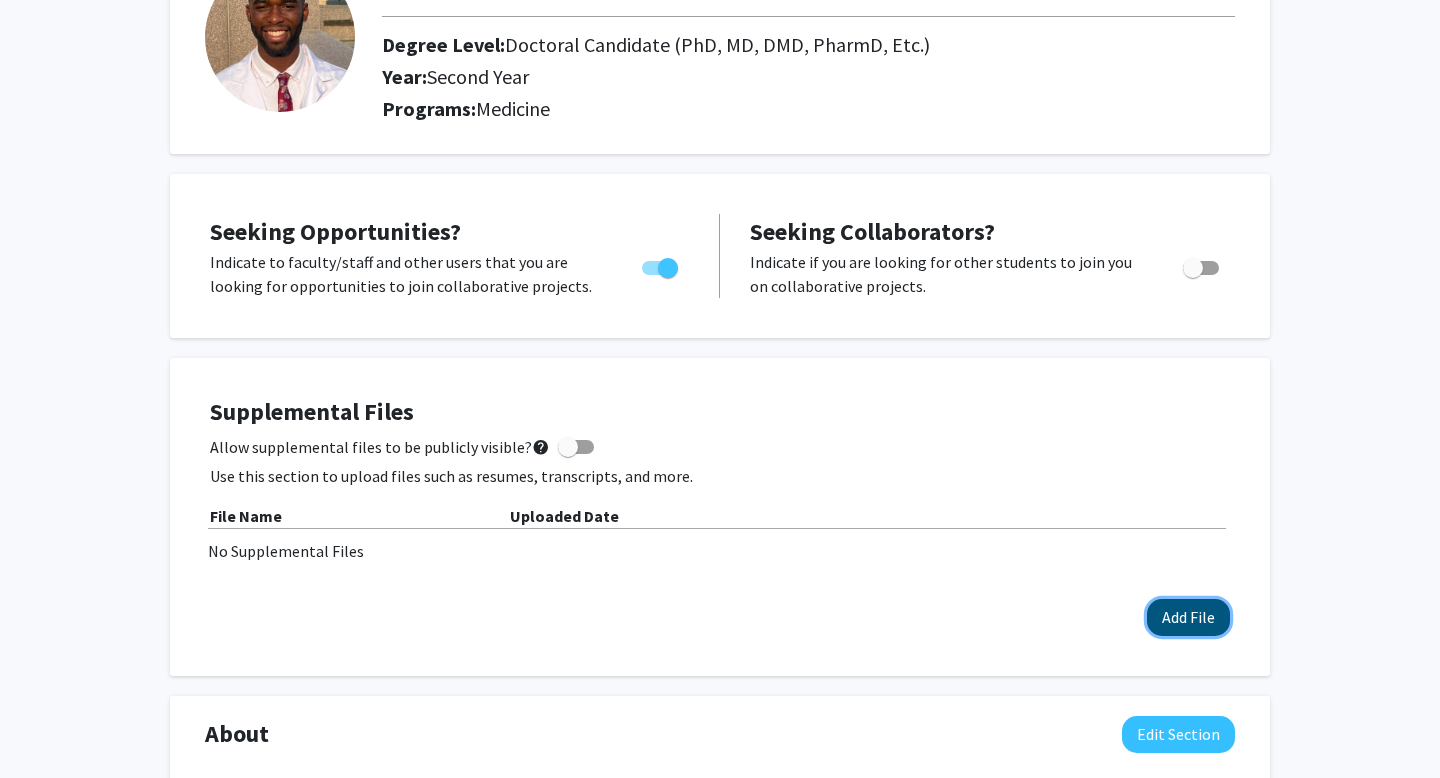 click on "Add File" 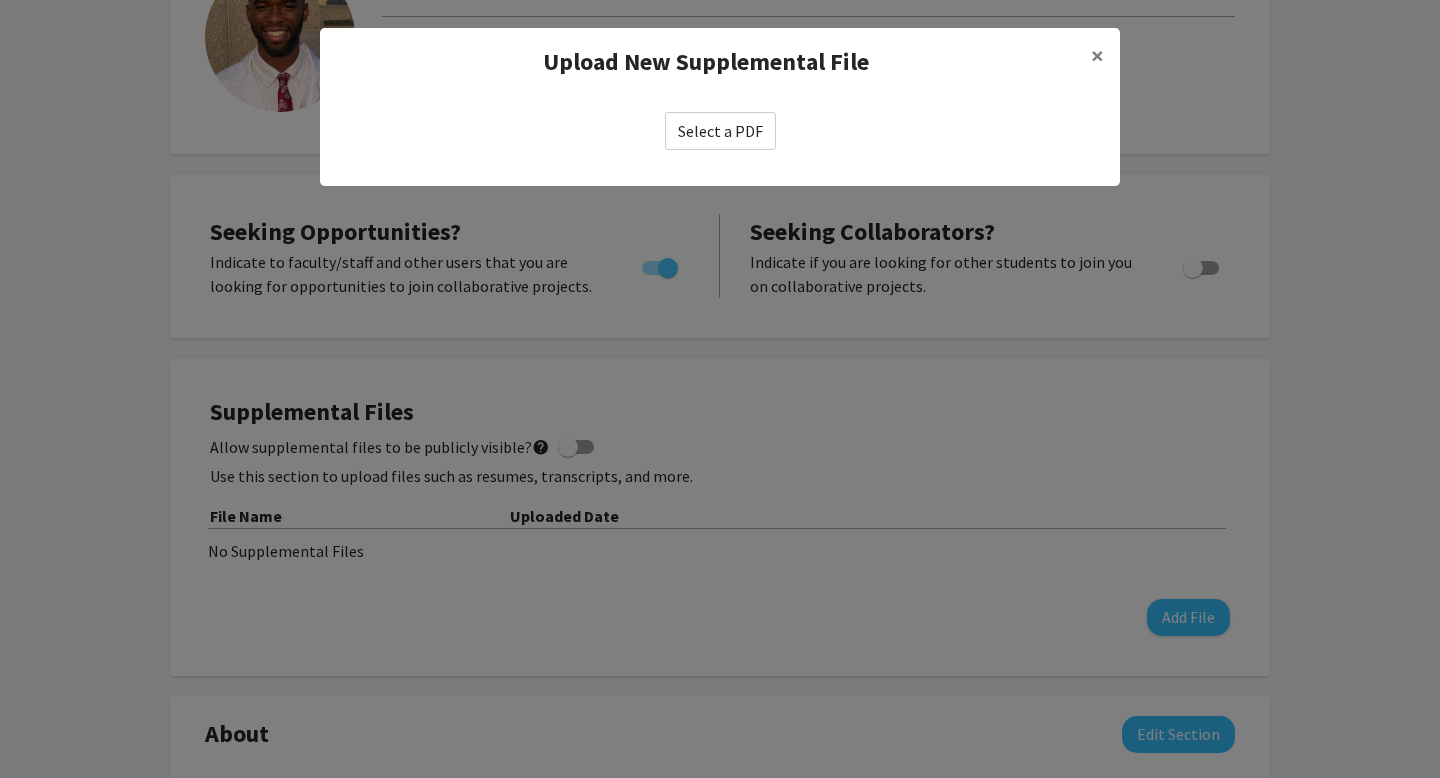 click on "Select a PDF" 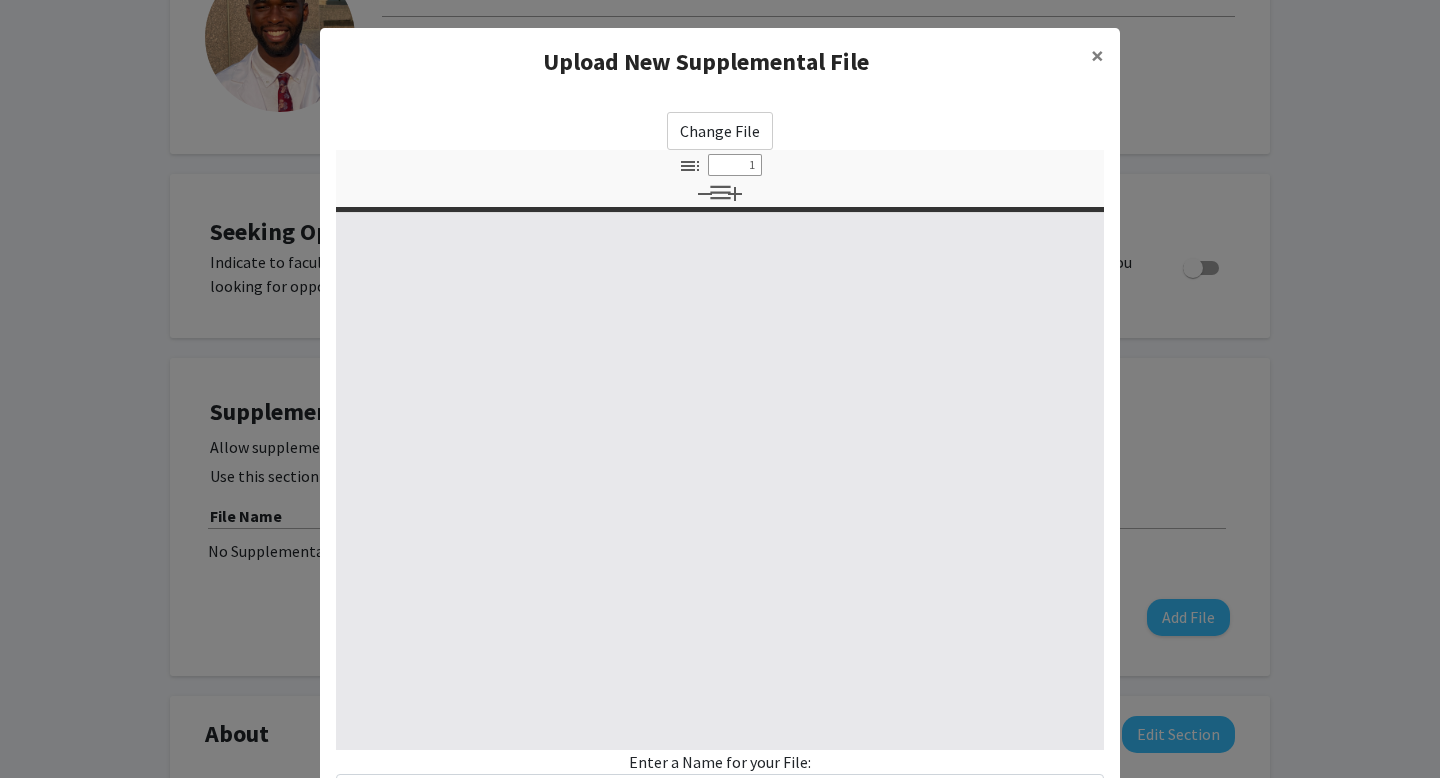 select on "custom" 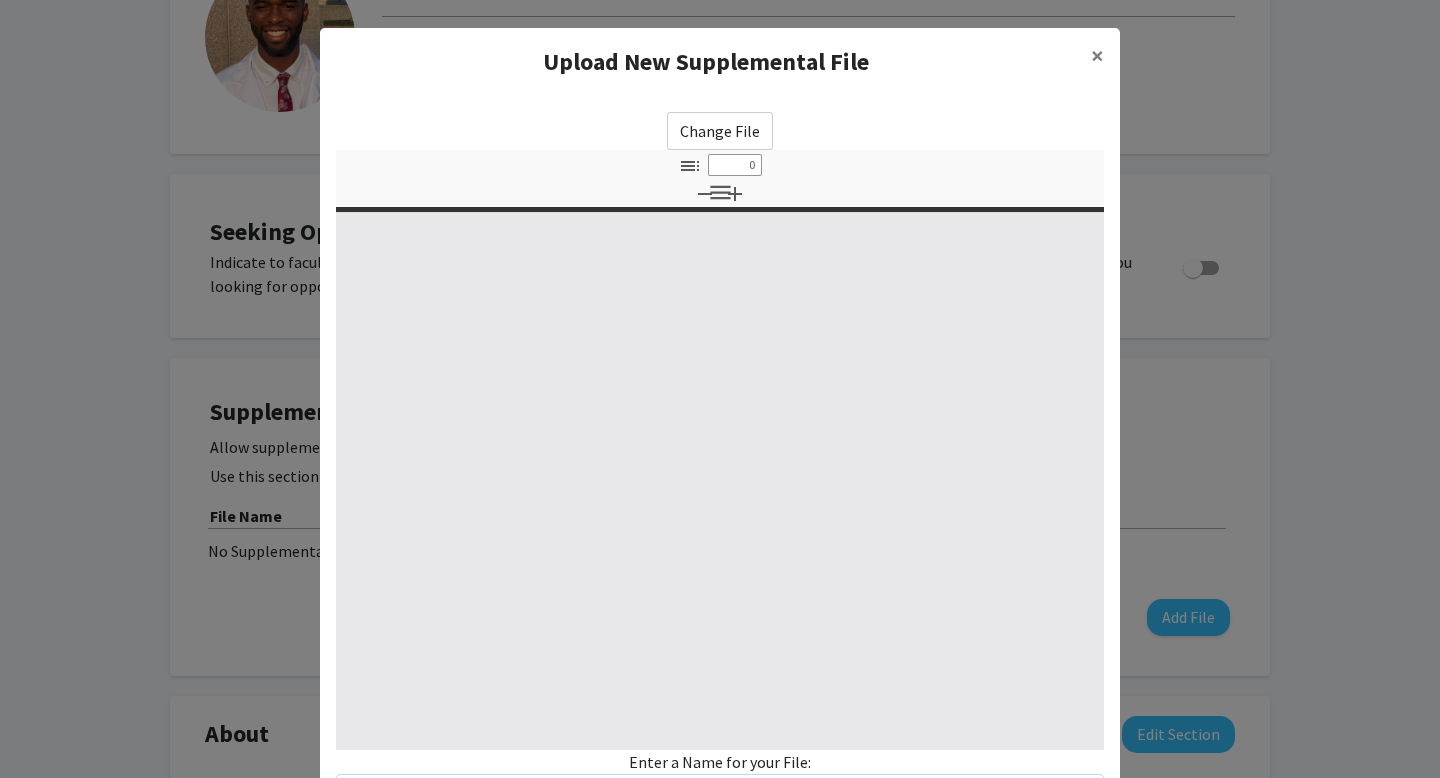 select on "custom" 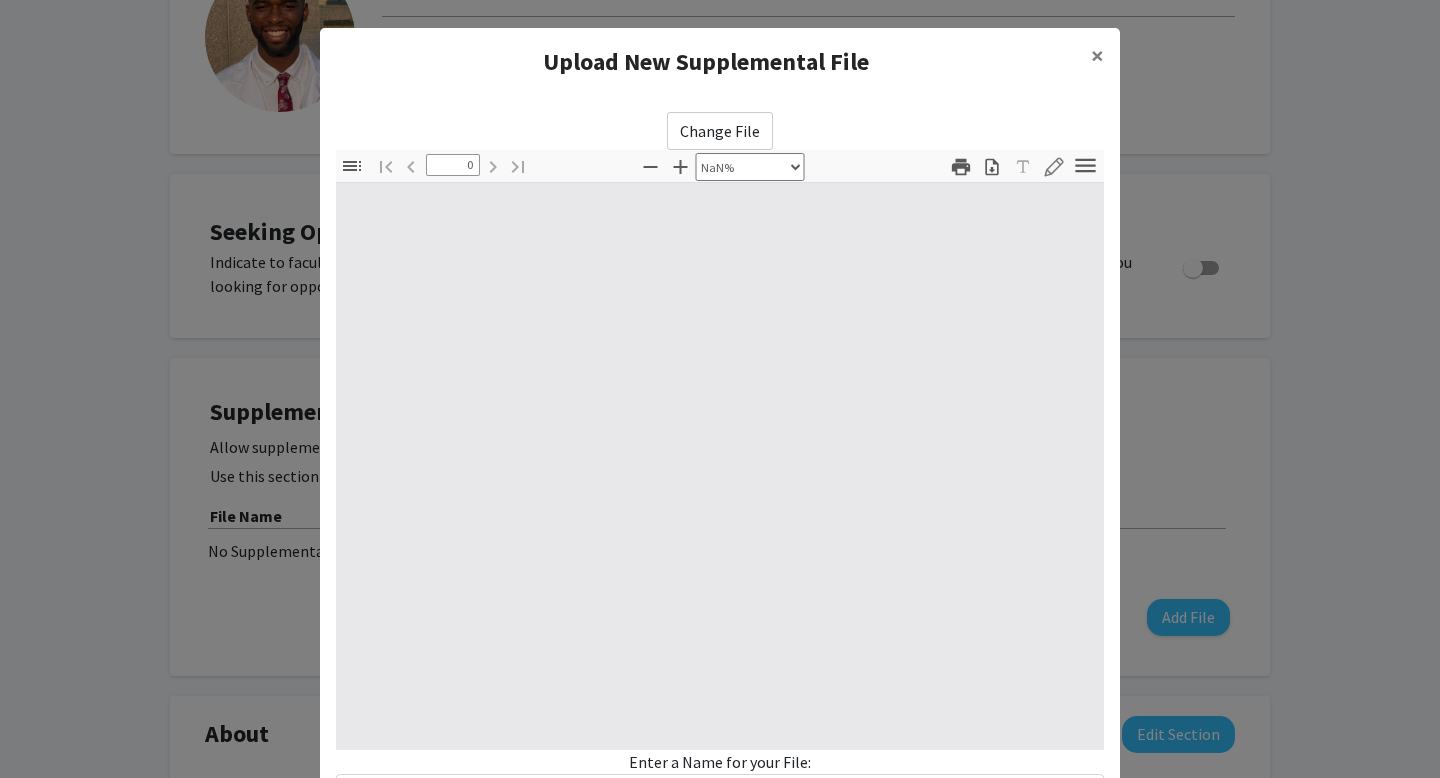 type on "1" 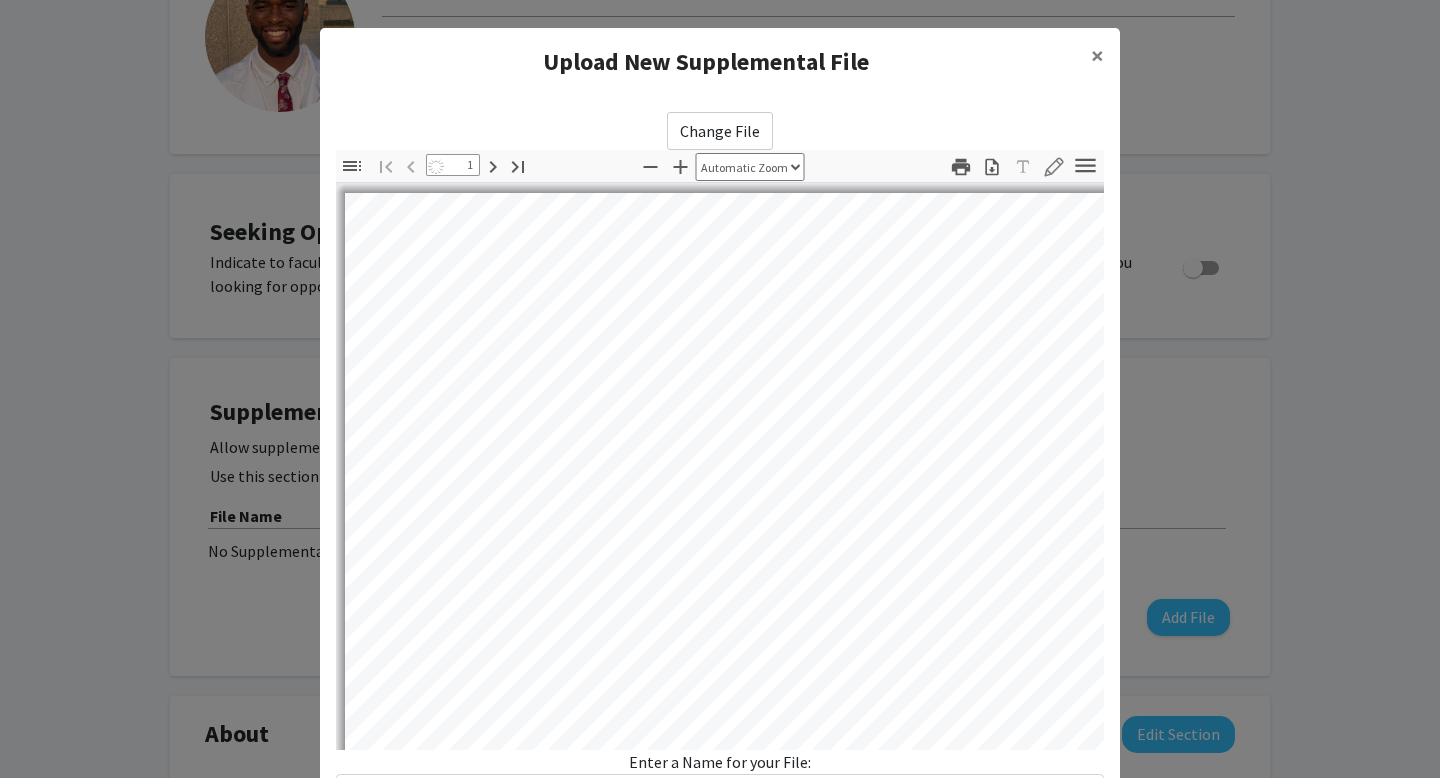 select on "auto" 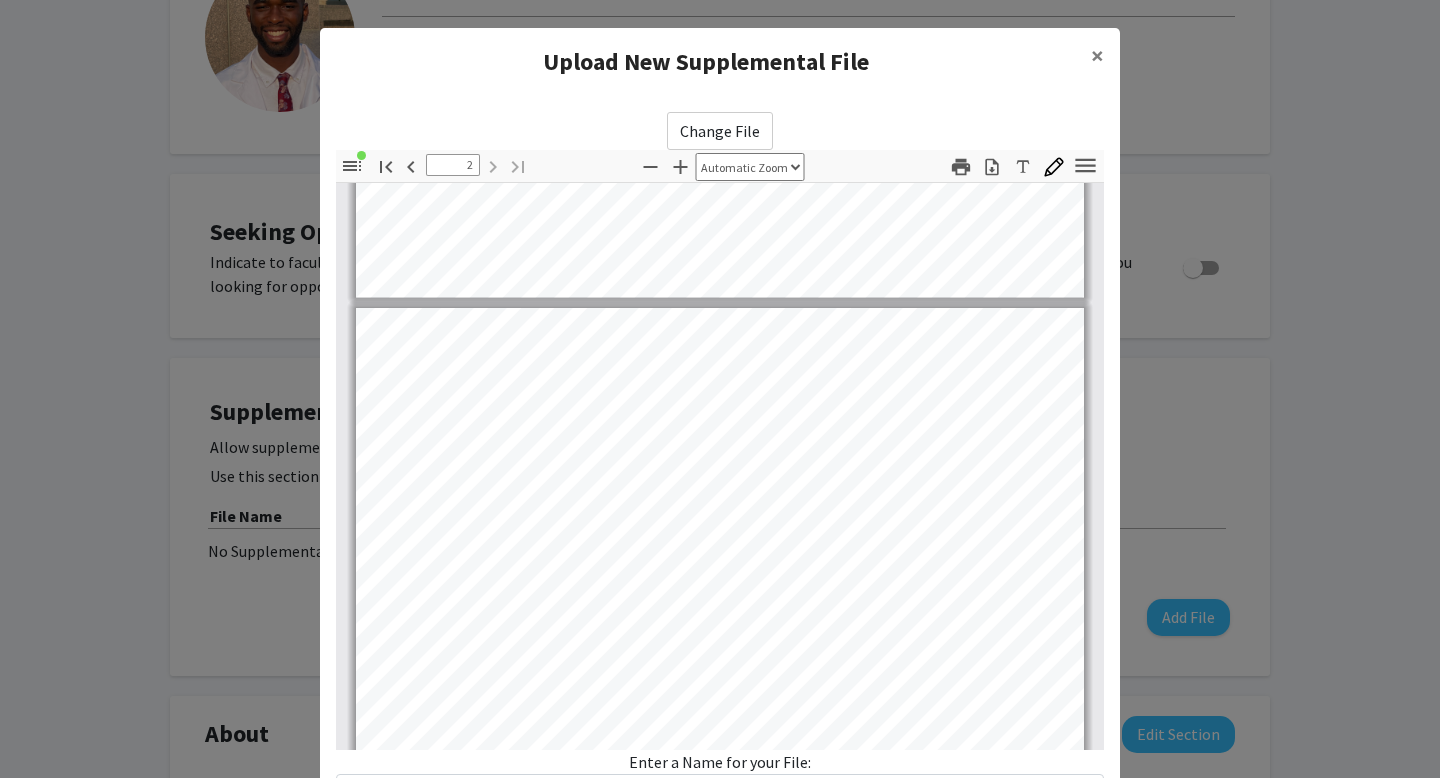 scroll, scrollTop: 831, scrollLeft: 0, axis: vertical 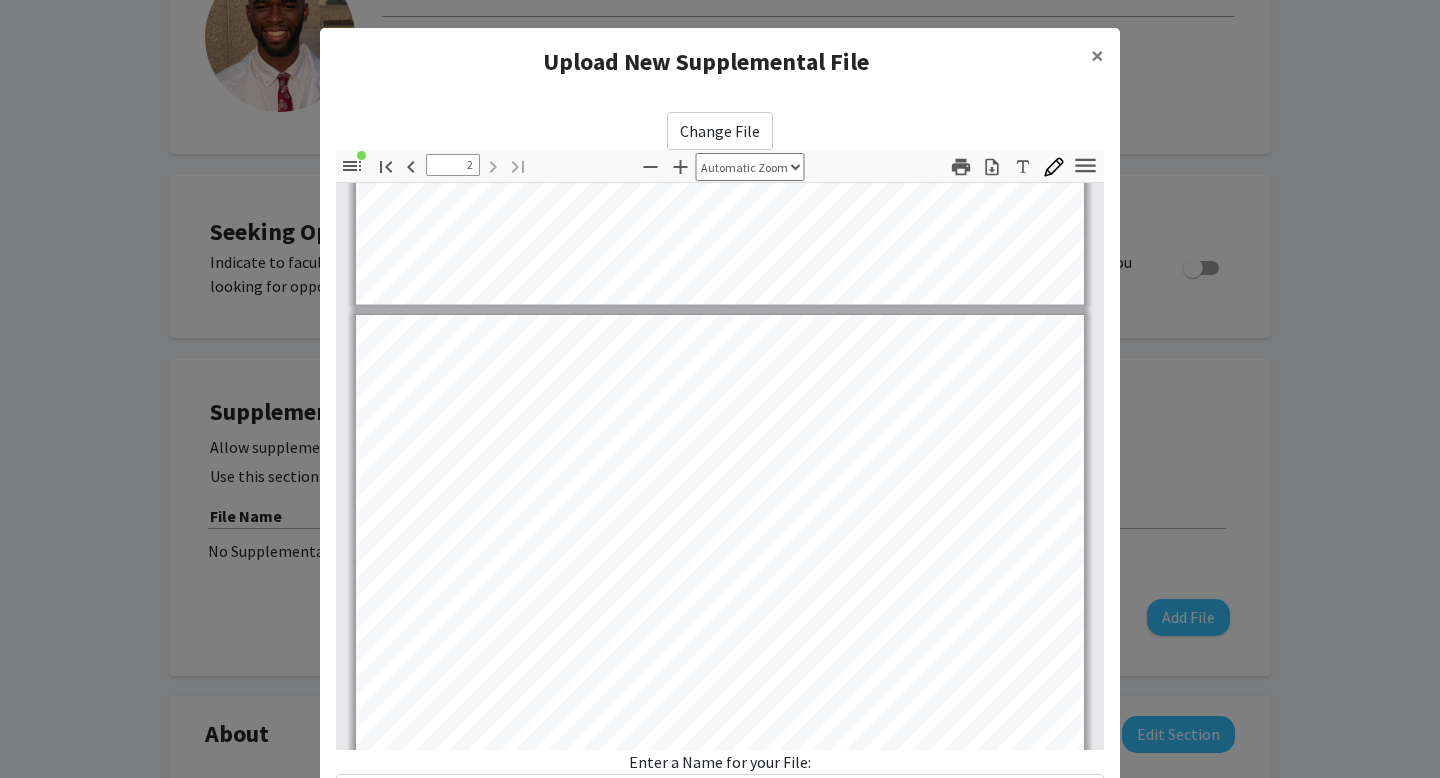 type on "1" 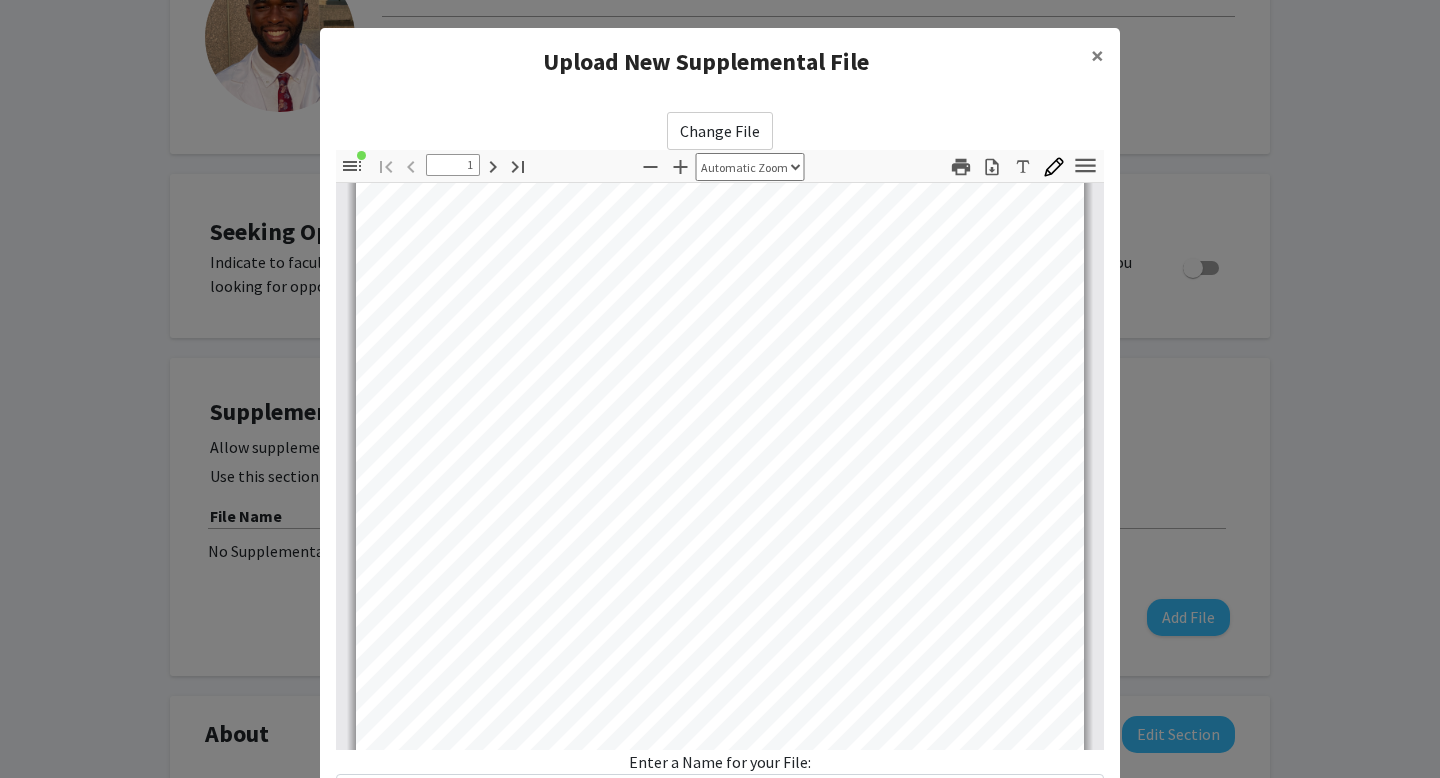 scroll, scrollTop: 0, scrollLeft: 0, axis: both 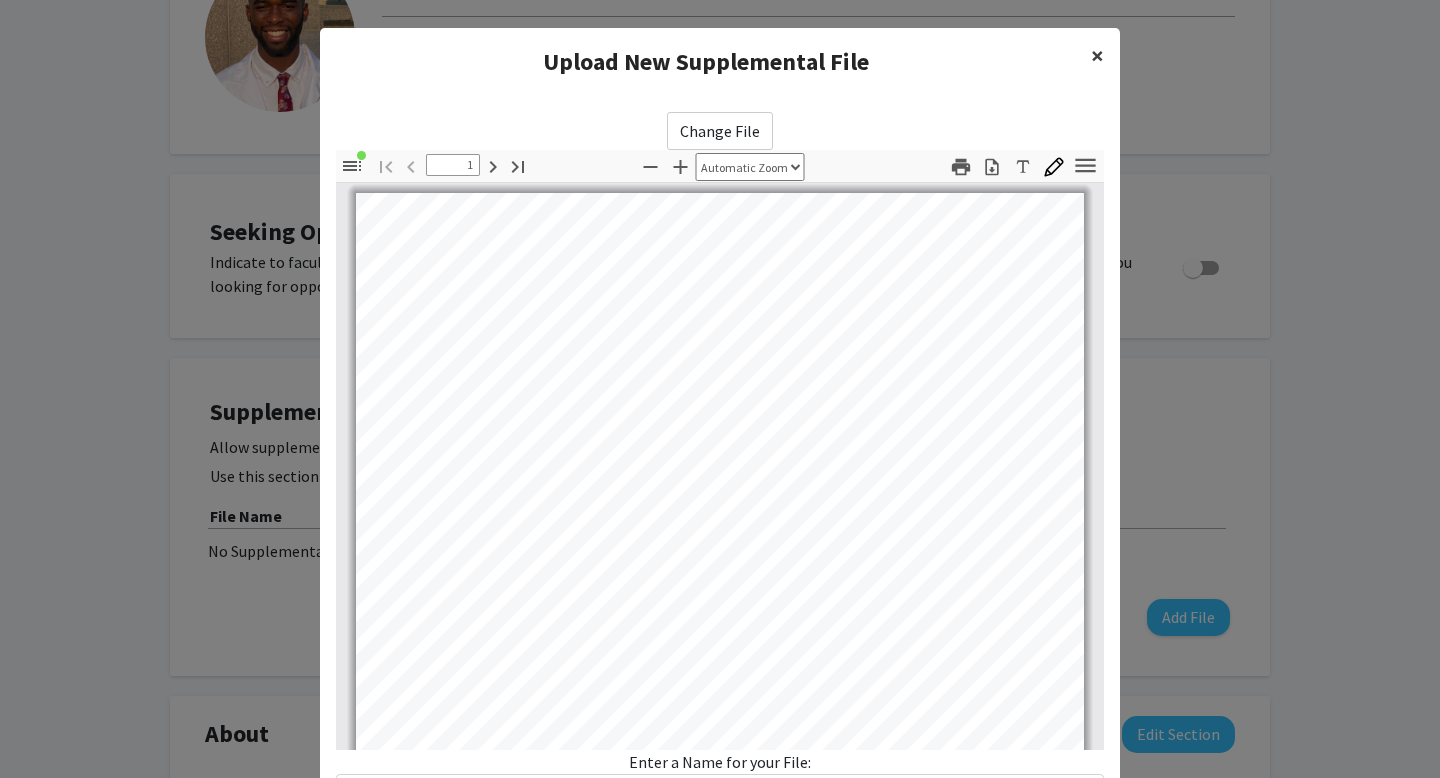 click on "×" 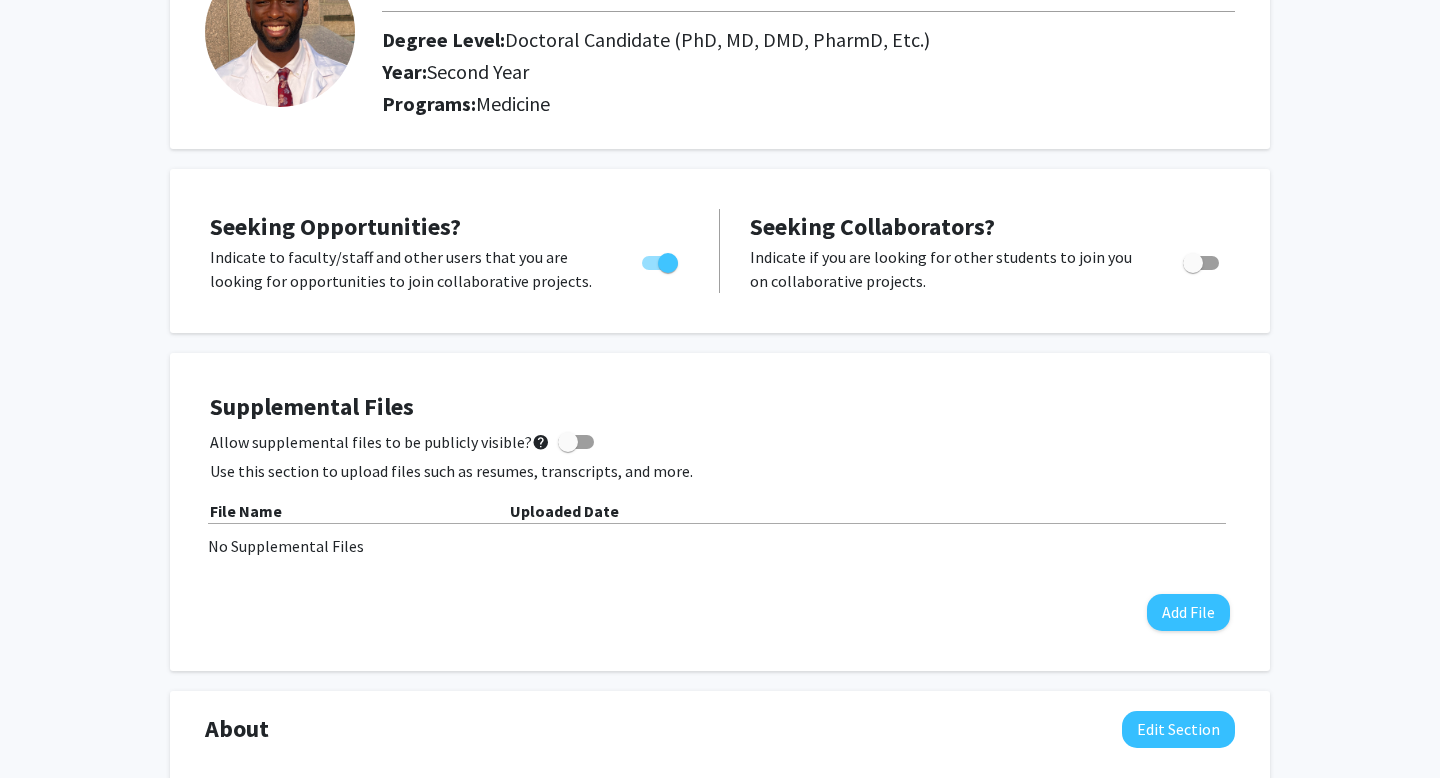 scroll, scrollTop: 0, scrollLeft: 0, axis: both 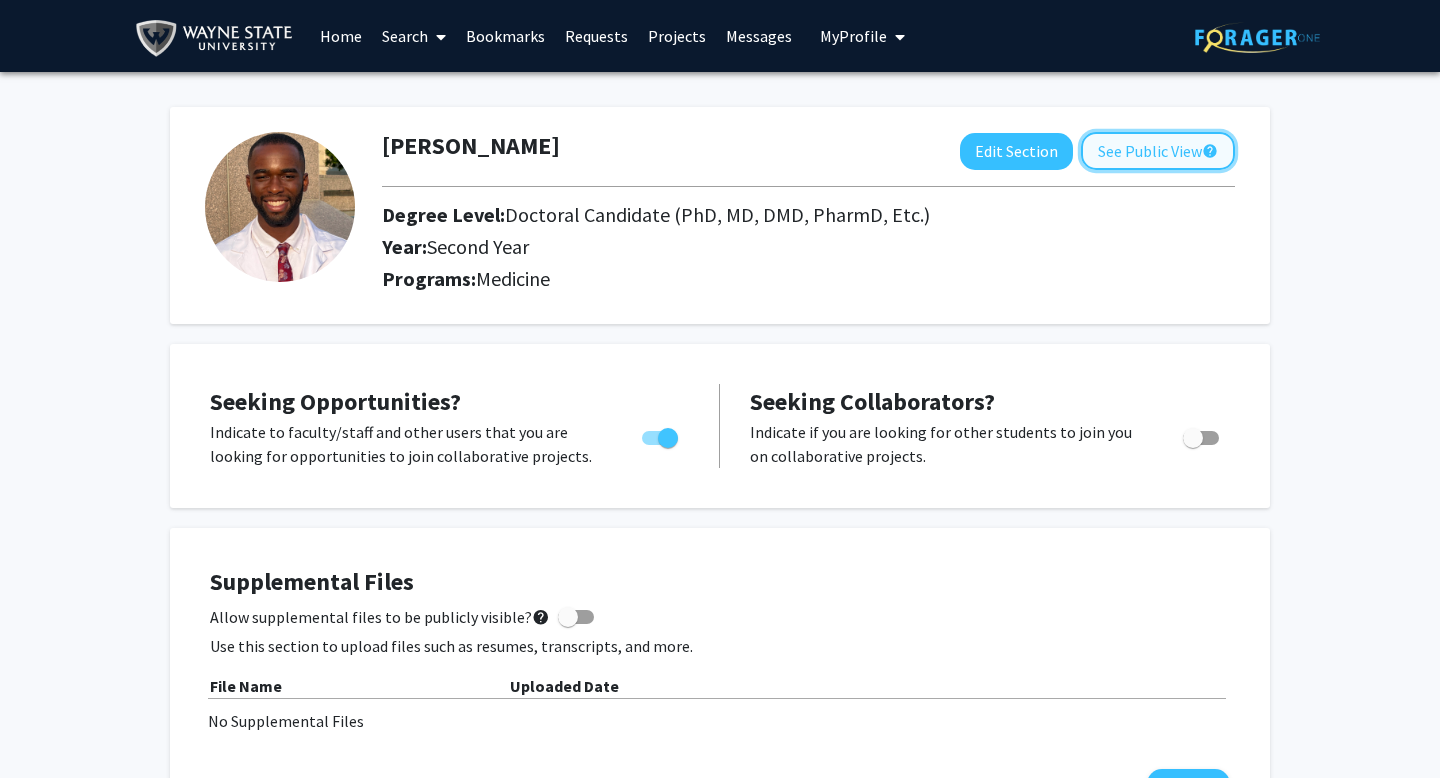 click on "See Public View  help" 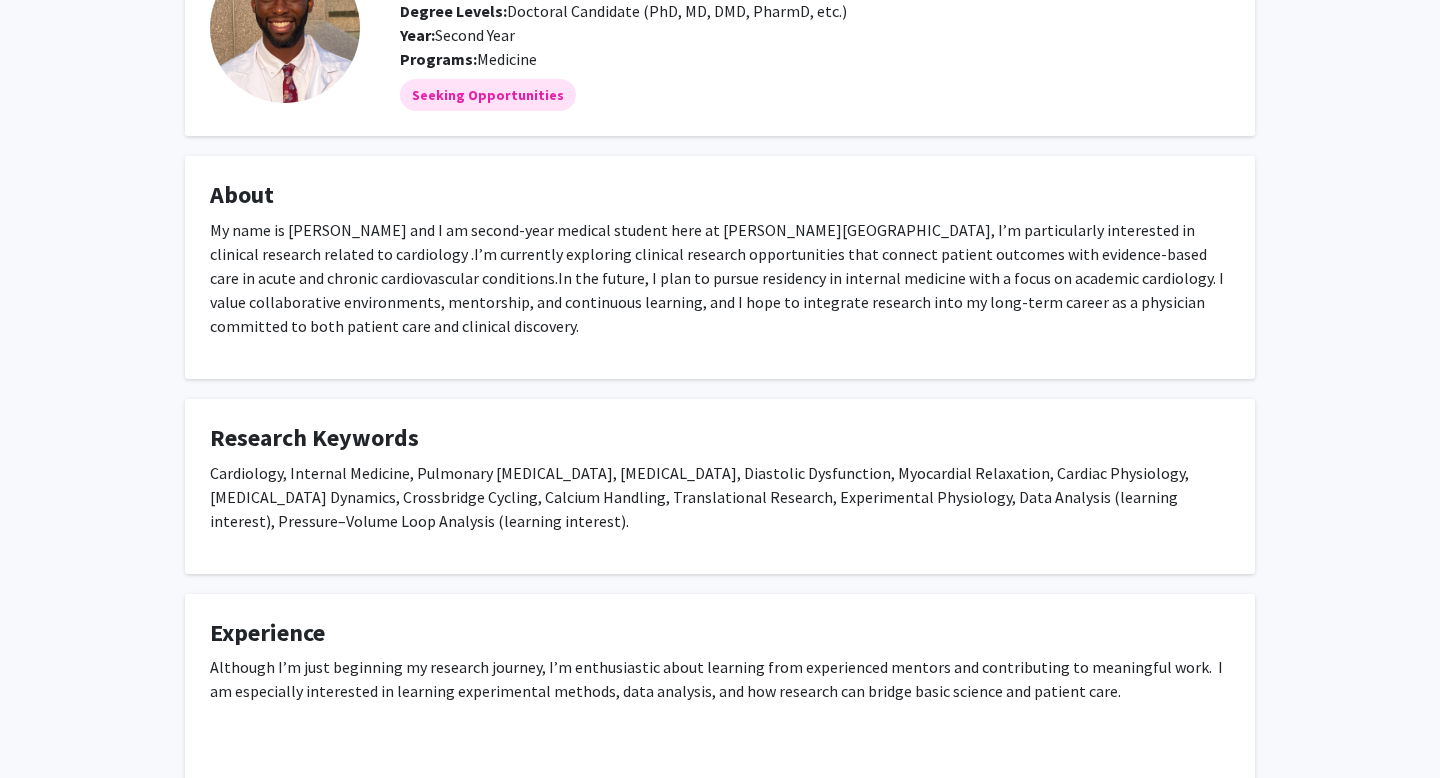 scroll, scrollTop: 0, scrollLeft: 0, axis: both 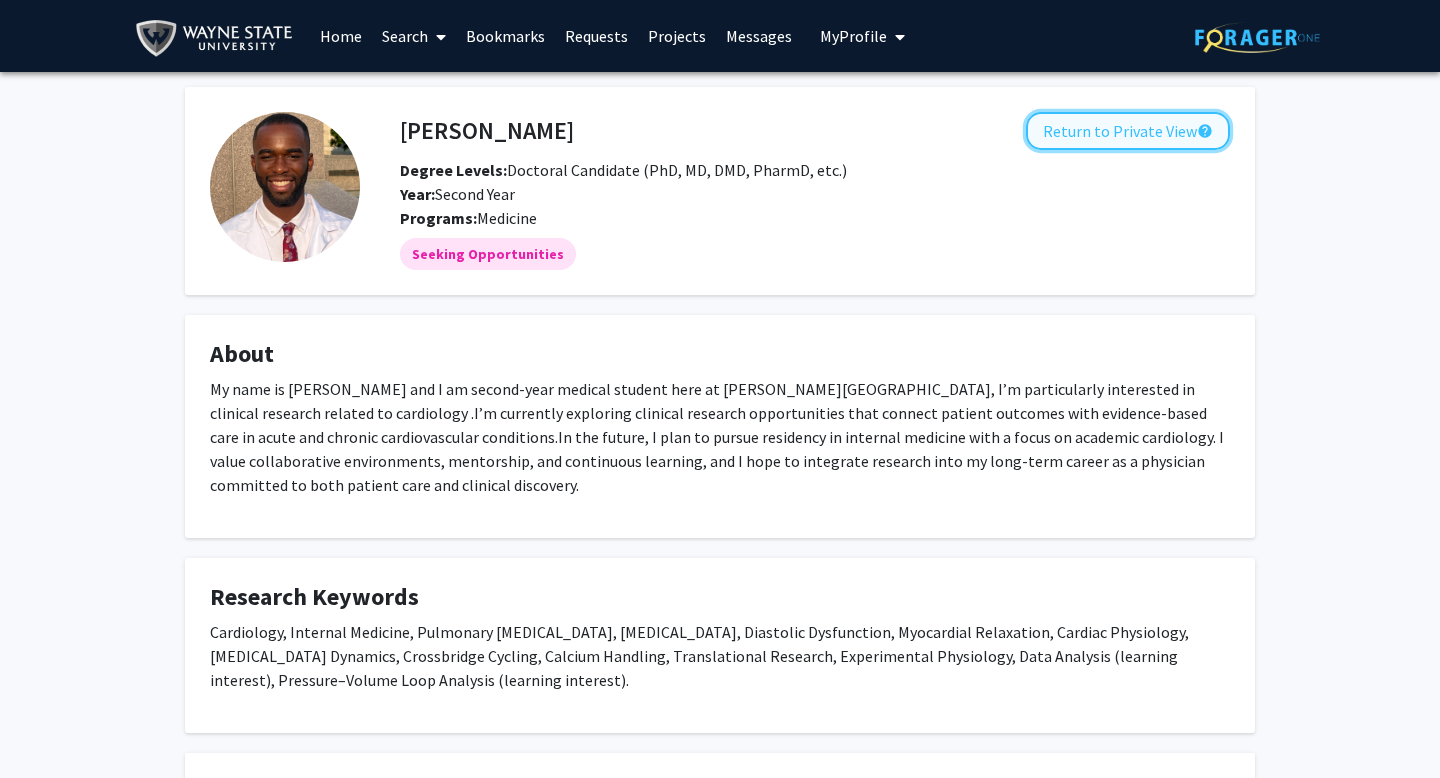 click on "Return to Private View  help" 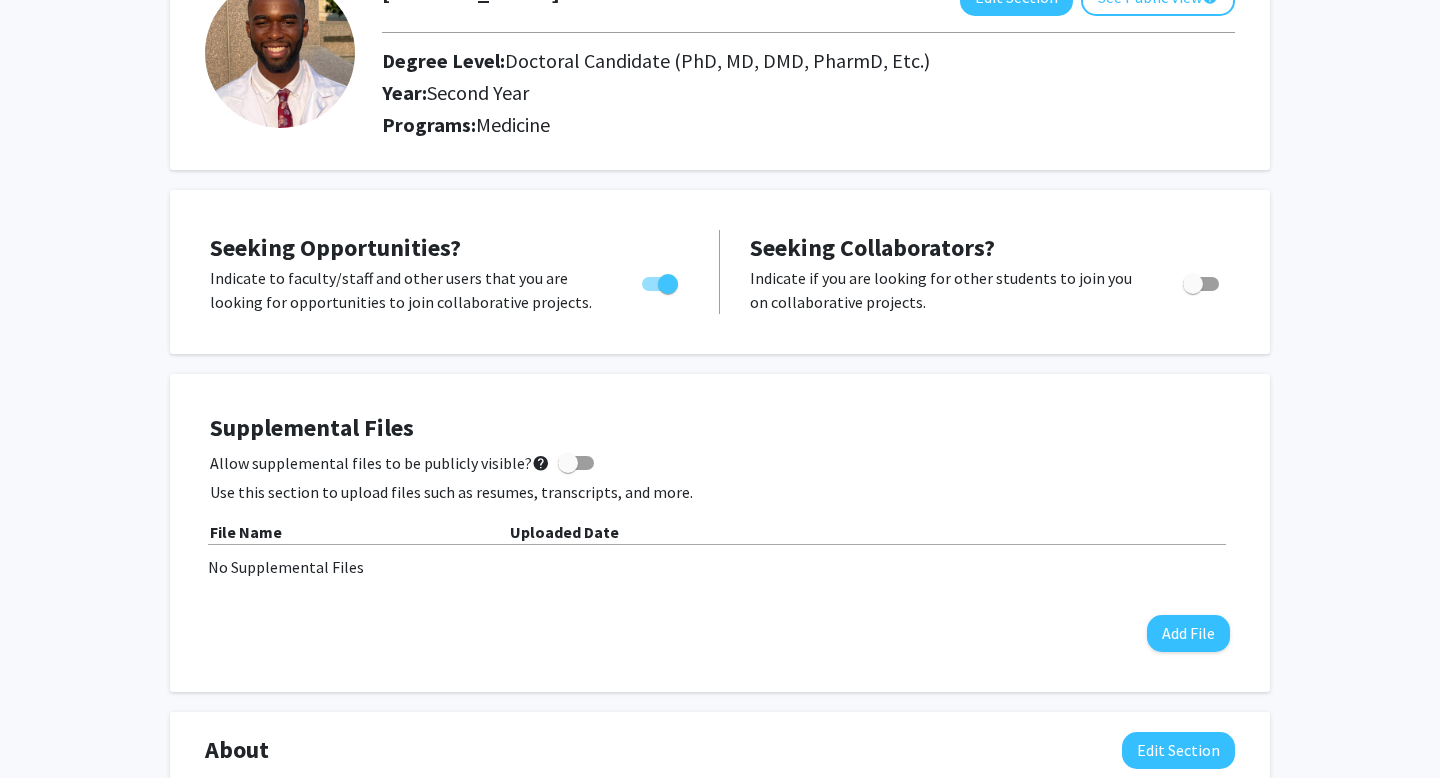 scroll, scrollTop: 0, scrollLeft: 0, axis: both 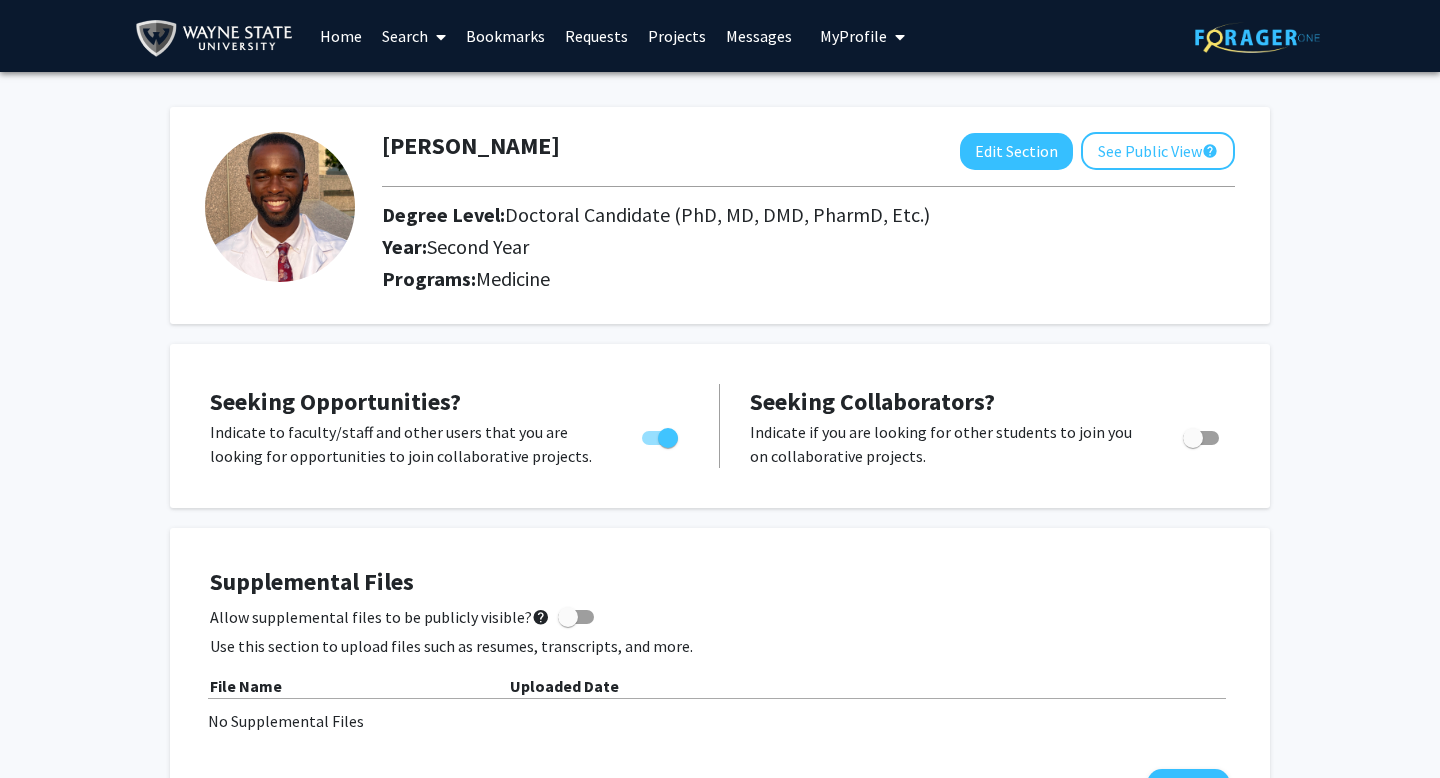 click on "Requests" at bounding box center (596, 36) 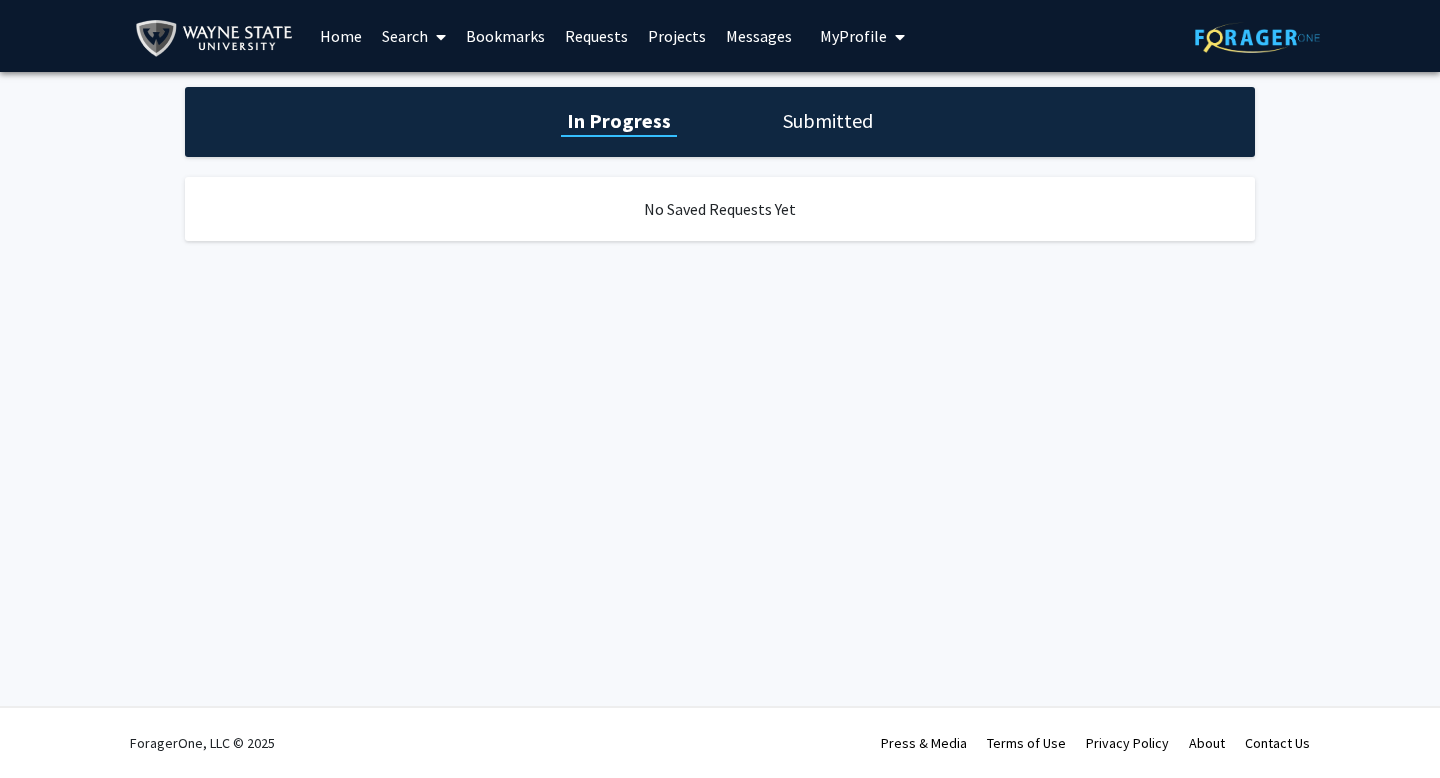 click on "Bookmarks" at bounding box center [505, 36] 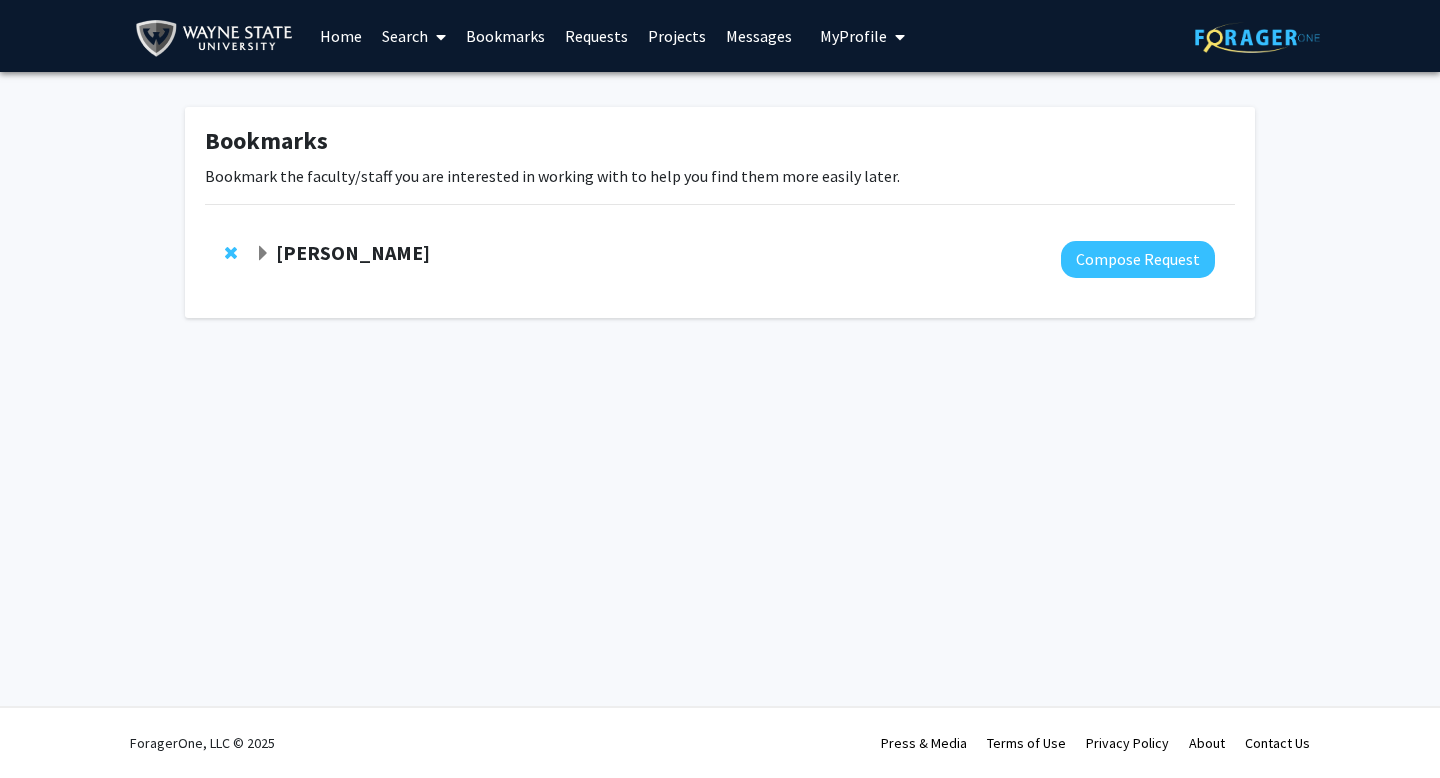 click on "Charles Chung" 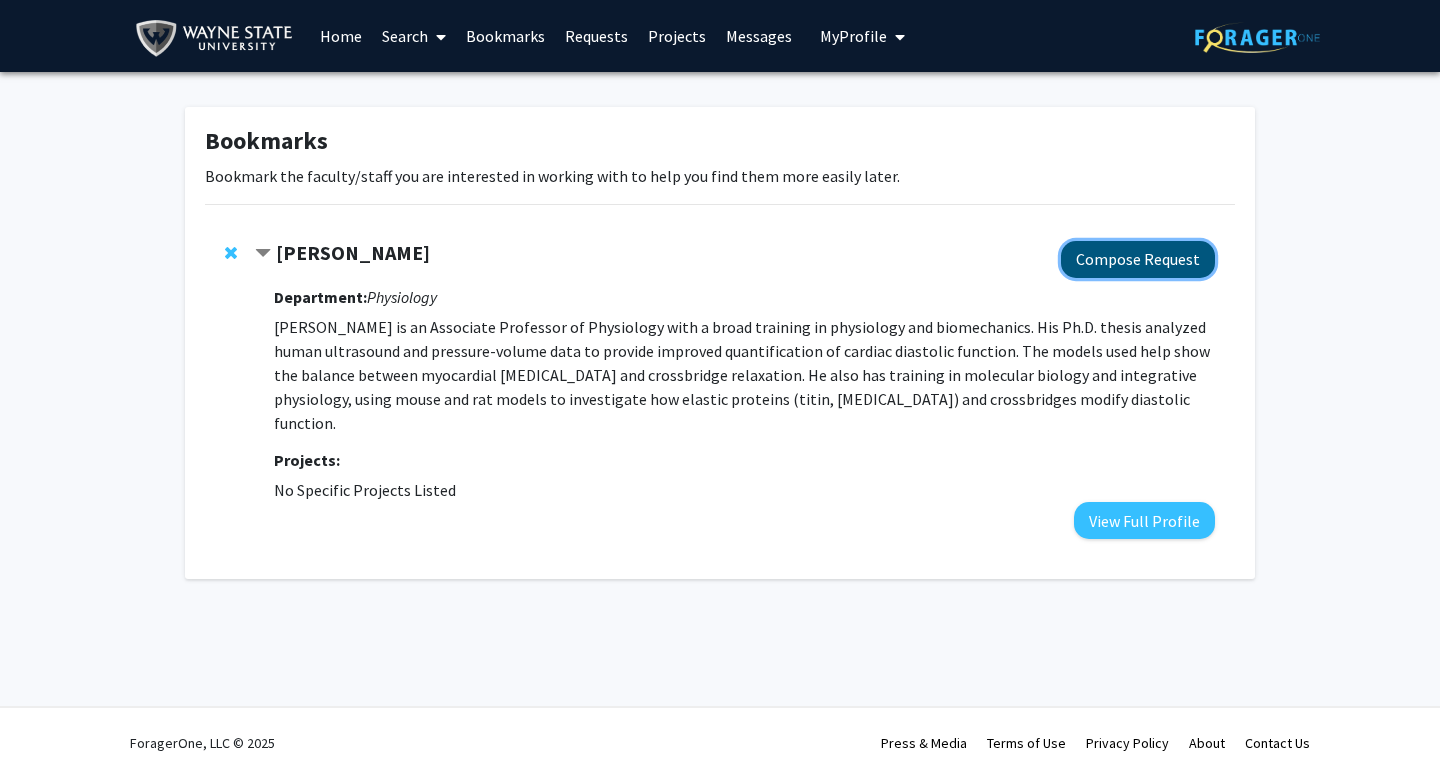 click on "Compose Request" 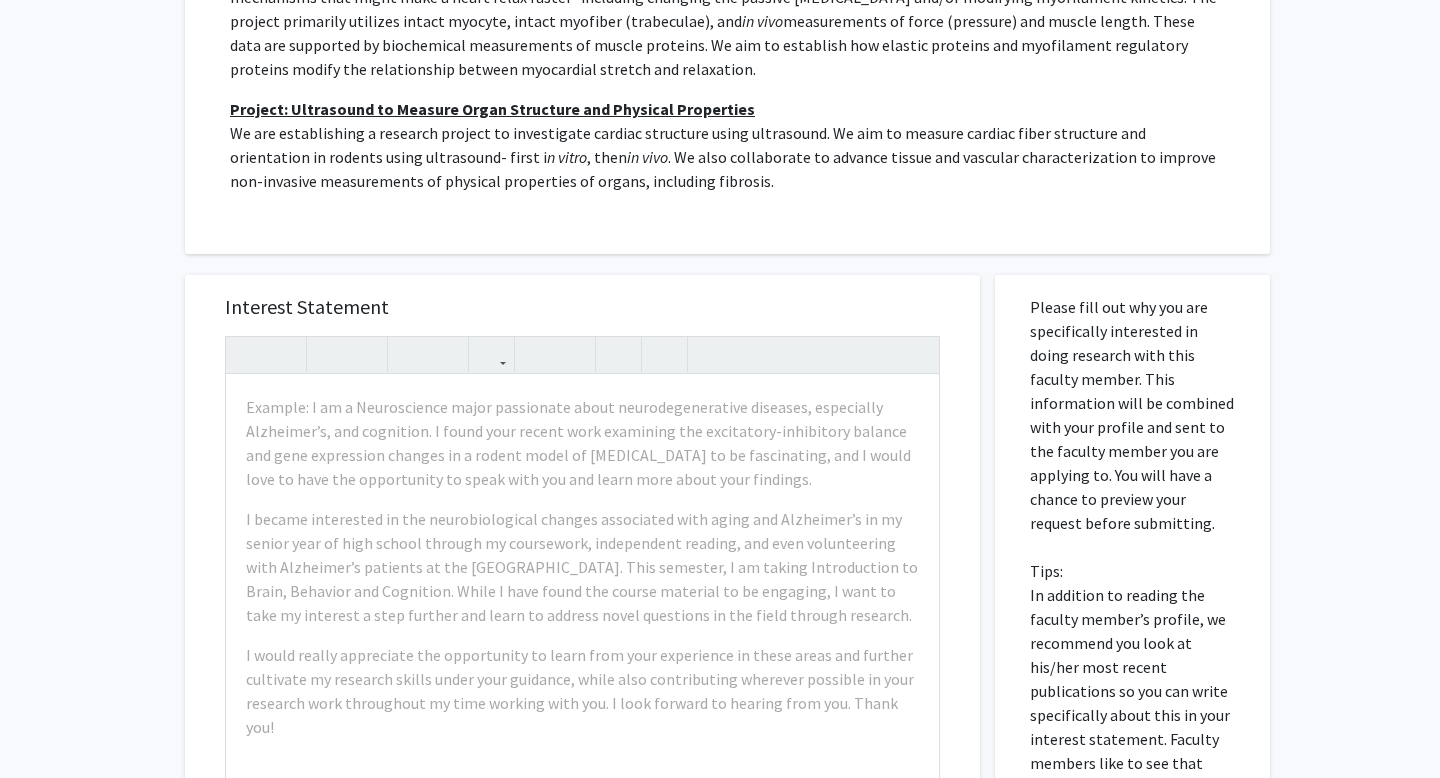scroll, scrollTop: 563, scrollLeft: 0, axis: vertical 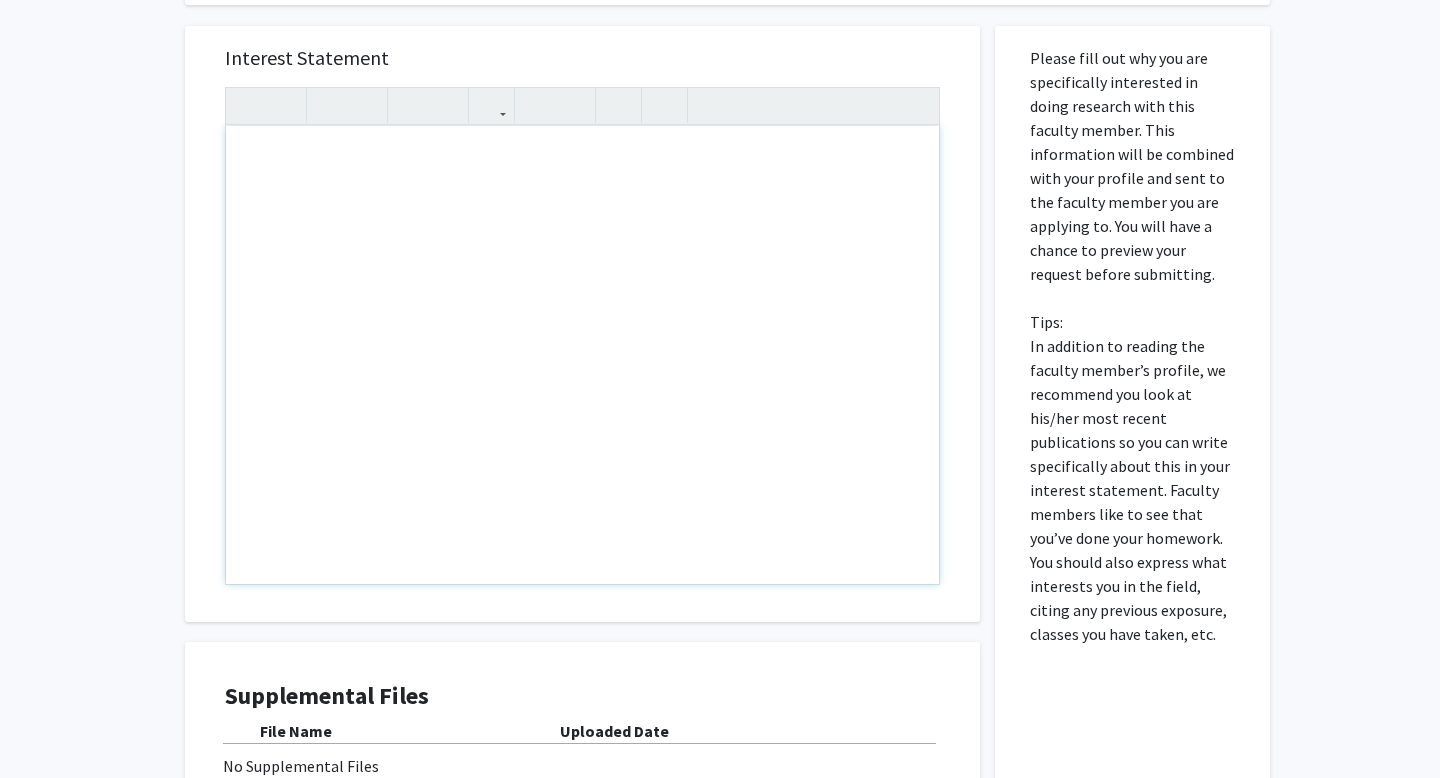 click at bounding box center (582, 355) 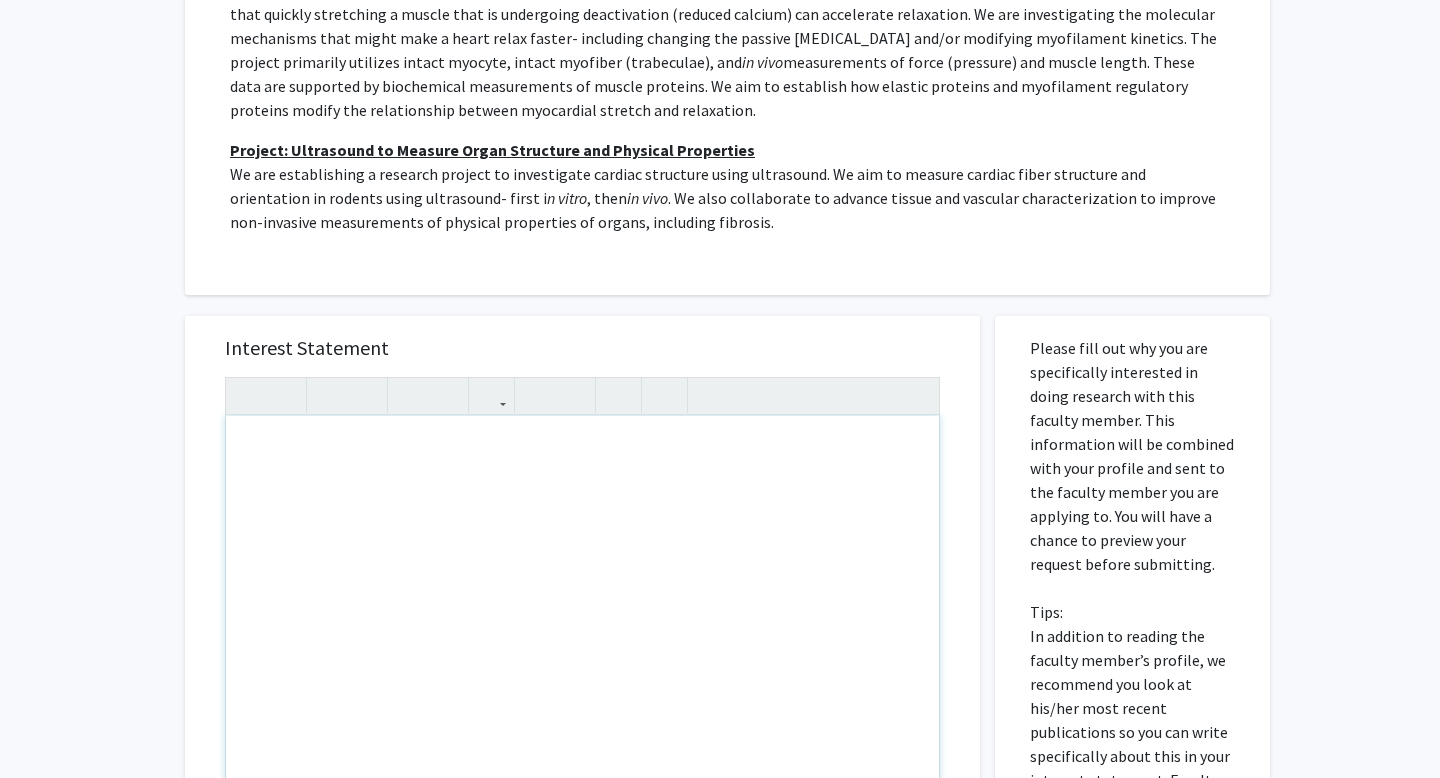 scroll, scrollTop: 514, scrollLeft: 0, axis: vertical 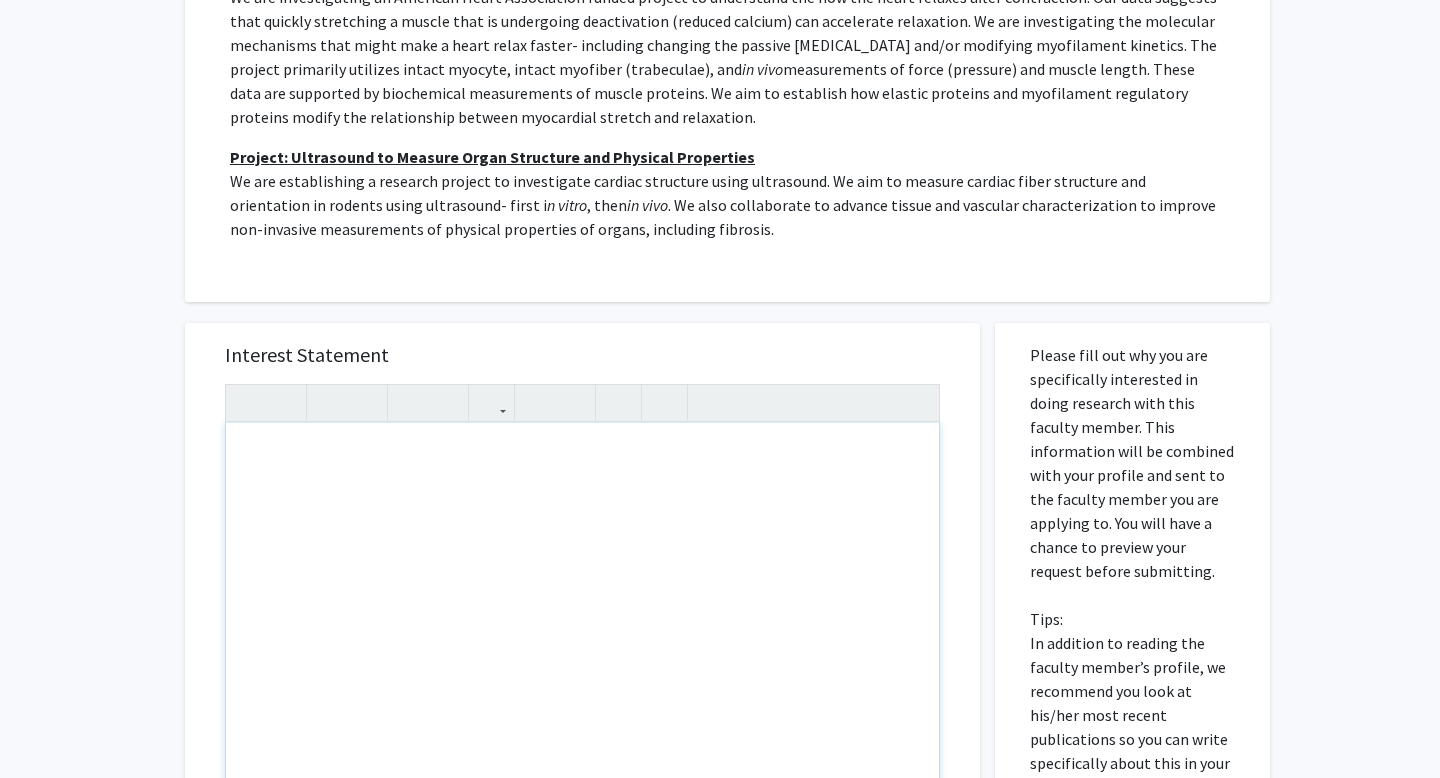 click at bounding box center [582, 652] 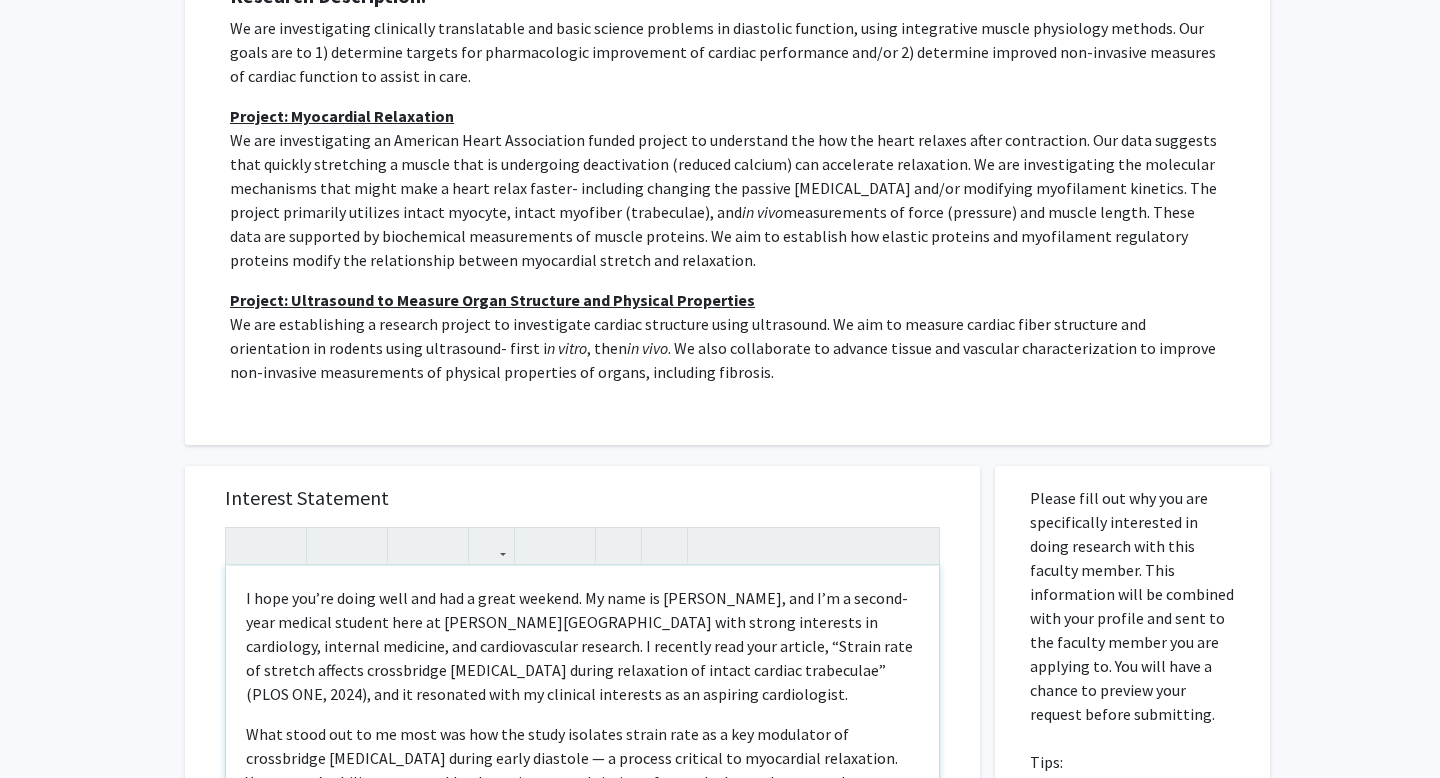 scroll, scrollTop: 367, scrollLeft: 0, axis: vertical 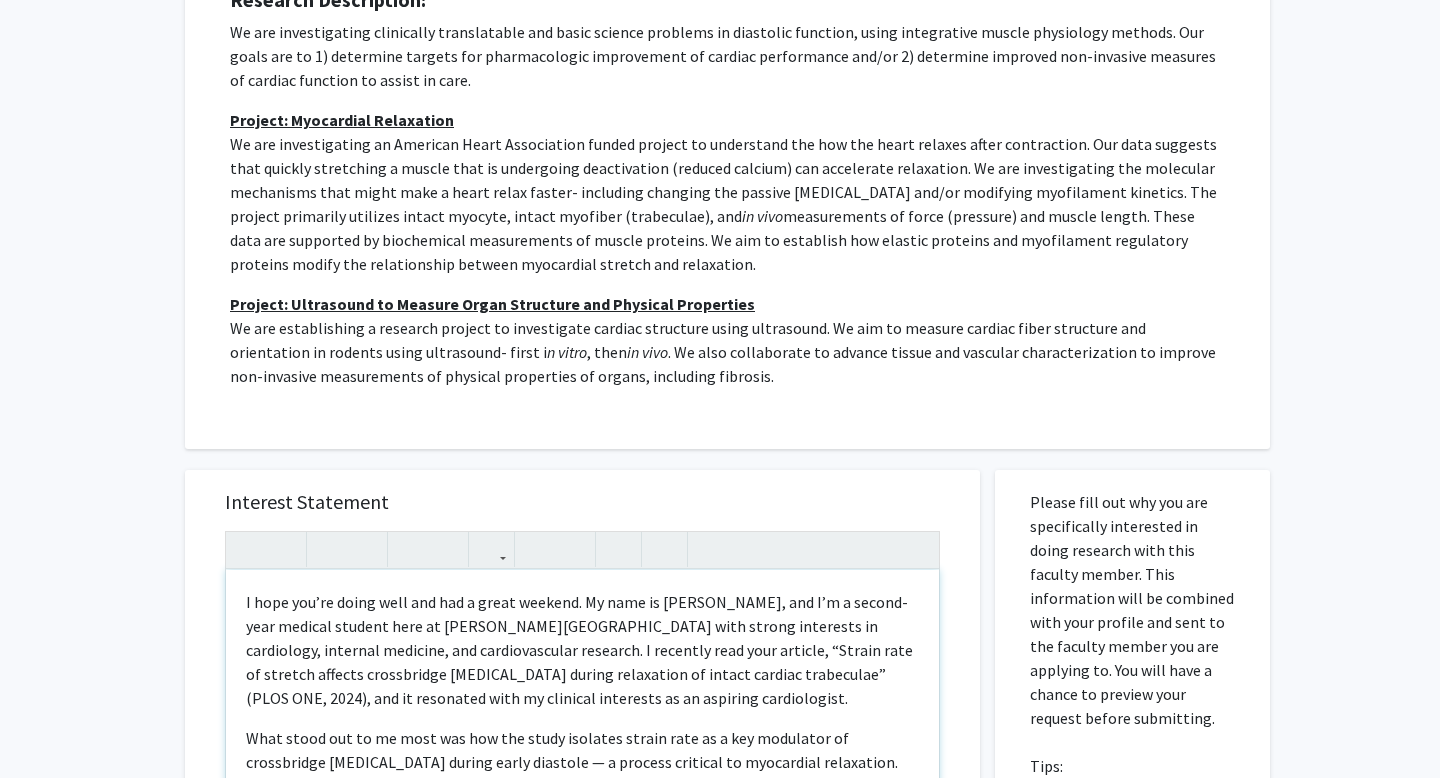 click on "I hope you’re doing well and had a great weekend. My name is Ikenna, and I’m a second-year medical student here at Wayne State University  with strong interests in cardiology, internal medicine, and cardiovascular research. I recently read your article, “Strain rate of stretch affects crossbridge detachment during relaxation of intact cardiac trabeculae” (PLOS ONE, 2024), and it resonated with my clinical interests as an aspiring cardiologist.  What stood out to me most was how the study isolates strain rate as a key modulator of crossbridge detachment during early diastole — a process critical to myocardial relaxation. Your group’s ability to control both strain rate and timing of stretch elegantly removed confounders from prior work and provided clear evidence that mechanical stretch can influence active muscle relaxation even in the presence of dynamic calcium cycling. Warm regards, Ikenna Oduocha Second-Year Medical Student Wayne State School of Medicine hv7268@wayne.edu 224-623-1535" at bounding box center [582, 799] 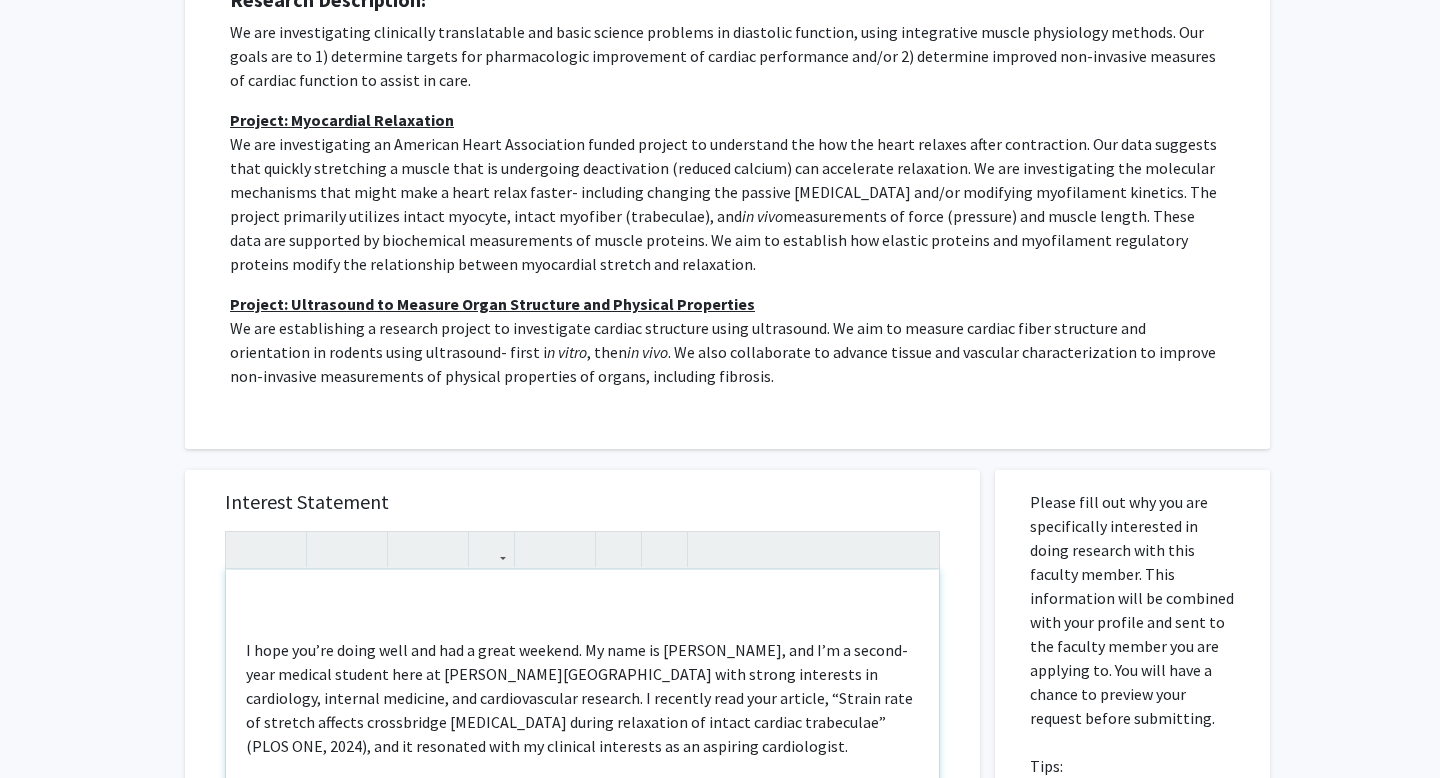 click on "I hope you’re doing well and had a great weekend. My name is Ikenna, and I’m a second-year medical student here at Wayne State University  with strong interests in cardiology, internal medicine, and cardiovascular research. I recently read your article, “Strain rate of stretch affects crossbridge detachment during relaxation of intact cardiac trabeculae” (PLOS ONE, 2024), and it resonated with my clinical interests as an aspiring cardiologist.  What stood out to me most was how the study isolates strain rate as a key modulator of crossbridge detachment during early diastole — a process critical to myocardial relaxation. Your group’s ability to control both strain rate and timing of stretch elegantly removed confounders from prior work and provided clear evidence that mechanical stretch can influence active muscle relaxation even in the presence of dynamic calcium cycling. Warm regards, Ikenna Oduocha Second-Year Medical Student Wayne State School of Medicine hv7268@wayne.edu 224-623-1535" at bounding box center (582, 799) 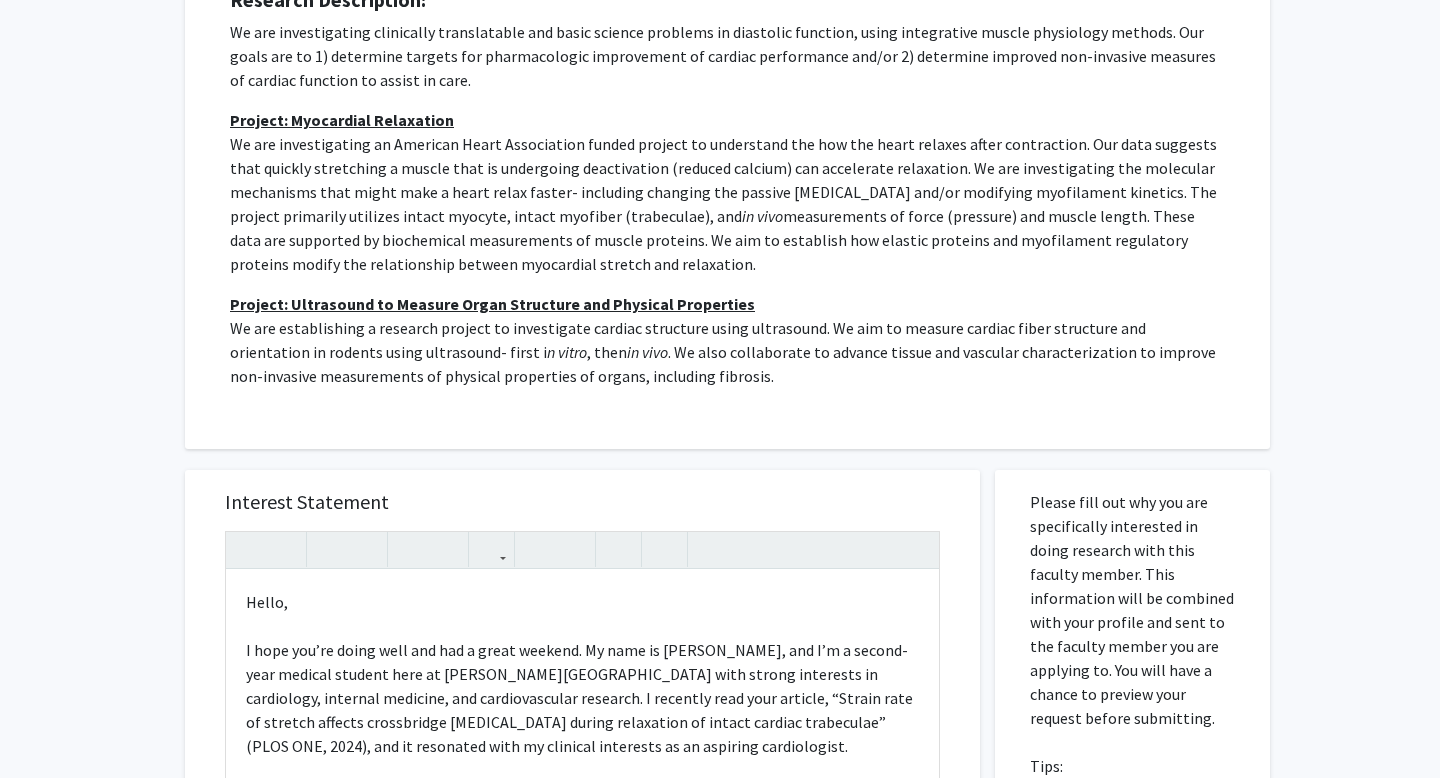 click on "Interest Statement Hello, I hope you’re doing well and had a great weekend. My name is Ikenna, and I’m a second-year medical student here at Wayne State University  with strong interests in cardiology, internal medicine, and cardiovascular research. I recently read your article, “Strain rate of stretch affects crossbridge detachment during relaxation of intact cardiac trabeculae” (PLOS ONE, 2024), and it resonated with my clinical interests as an aspiring cardiologist.  What stood out to me most was how the study isolates strain rate as a key modulator of crossbridge detachment during early diastole — a process critical to myocardial relaxation. Your group’s ability to control both strain rate and timing of stretch elegantly removed confounders from prior work and provided clear evidence that mechanical stretch can influence active muscle relaxation even in the presence of dynamic calcium cycling. Warm regards, Ikenna Oduocha Second-Year Medical Student Wayne State School of Medicine 224-623-1535" at bounding box center (582, 768) 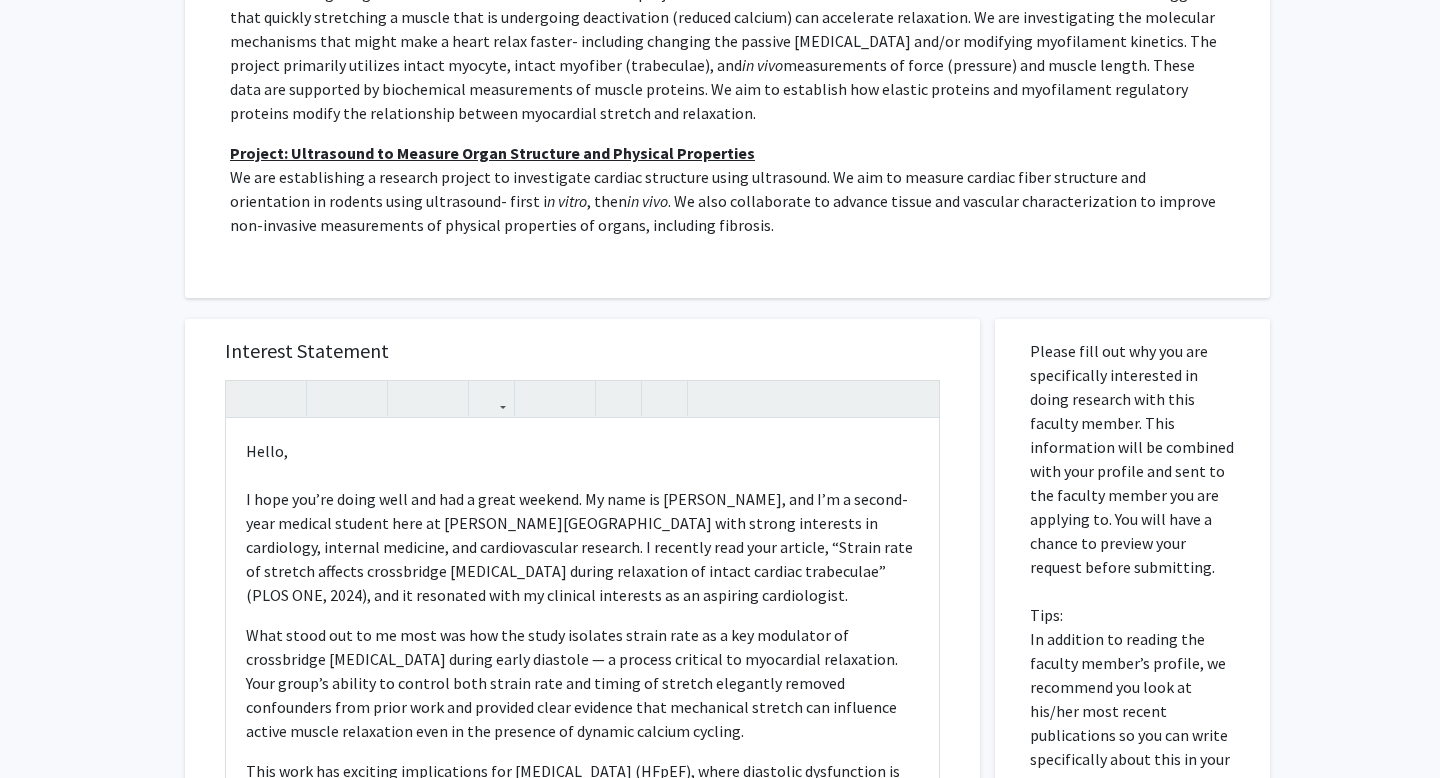 scroll, scrollTop: 534, scrollLeft: 0, axis: vertical 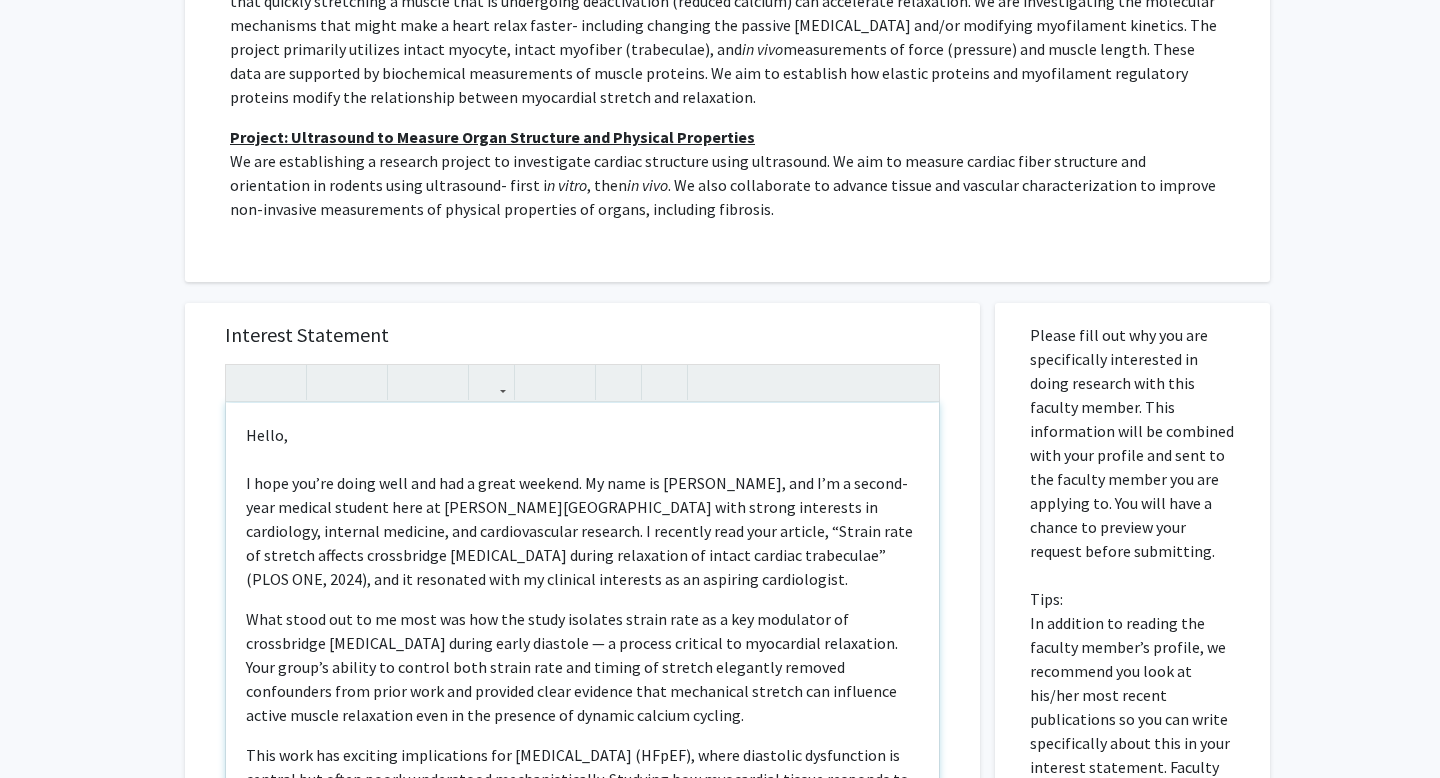click on "Hello, I hope you’re doing well and had a great weekend. My name is Ikenna, and I’m a second-year medical student here at Wayne State University  with strong interests in cardiology, internal medicine, and cardiovascular research. I recently read your article, “Strain rate of stretch affects crossbridge detachment during relaxation of intact cardiac trabeculae” (PLOS ONE, 2024), and it resonated with my clinical interests as an aspiring cardiologist.  What stood out to me most was how the study isolates strain rate as a key modulator of crossbridge detachment during early diastole — a process critical to myocardial relaxation. Your group’s ability to control both strain rate and timing of stretch elegantly removed confounders from prior work and provided clear evidence that mechanical stretch can influence active muscle relaxation even in the presence of dynamic calcium cycling. Warm regards, Ikenna Oduocha Second-Year Medical Student Wayne State School of Medicine hv7268@wayne.edu 224-623-1535" at bounding box center [582, 632] 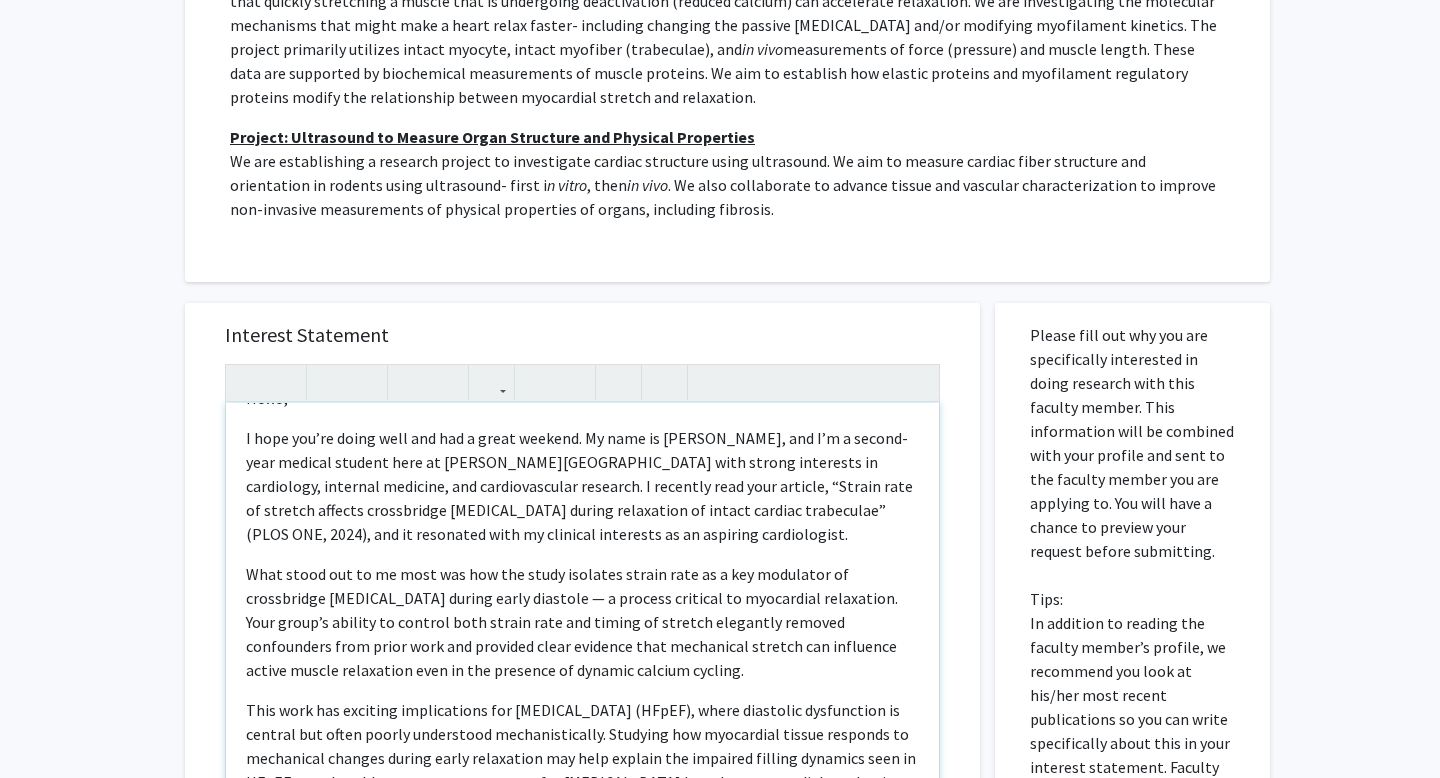 scroll, scrollTop: 38, scrollLeft: 0, axis: vertical 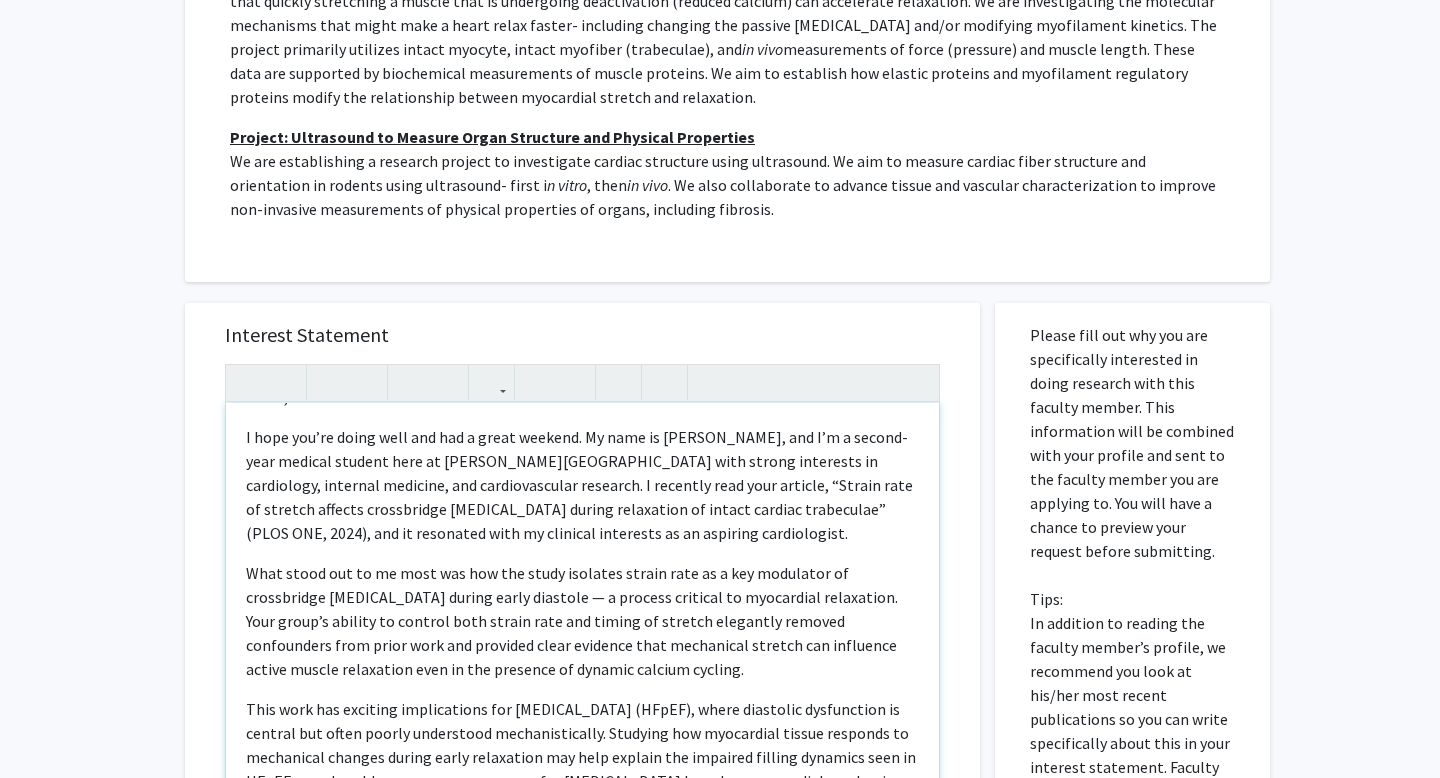 click on "I hope you’re doing well and had a great weekend. My name is Ikenna, and I’m a second-year medical student here at Wayne State University  with strong interests in cardiology, internal medicine, and cardiovascular research. I recently read your article, “Strain rate of stretch affects crossbridge detachment during relaxation of intact cardiac trabeculae” (PLOS ONE, 2024), and it resonated with my clinical interests as an aspiring cardiologist." at bounding box center (582, 485) 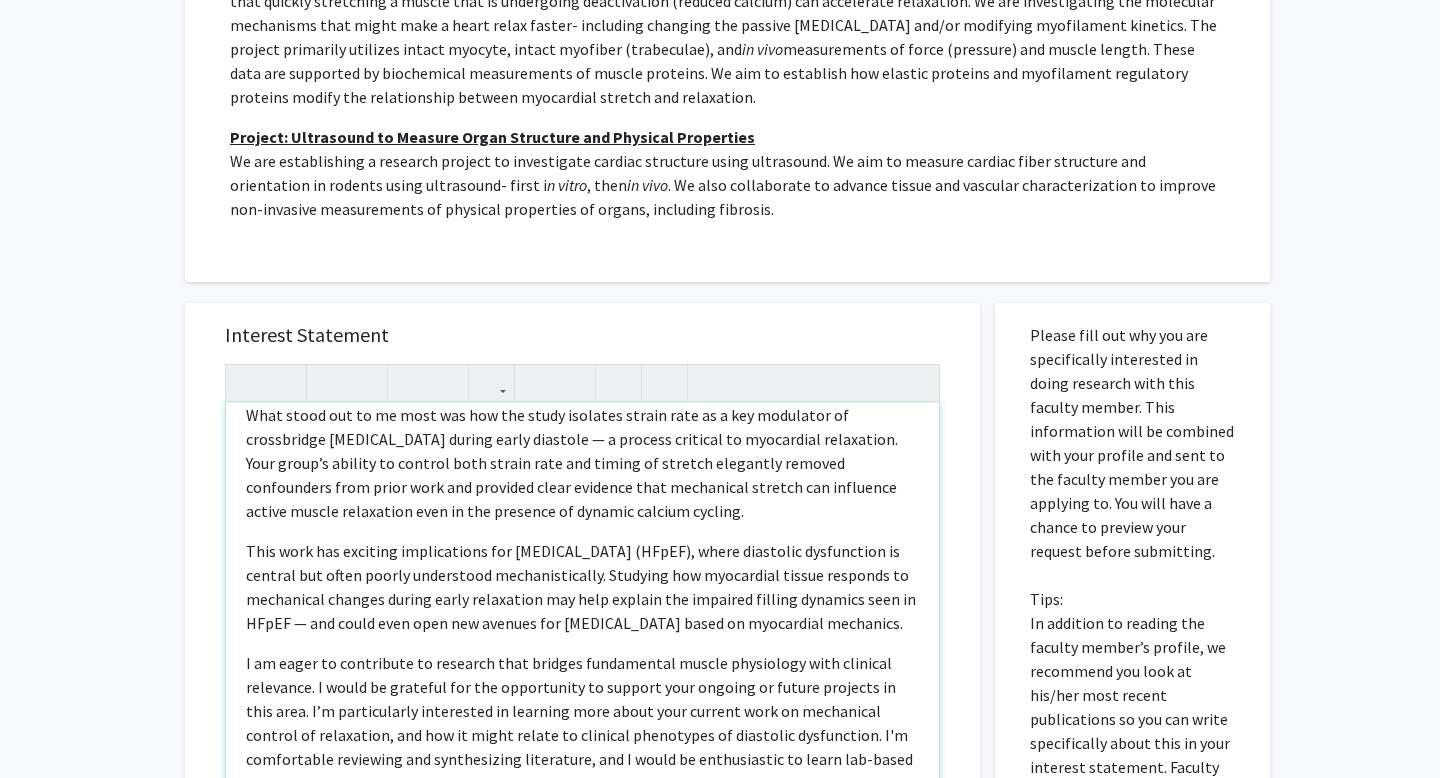 scroll, scrollTop: 190, scrollLeft: 0, axis: vertical 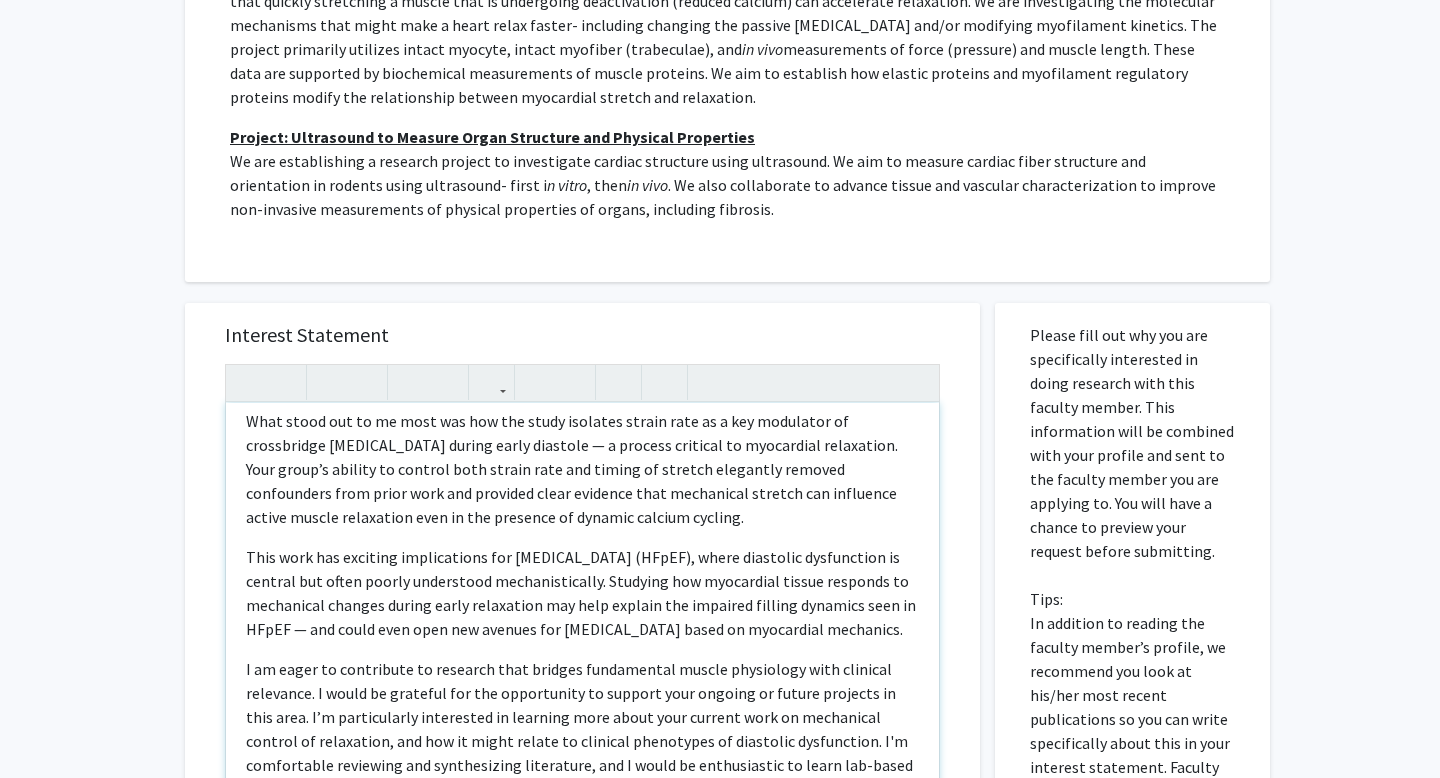 click on "What stood out to me most was how the study isolates strain rate as a key modulator of crossbridge detachment during early diastole — a process critical to myocardial relaxation. Your group’s ability to control both strain rate and timing of stretch elegantly removed confounders from prior work and provided clear evidence that mechanical stretch can influence active muscle relaxation even in the presence of dynamic calcium cycling." at bounding box center [582, 469] 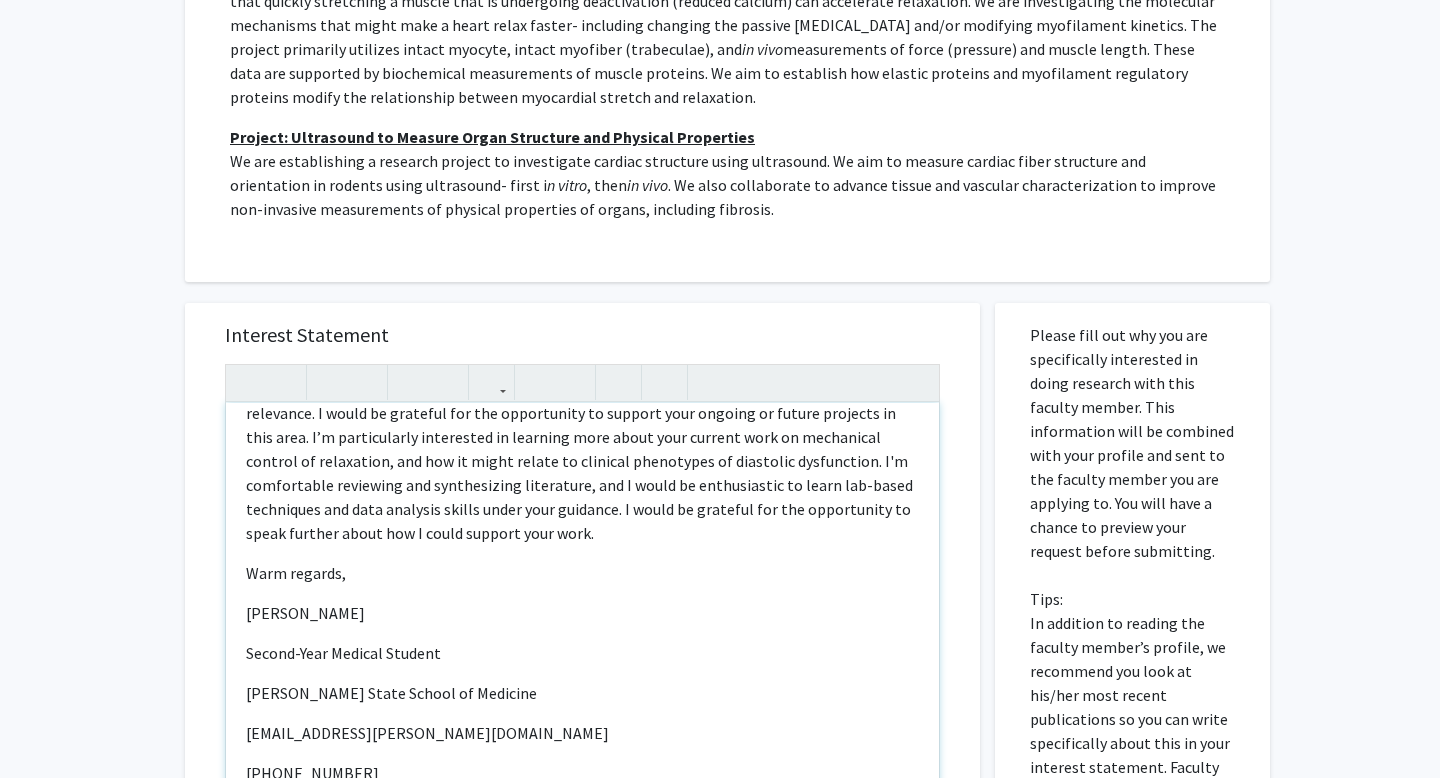 scroll, scrollTop: 494, scrollLeft: 0, axis: vertical 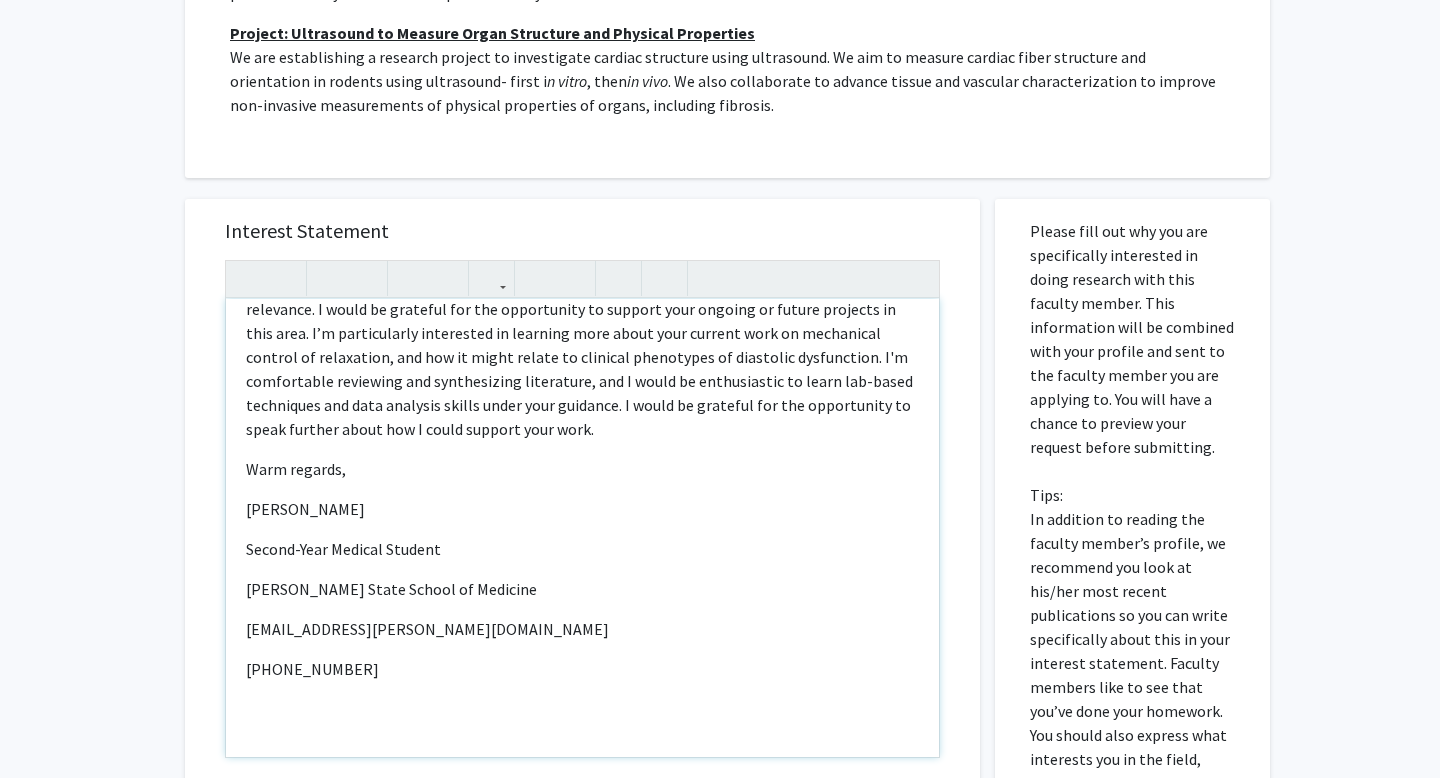 click on "Hello, I hope you’re doing well and had a great weekend. My name is Ikenna, and I’m a second-year medical student here at Wayne State University  with strong interests in cardiology, internal medicine, and cardiovascular research. I recently read your article, “Strain rate of stretch affects crossbridge detachment during relaxation of intact cardiac trabeculae” (PLOS ONE, 2024), and it resonated with my clinical interests as an aspiring cardiologist.  What stood out to me most was how the study isolates strain rate as a key modulator of crossbridge detachment during early diastole — a process critical to myocardial relaxation. Your group’s ability to control both strain rate and timing of stretch elegantly removed confounders from prior work and provided clear evidence that mechanical stretch can influence active muscle relaxation even in the presence of dynamic calcium cycling. Warm regards, Ikenna Oduocha Second-Year Medical Student Wayne State School of Medicine hv7268@wayne.edu 224-623-1535" at bounding box center [582, 528] 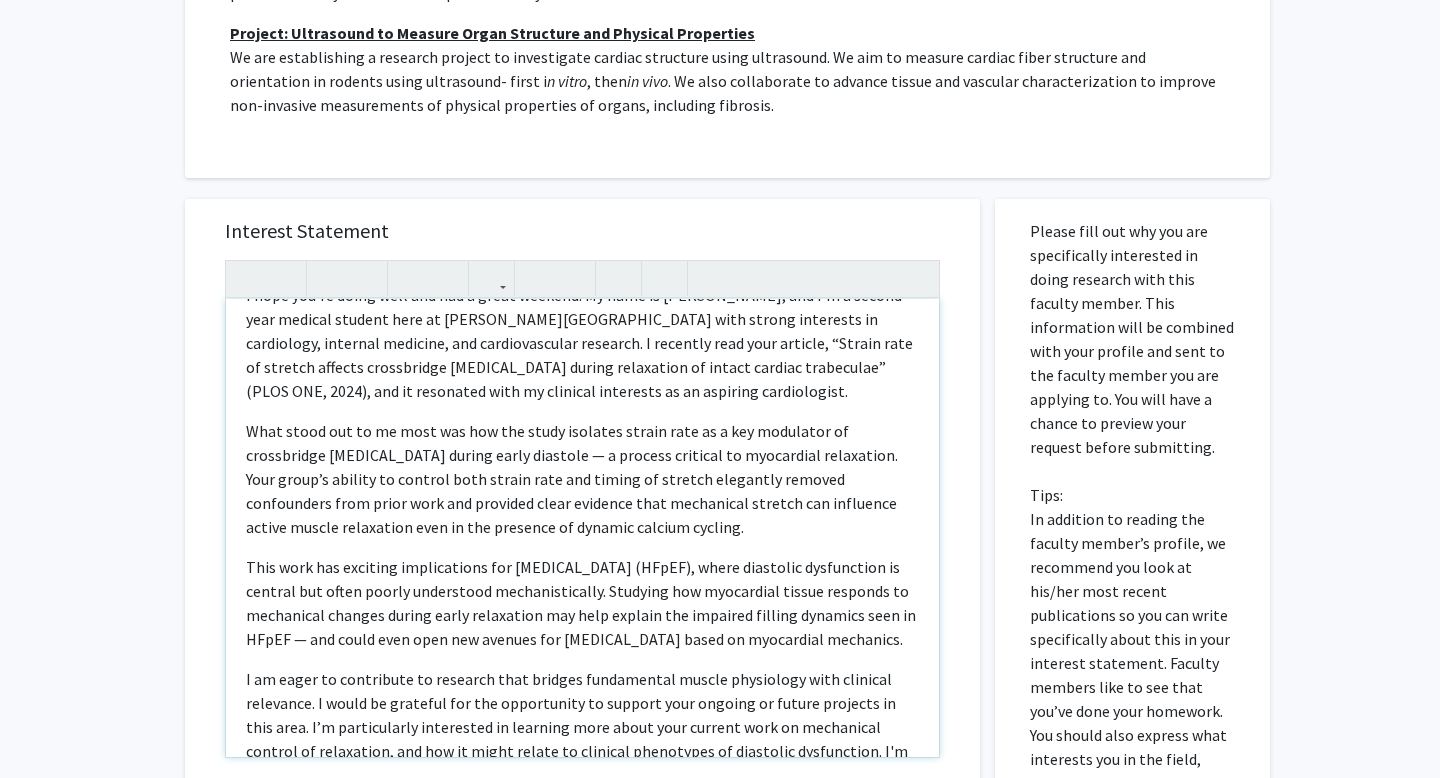 scroll, scrollTop: 0, scrollLeft: 0, axis: both 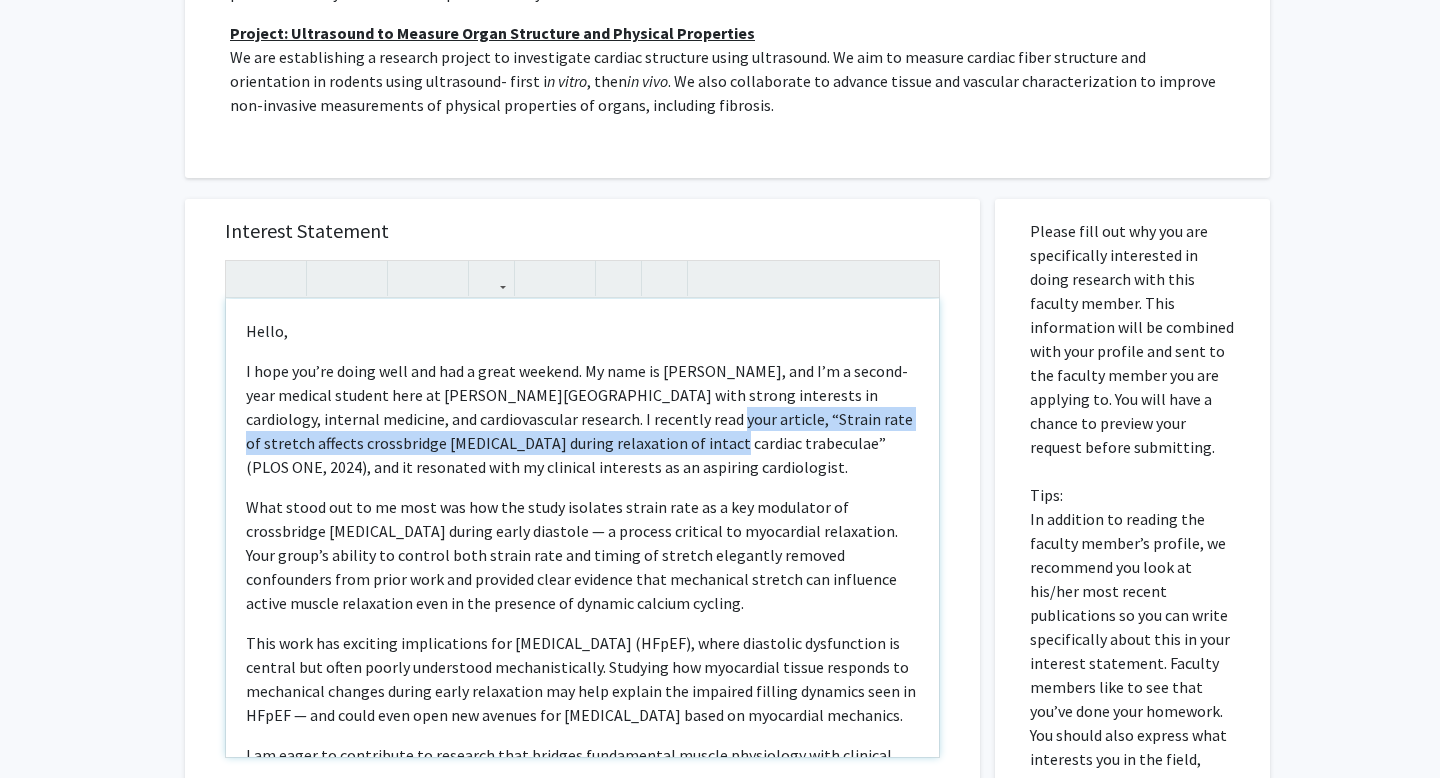 drag, startPoint x: 598, startPoint y: 421, endPoint x: 627, endPoint y: 443, distance: 36.40055 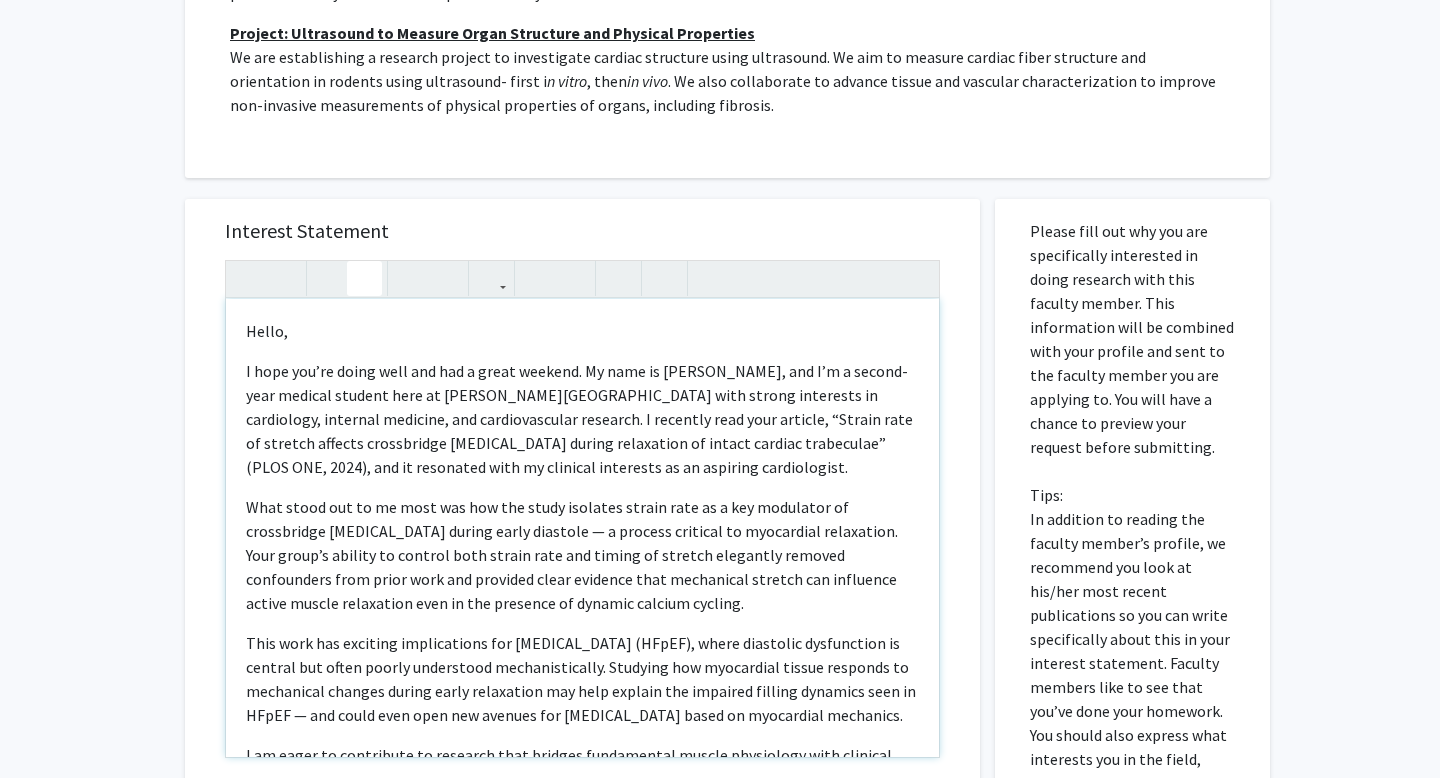 click 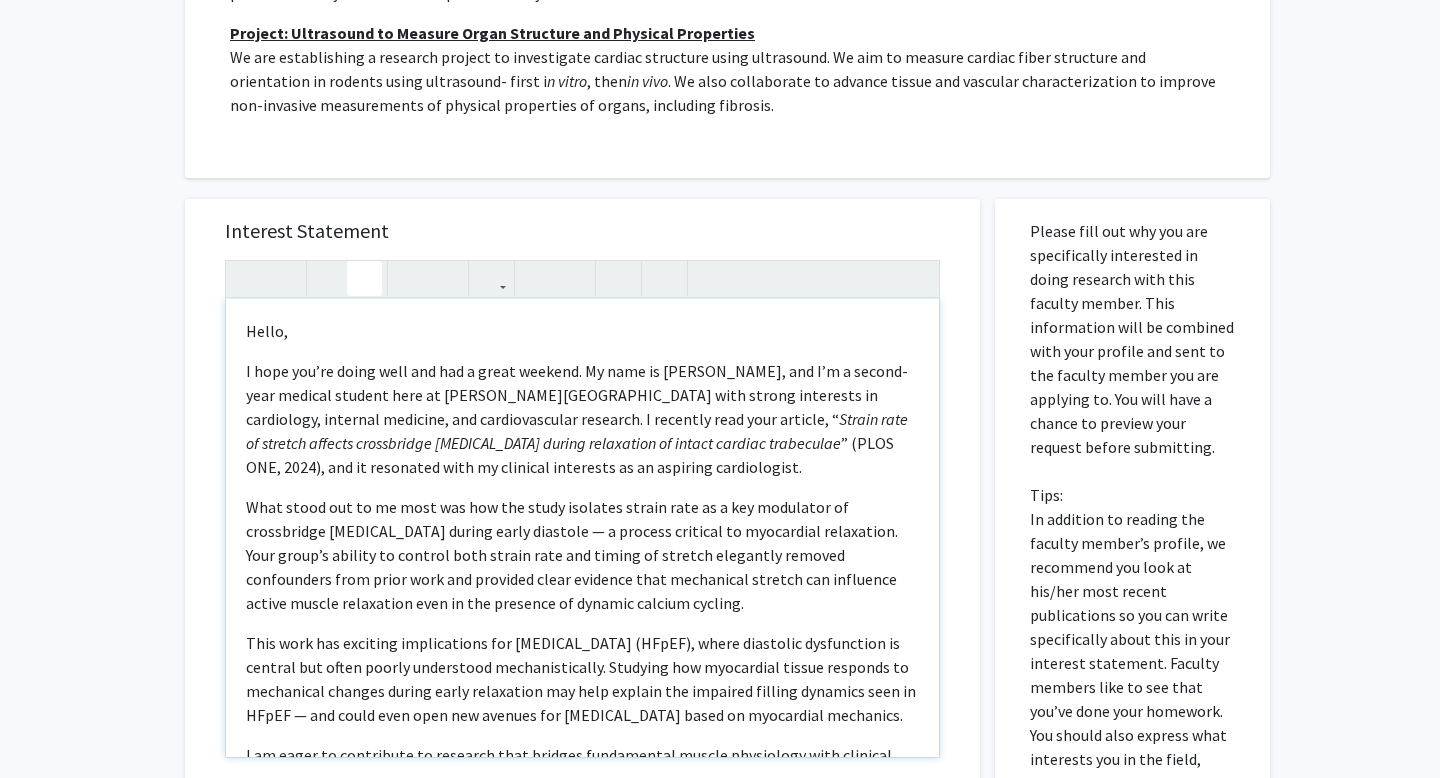 click on "What stood out to me most was how the study isolates strain rate as a key modulator of crossbridge detachment during early diastole — a process critical to myocardial relaxation. Your group’s ability to control both strain rate and timing of stretch elegantly removed confounders from prior work and provided clear evidence that mechanical stretch can influence active muscle relaxation even in the presence of dynamic calcium cycling." at bounding box center [582, 555] 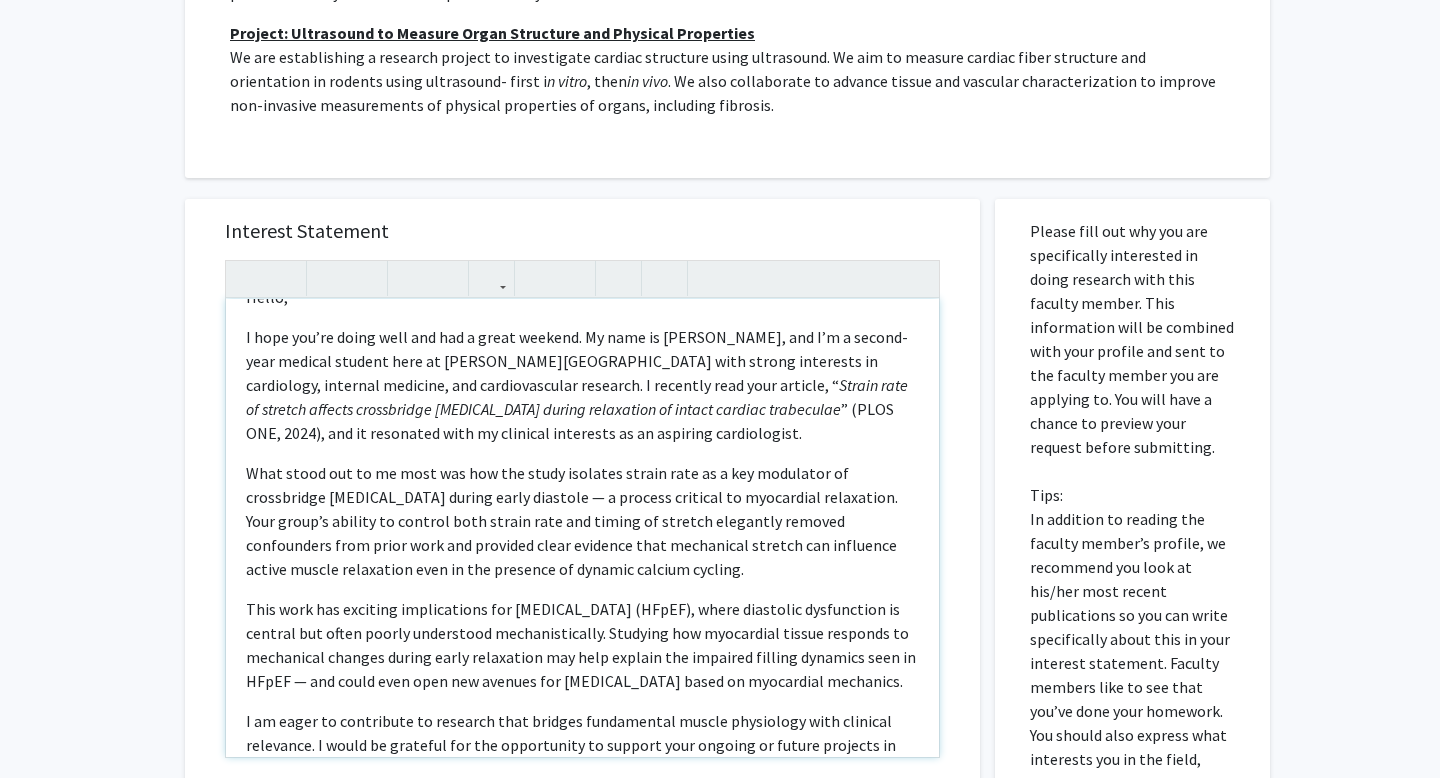 scroll, scrollTop: 37, scrollLeft: 0, axis: vertical 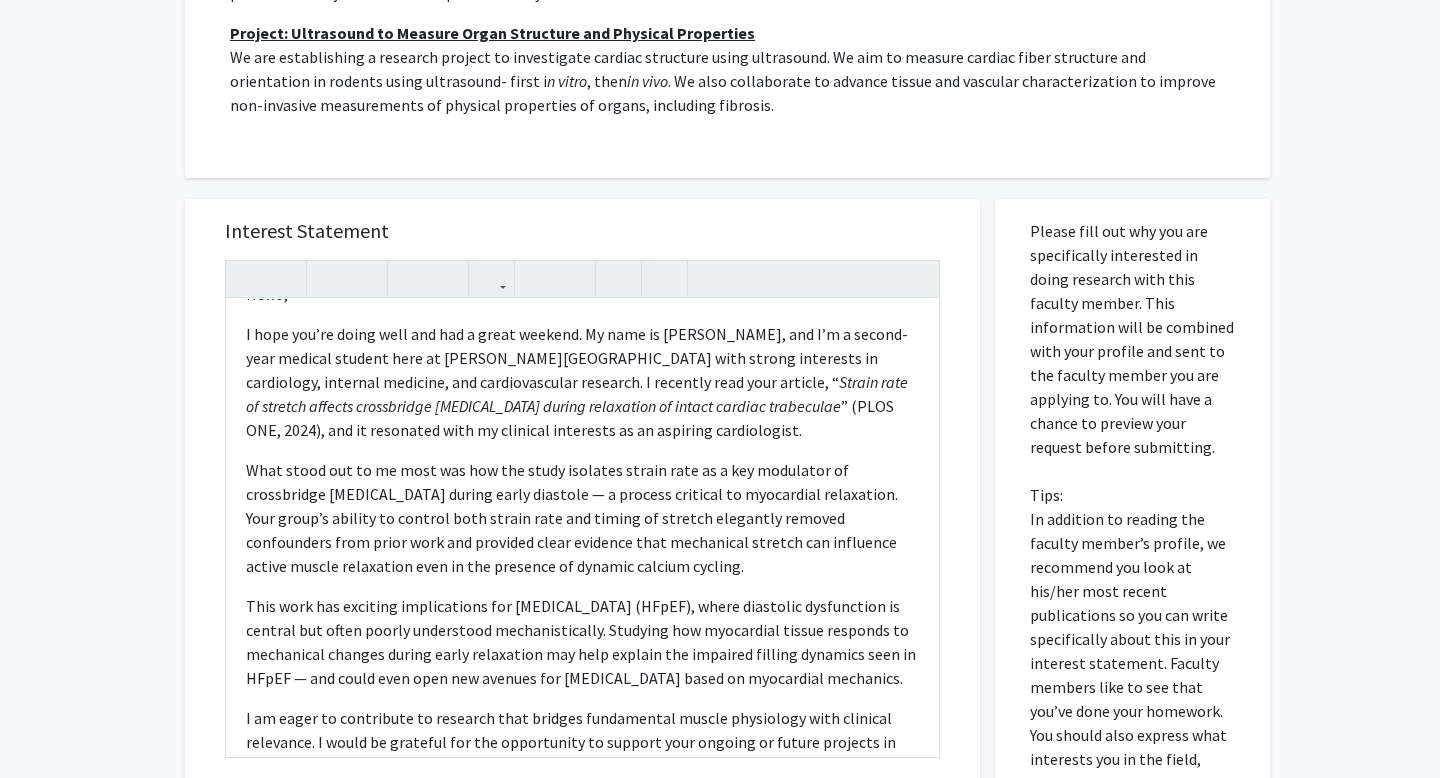 click on "All Requests  Request for Charles Chung   Request for   Charles Chung  Departments:  Physiology  Research Keywords: Cardiac Physiology, Diastolic Function, Biomechanics and Biophysics, Ultrasound Research Description: We are investigating clinically translatable and basic science problems in diastolic function, using integrative muscle physiology methods.  Our goals are to 1) determine targets for pharmacologic improvement of cardiac performance and/or 2) determine improved non-invasive measures of cardiac function to assist in care. Project: Myocardial Relaxation in vivo  measurements of force (pressure) and muscle length.  These data are supported by biochemical measurements of muscle proteins.  We aim to establish how elastic proteins and myofilament regulatory proteins modify the relationship between myocardial stretch and relaxation. Project: Ultrasound to Measure Organ Structure and Physical Properties n vitro , then  in vivo Interest Statement Hello, Warm regards, Ikenna Oduocha hv7268@wayne.edu  Save" 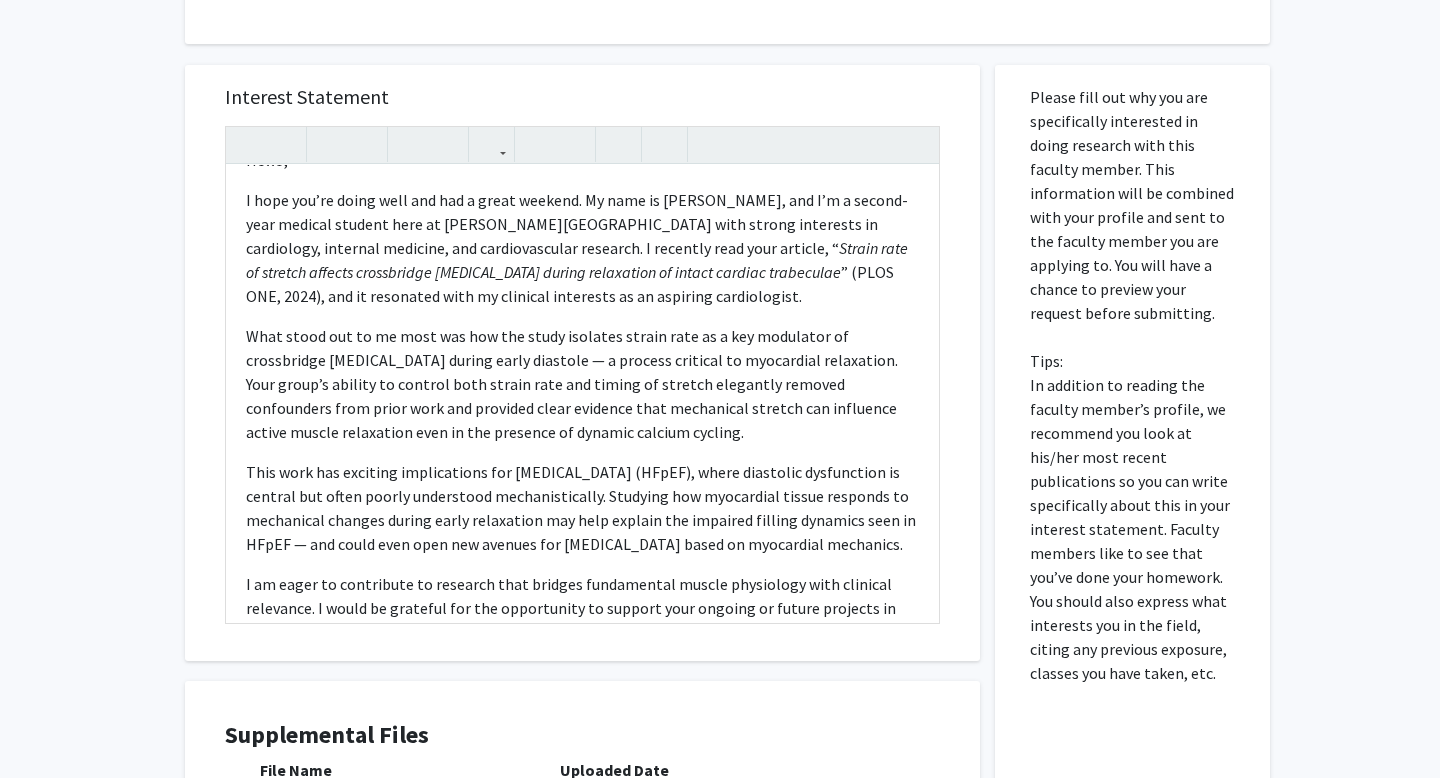 scroll, scrollTop: 773, scrollLeft: 0, axis: vertical 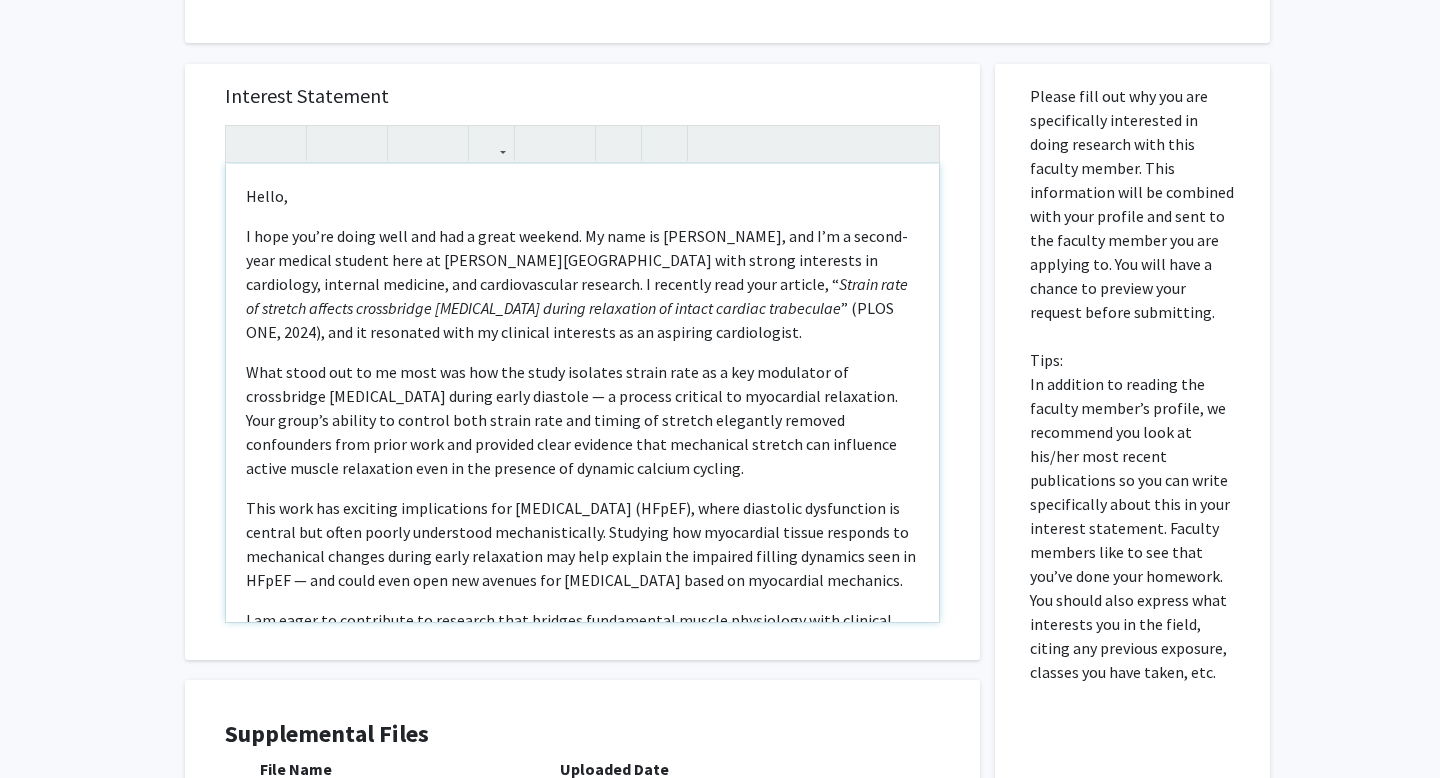 click on "I hope you’re doing well and had a great weekend. My name is Ikenna, and I’m a second-year medical student here at Wayne State University  with strong interests in cardiology, internal medicine, and cardiovascular research. I recently read your article, “ Strain rate of stretch affects crossbridge detachment during relaxation of intact cardiac trabeculae ” (PLOS ONE, 2024), and it resonated with my clinical interests as an aspiring cardiologist." at bounding box center (582, 284) 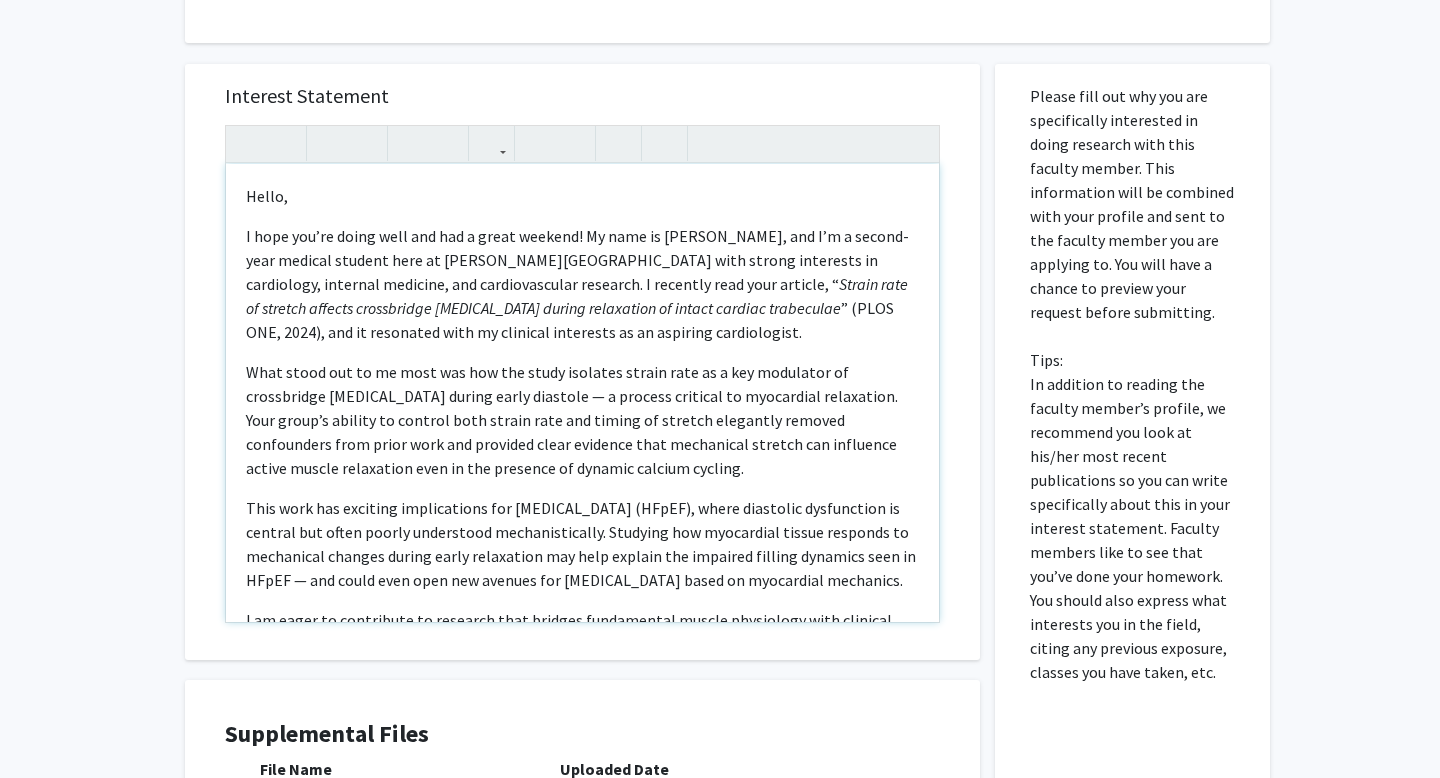 type on "<p>Hello,</p><p><p>I hope you’re doing well and had a great weekend! My name is Ikenna, and I’m a second-year medical student here at Wayne State University  with strong interests in cardiology, internal medicine, and cardiovascular research. I recently read your article, “<em>Strain rate of stretch affects crossbridge detachment during relaxation of intact cardiac trabeculae</em>” (PLOS ONE, 2024), and it resonated with my clinical interests as an aspiring cardiologist.&nbsp;</p><p>What stood out to me most was how the study isolates strain rate as a key modulator of crossbridge detachment during early diastole — a process critical to myocardial relaxation. Your group’s ability to control both strain rate and timing of stretch elegantly removed confounders from prior work and provided clear evidence that mechanical stretch can influence active muscle relaxation even in the presence of dynamic calcium cycling.</p><p>This work has exciting implications for heart failure with preserved ejection fraction (HFp..." 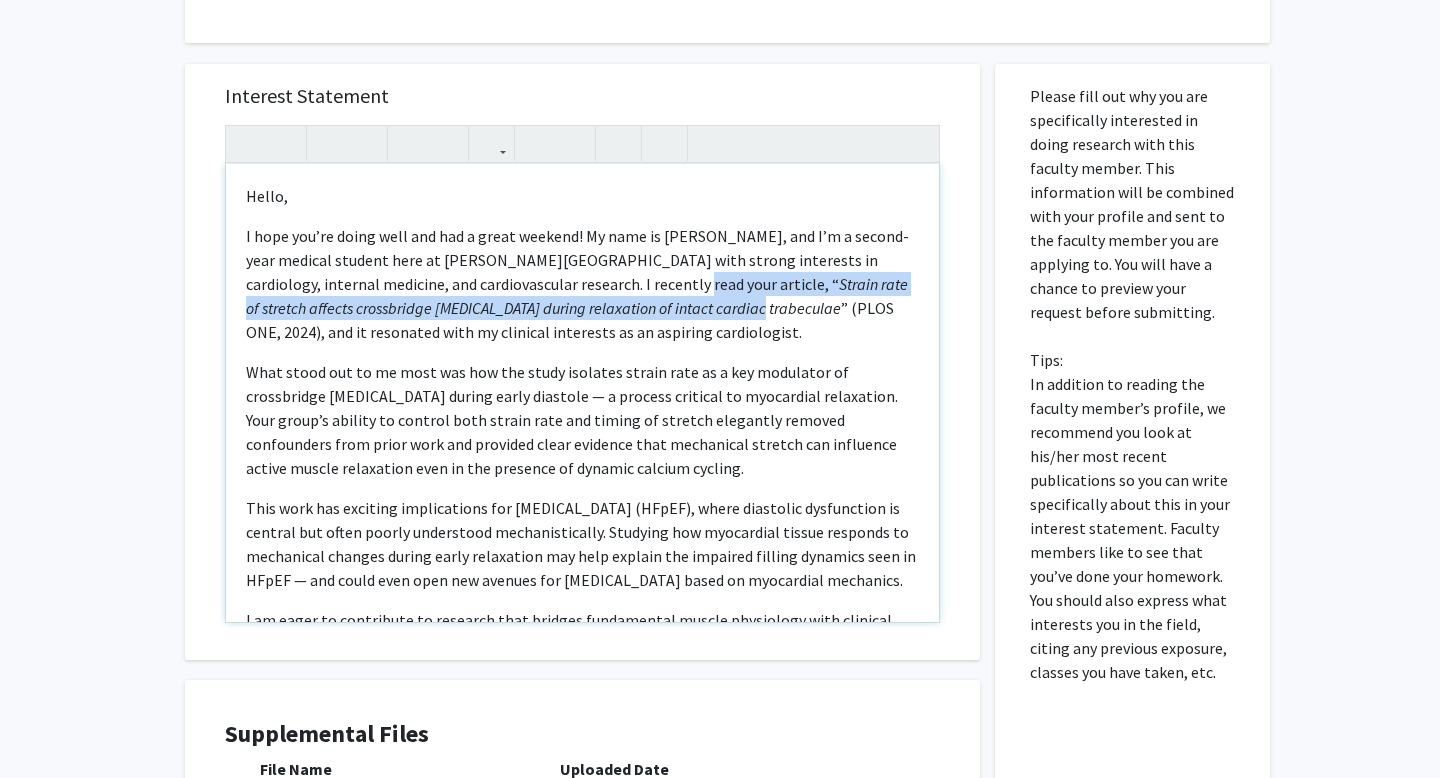 click on "I hope you’re doing well and had a great weekend! My name is Ikenna, and I’m a second-year medical student here at Wayne State University  with strong interests in cardiology, internal medicine, and cardiovascular research. I recently read your article, “ Strain rate of stretch affects crossbridge detachment during relaxation of intact cardiac trabeculae ” (PLOS ONE, 2024), and it resonated with my clinical interests as an aspiring cardiologist." at bounding box center (582, 284) 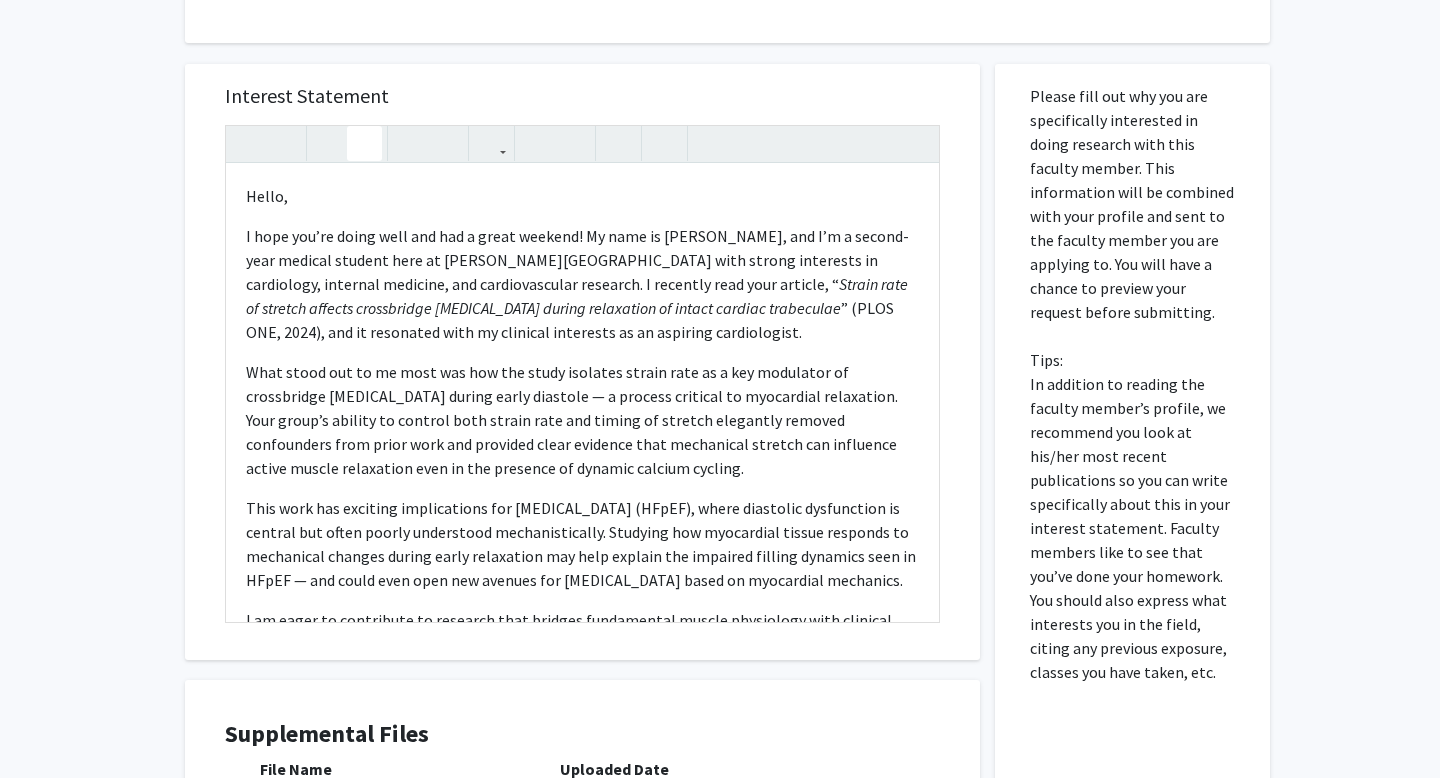 click on "All Requests  Request for Charles Chung   Request for   Charles Chung  Departments:  Physiology  Research Keywords: Cardiac Physiology, Diastolic Function, Biomechanics and Biophysics, Ultrasound Research Description: We are investigating clinically translatable and basic science problems in diastolic function, using integrative muscle physiology methods.  Our goals are to 1) determine targets for pharmacologic improvement of cardiac performance and/or 2) determine improved non-invasive measures of cardiac function to assist in care. Project: Myocardial Relaxation in vivo  measurements of force (pressure) and muscle length.  These data are supported by biochemical measurements of muscle proteins.  We aim to establish how elastic proteins and myofilament regulatory proteins modify the relationship between myocardial stretch and relaxation. Project: Ultrasound to Measure Organ Structure and Physical Properties n vitro , then  in vivo Interest Statement Hello, Warm regards, Ikenna Oduocha hv7268@wayne.edu  Save" 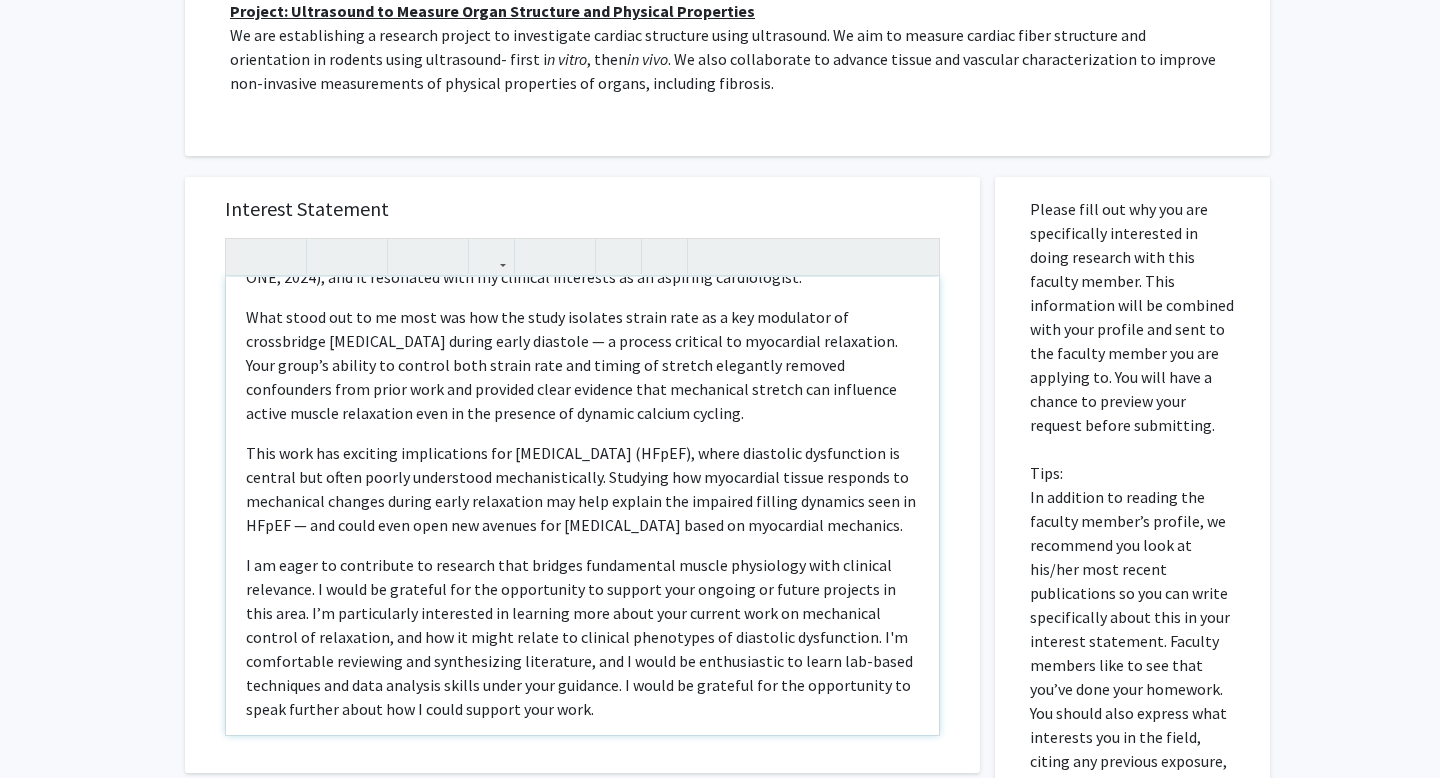 scroll, scrollTop: 494, scrollLeft: 0, axis: vertical 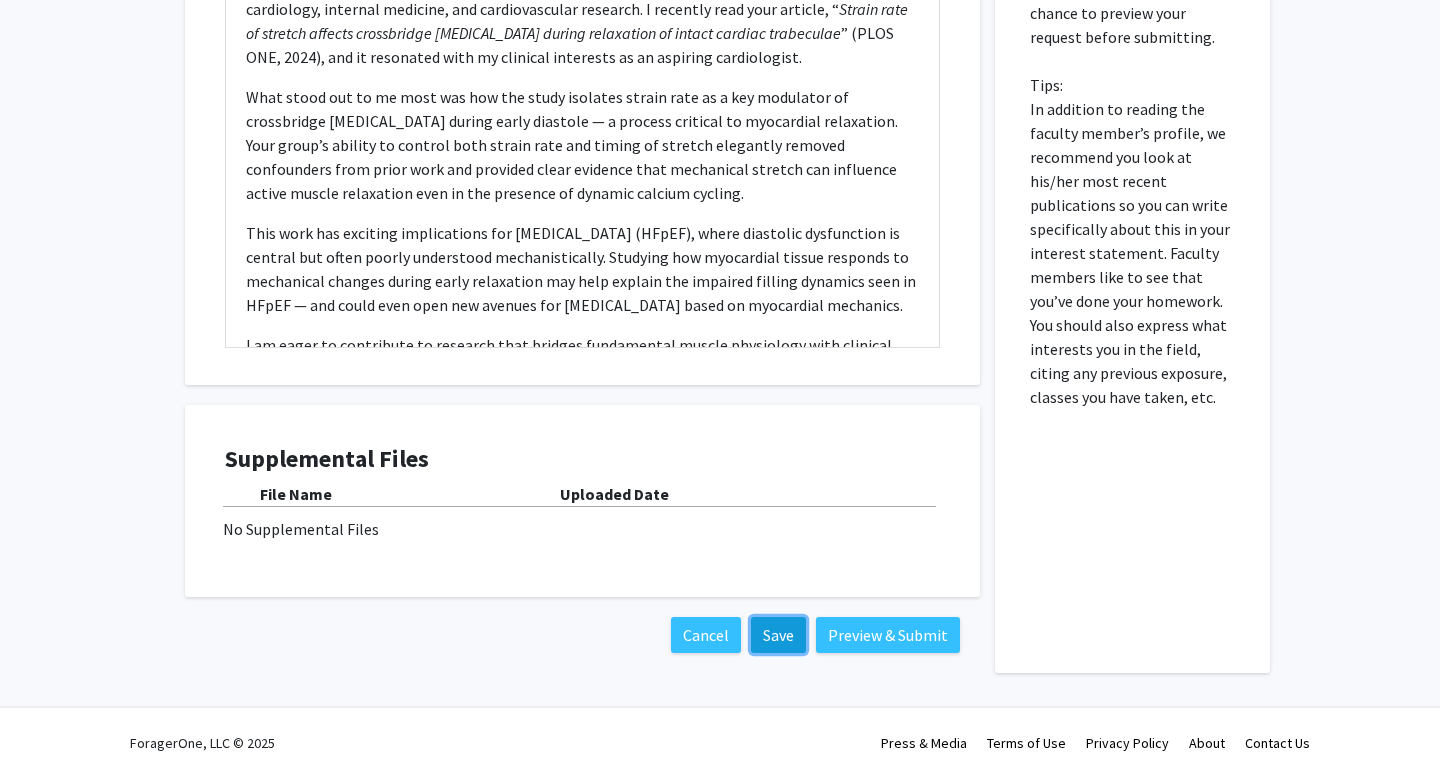 click on "Save" at bounding box center [778, 635] 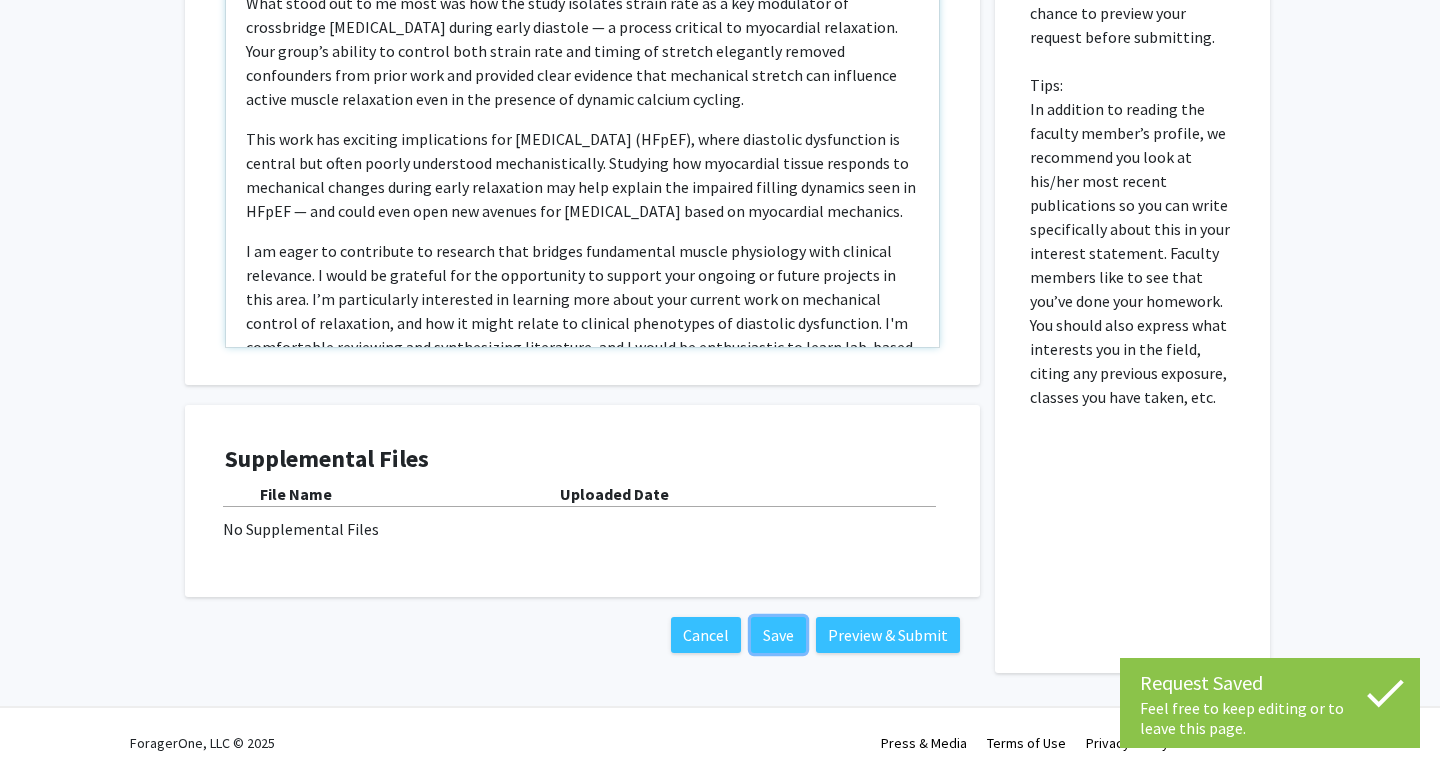 scroll, scrollTop: 0, scrollLeft: 0, axis: both 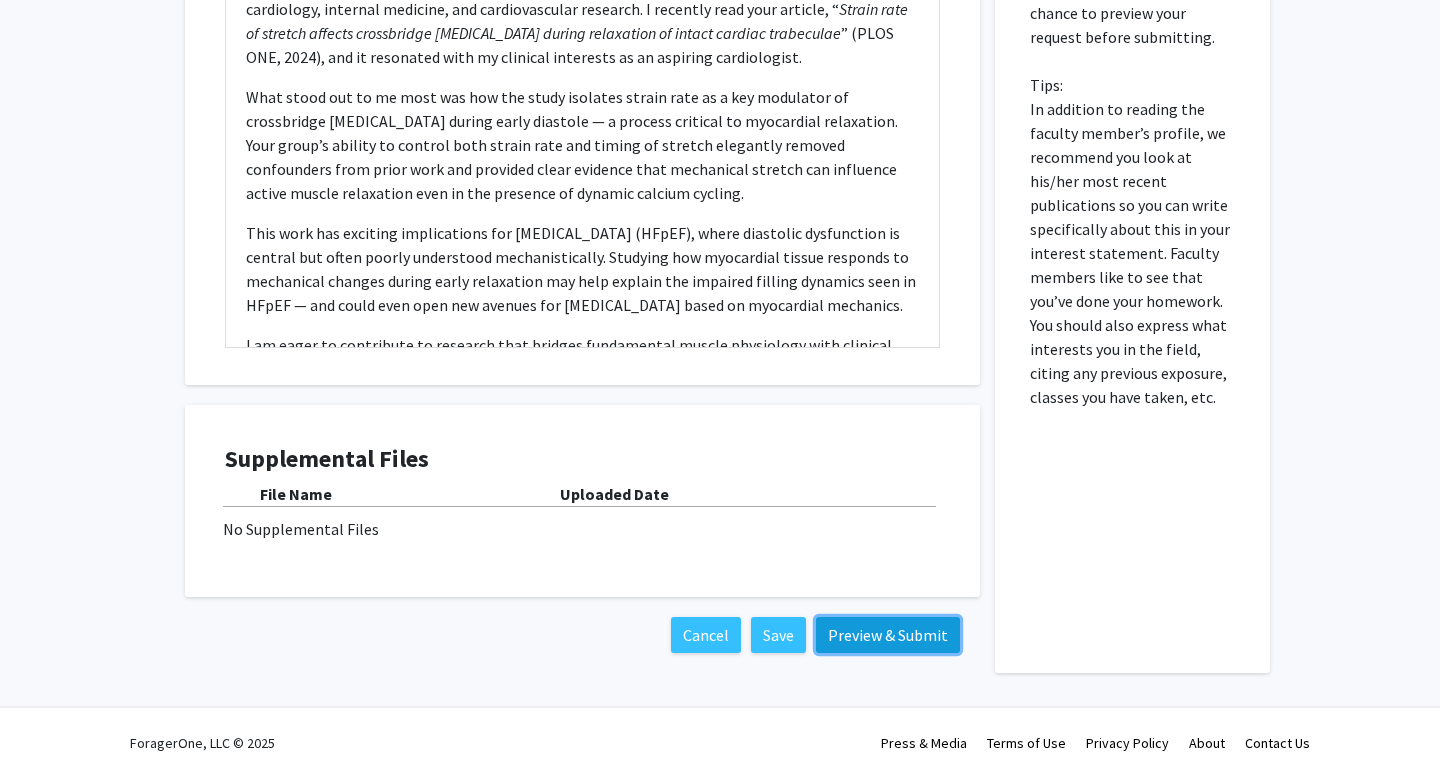 click on "Preview & Submit" at bounding box center [888, 635] 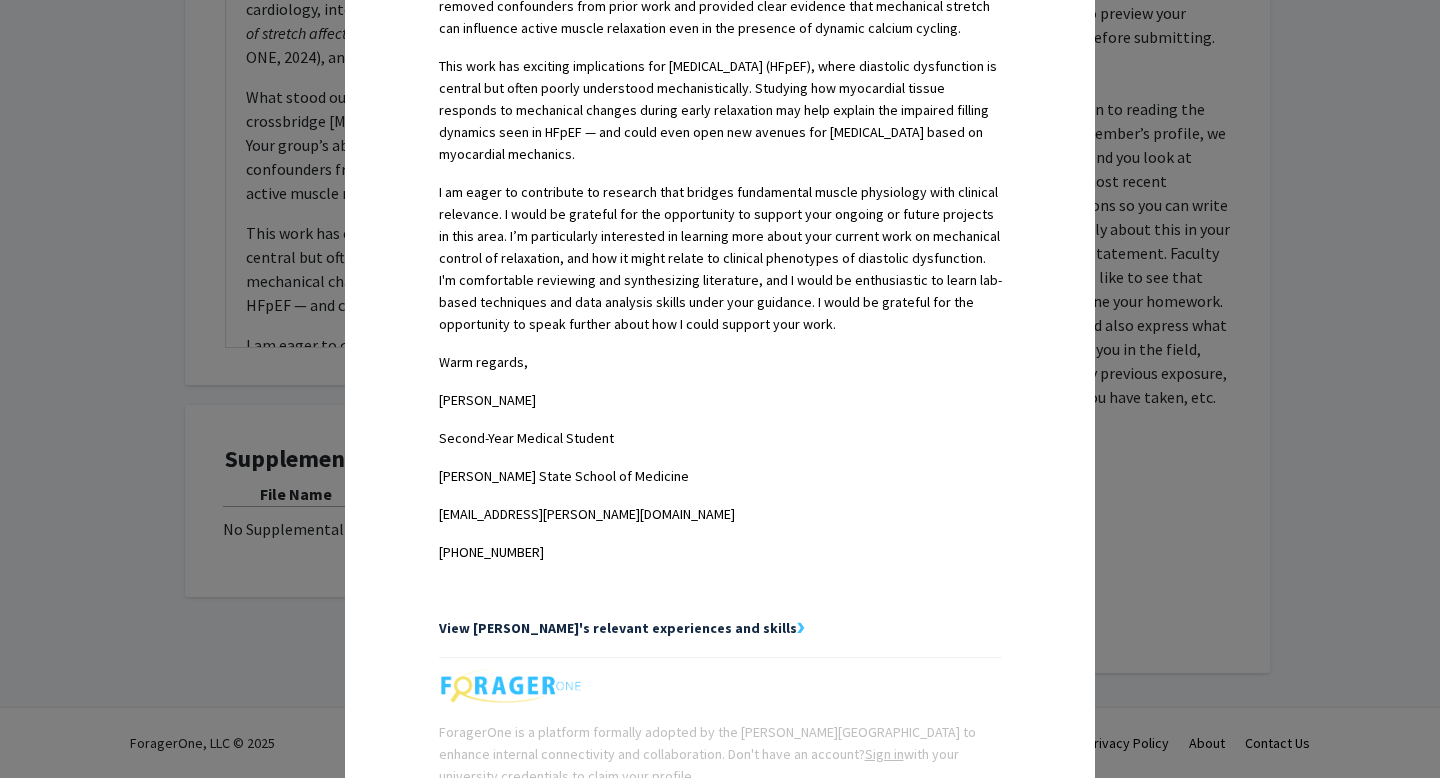 scroll, scrollTop: 948, scrollLeft: 0, axis: vertical 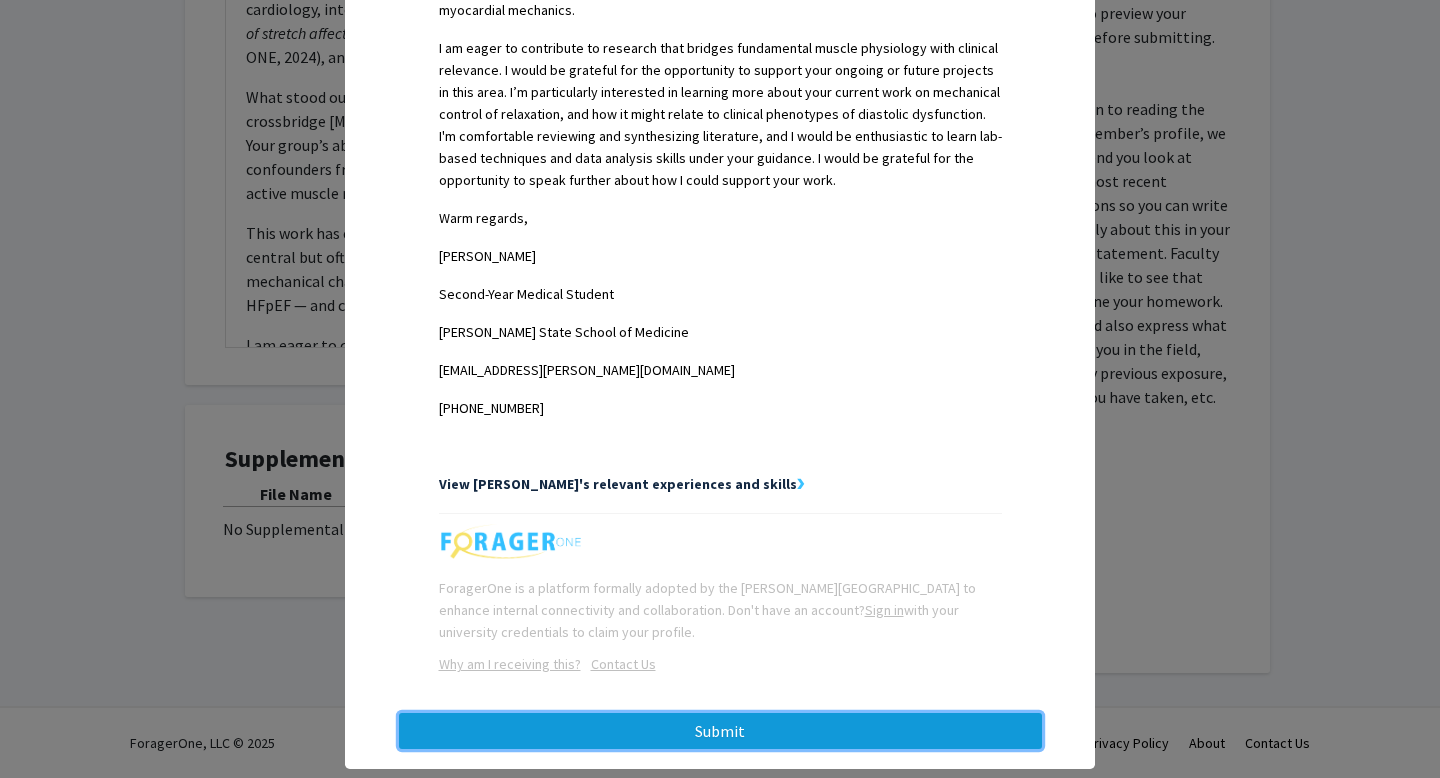 click on "Submit" at bounding box center [720, 731] 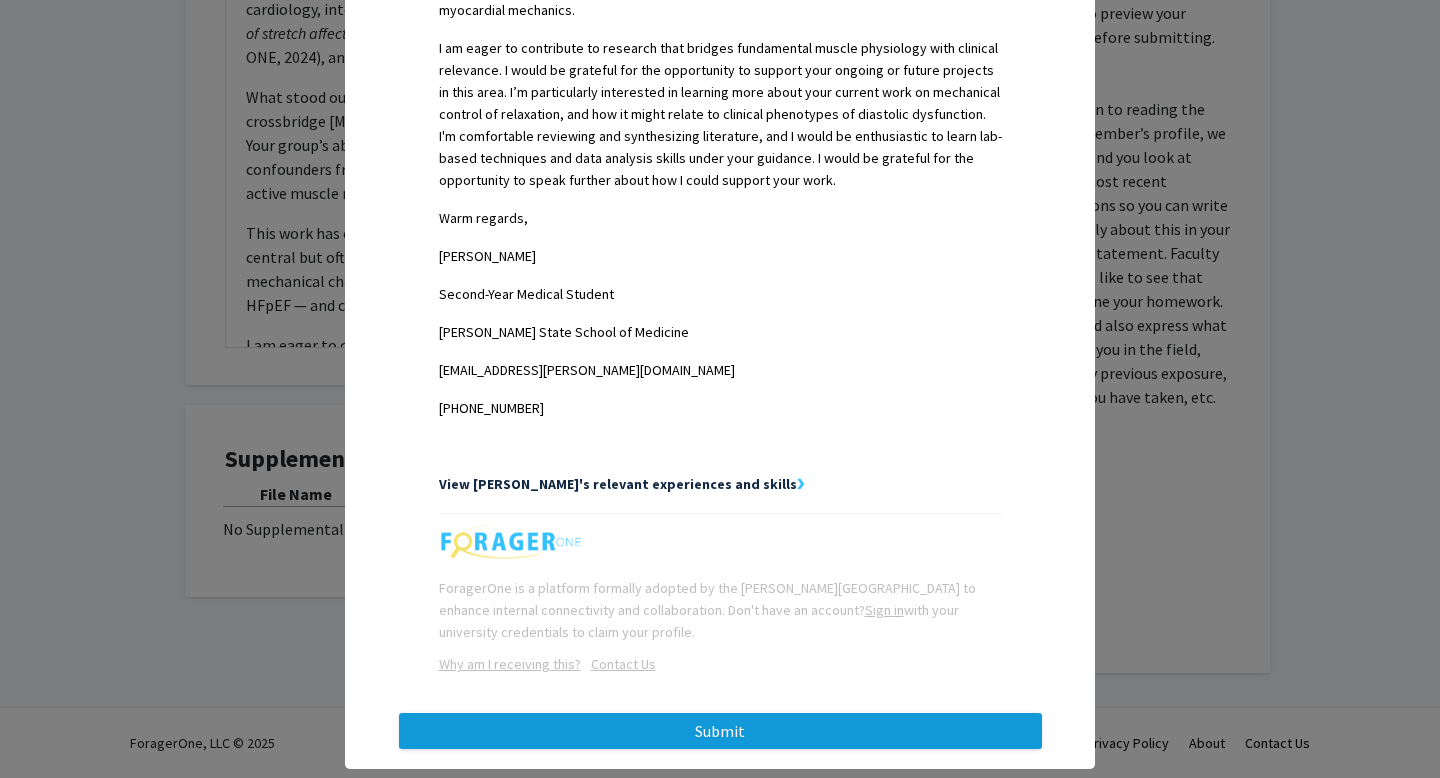 scroll, scrollTop: 0, scrollLeft: 0, axis: both 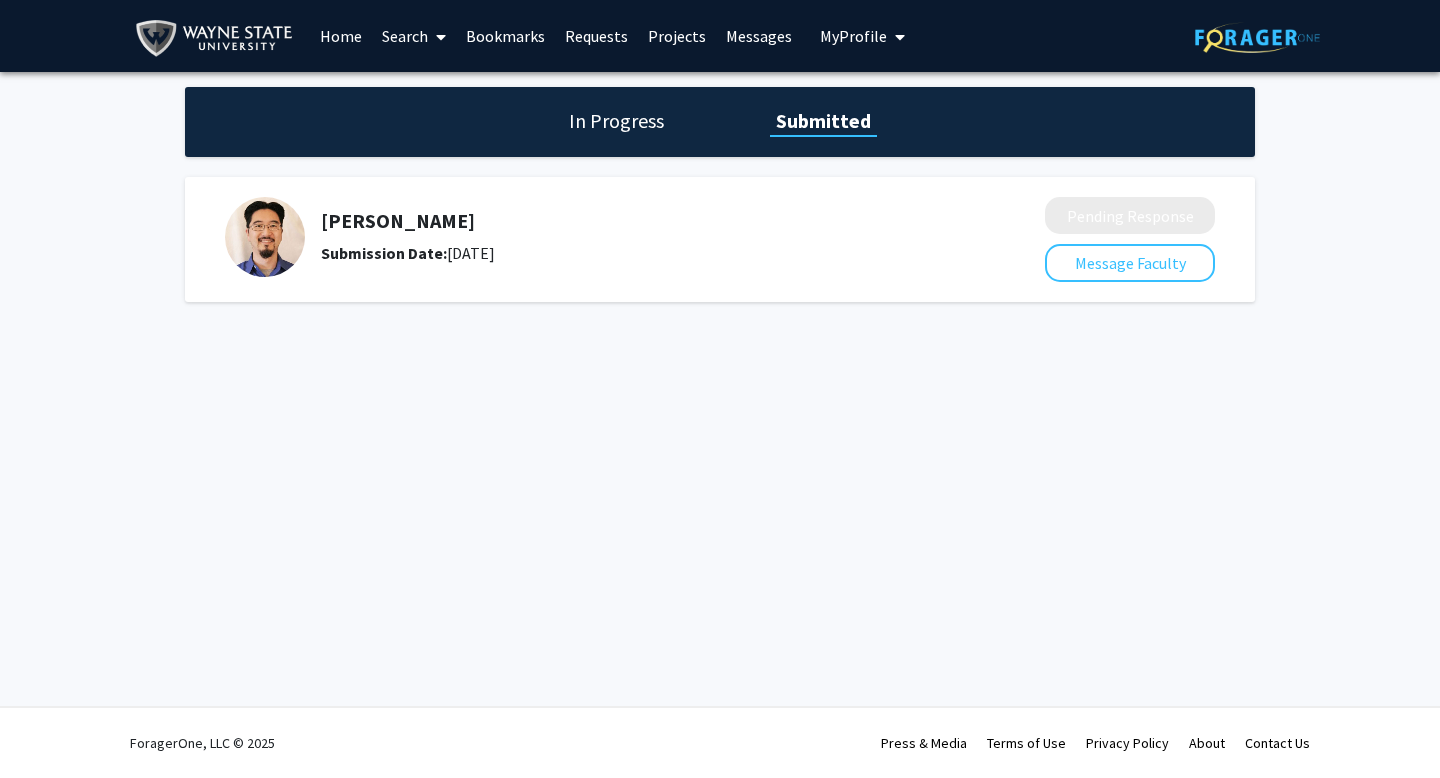 click on "Requests" at bounding box center (596, 36) 